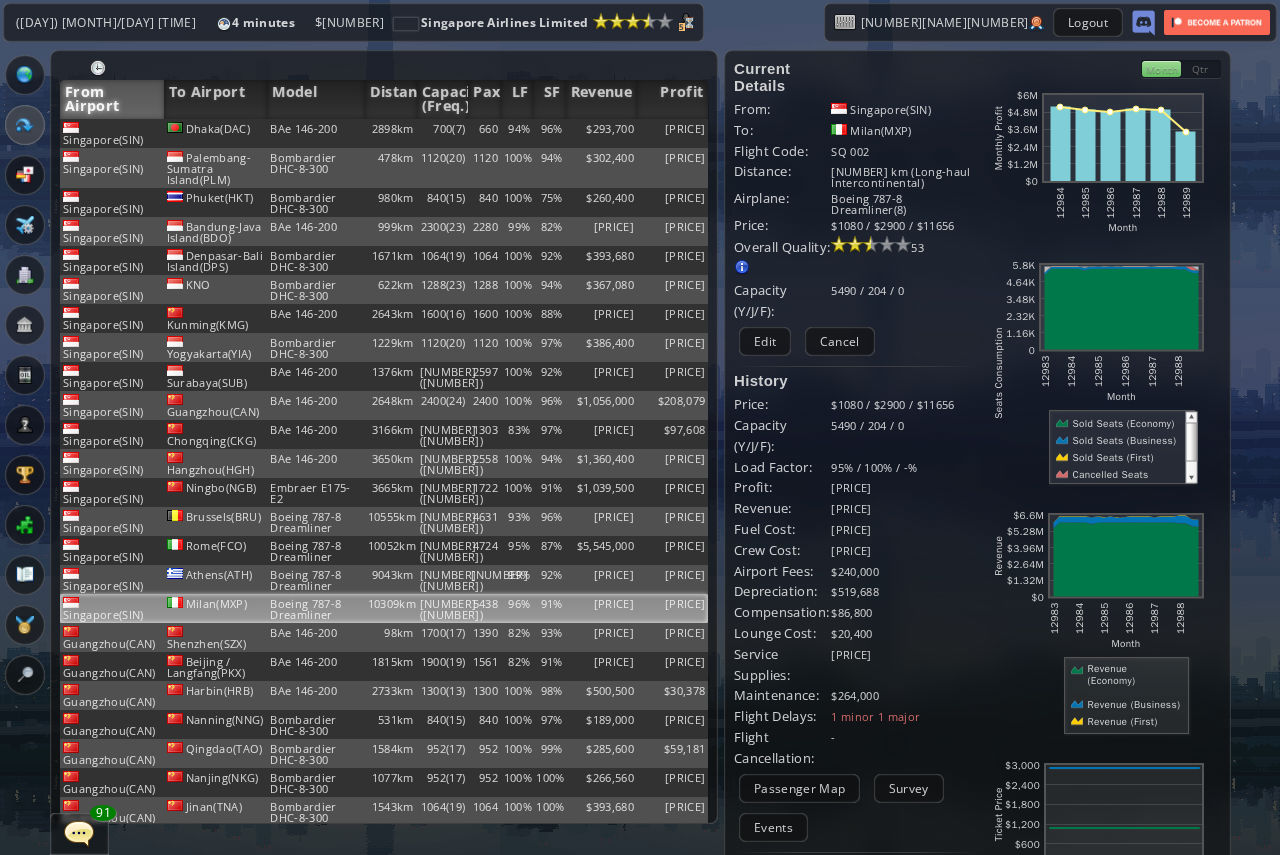 scroll, scrollTop: 0, scrollLeft: 0, axis: both 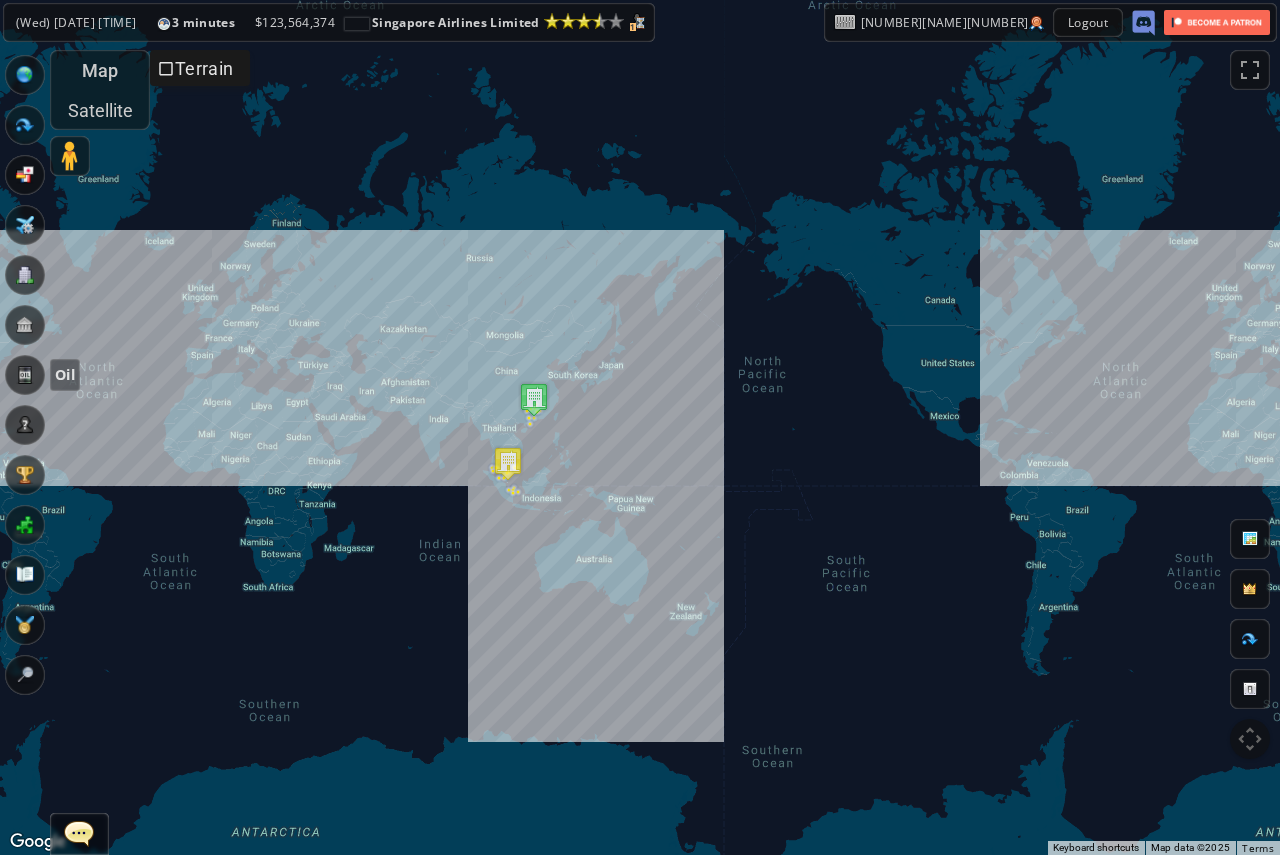 click at bounding box center (25, 375) 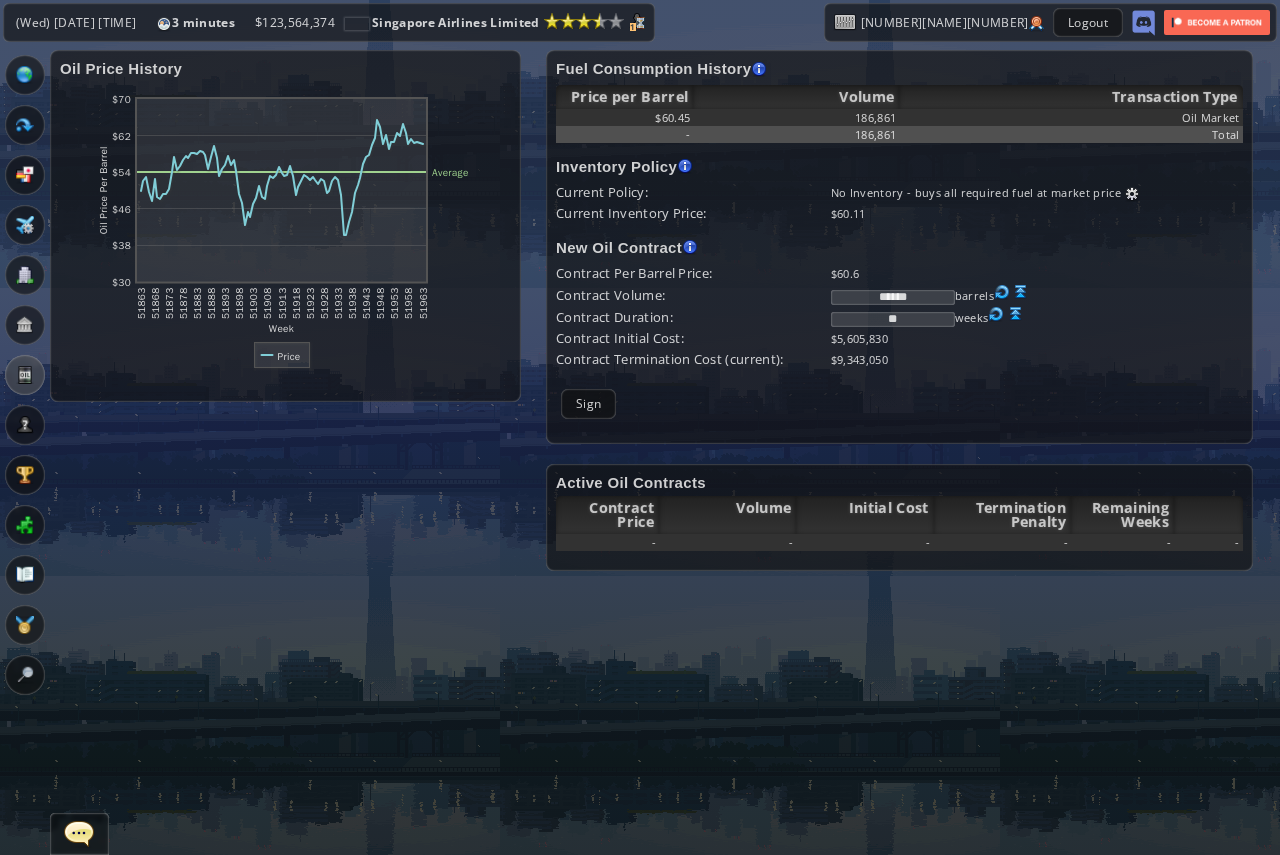 click on "**  weeks" at bounding box center [1037, 192] 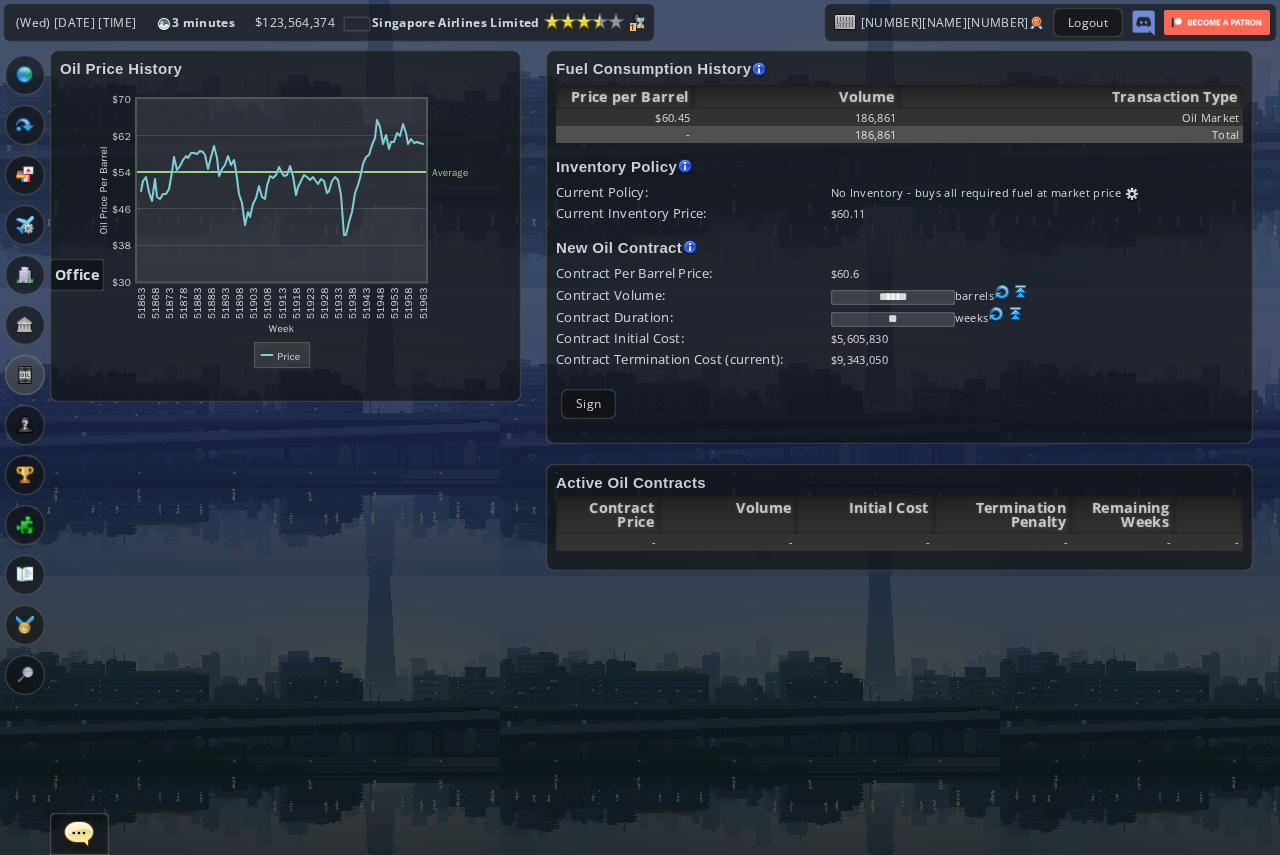click at bounding box center (25, 275) 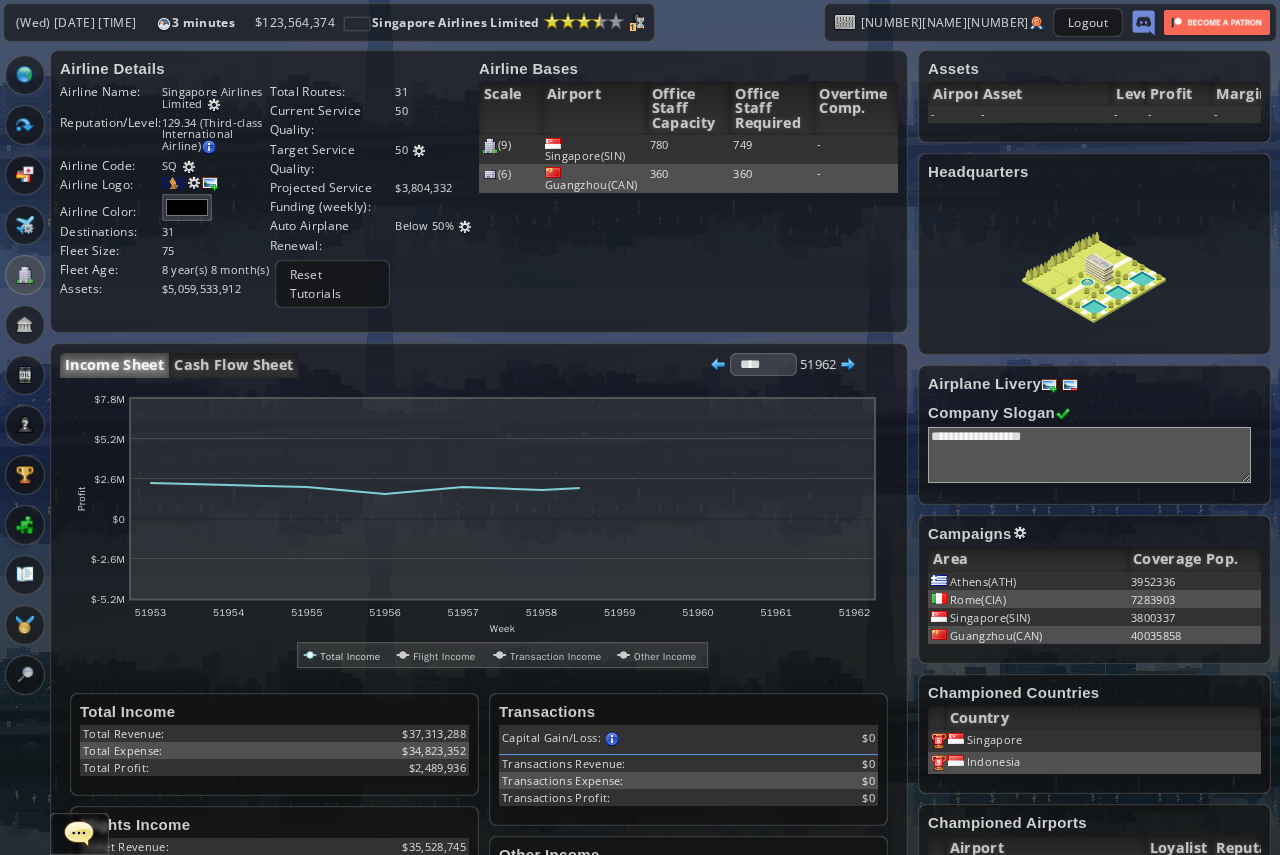 click on "Income Sheet
Cash Flow Sheet
****
*****
****
51962" at bounding box center (458, 365) 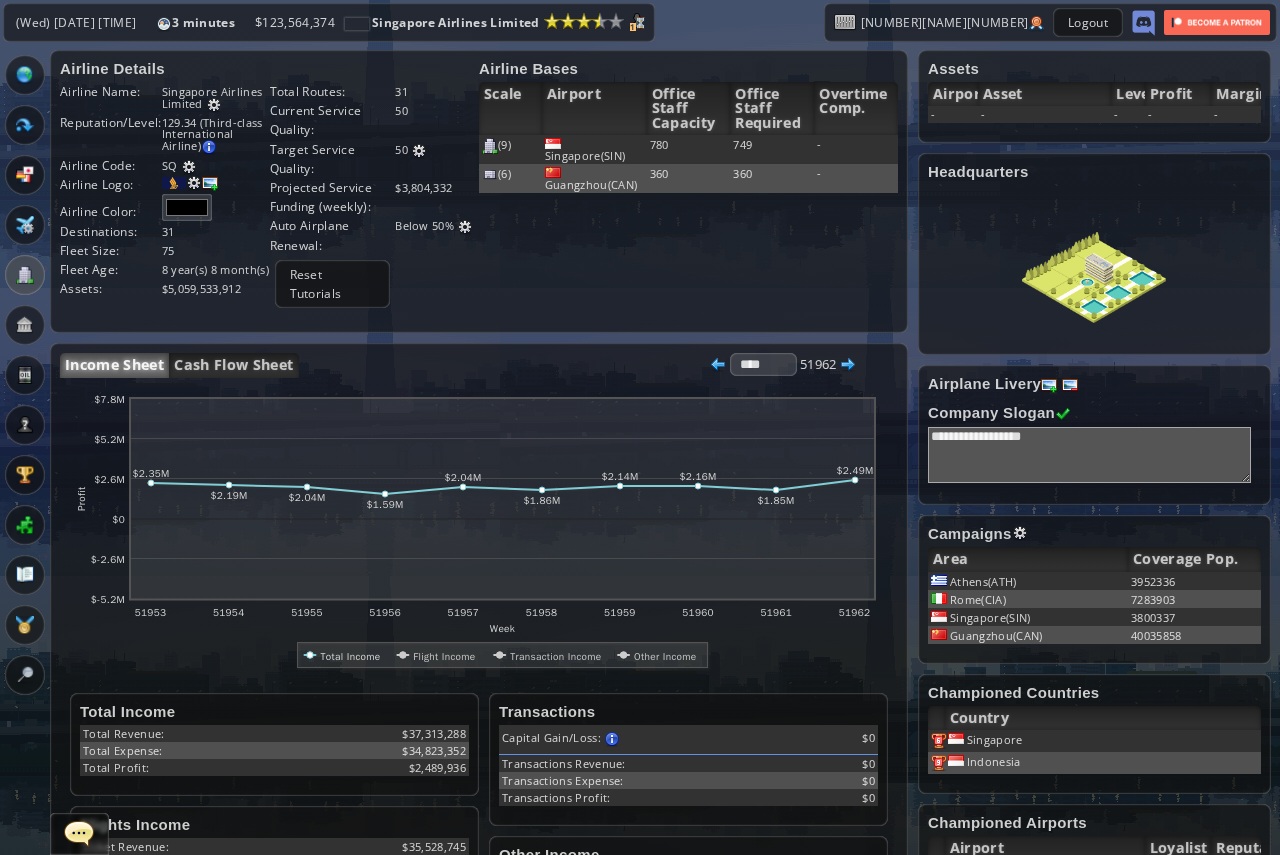 click on "Income Sheet
Cash Flow Sheet
****
*****
****
51962" at bounding box center [458, 365] 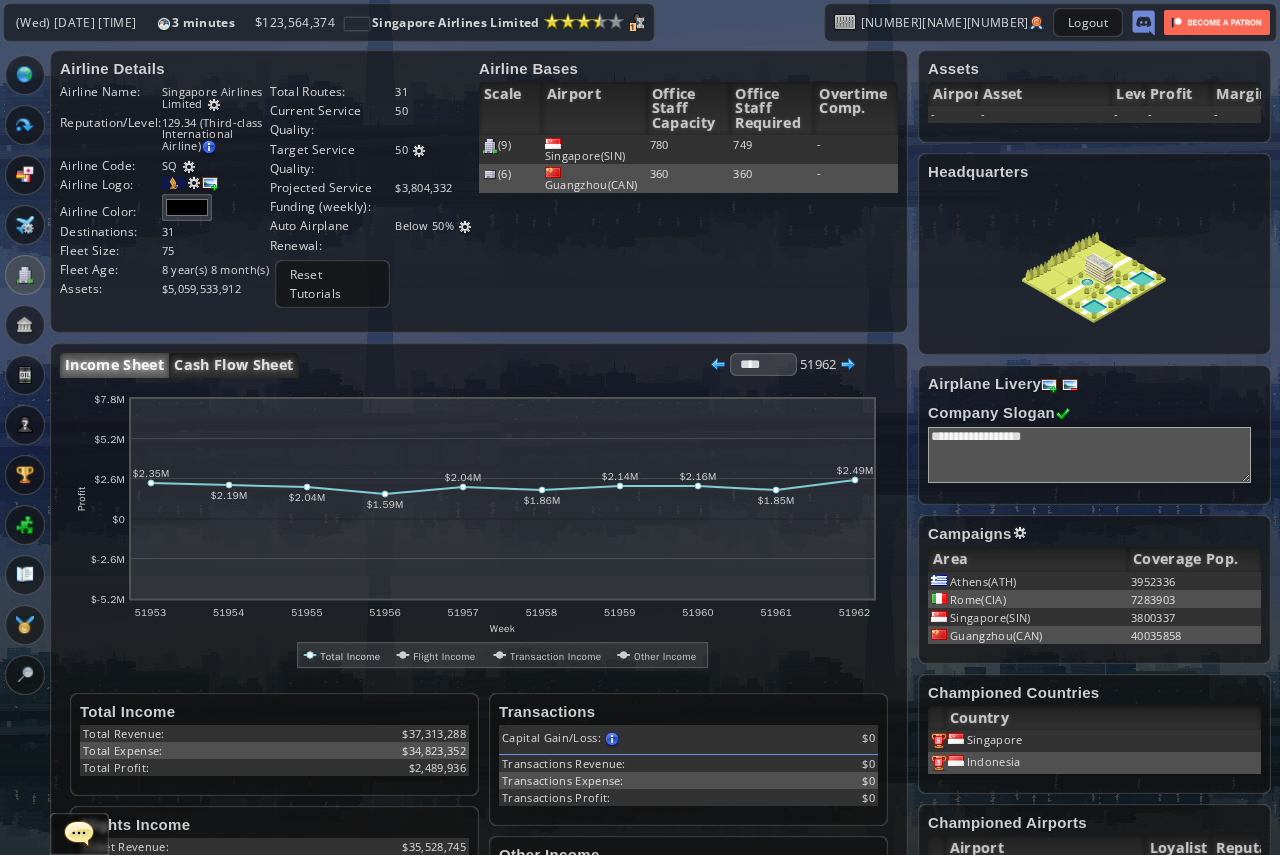 click on "Cash Flow Sheet" at bounding box center (233, 365) 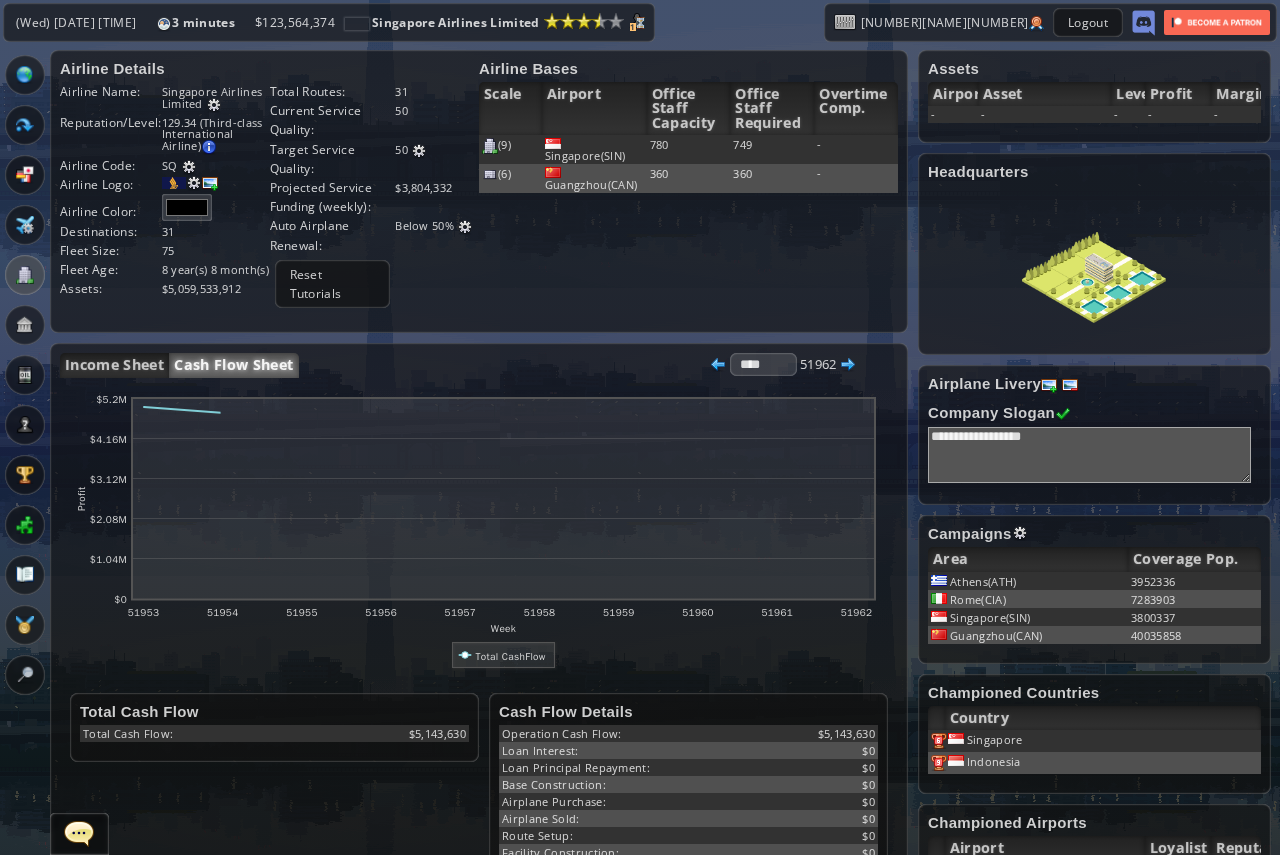 click on "Income Sheet
Cash Flow Sheet
****
*****
****
51962" at bounding box center [458, 365] 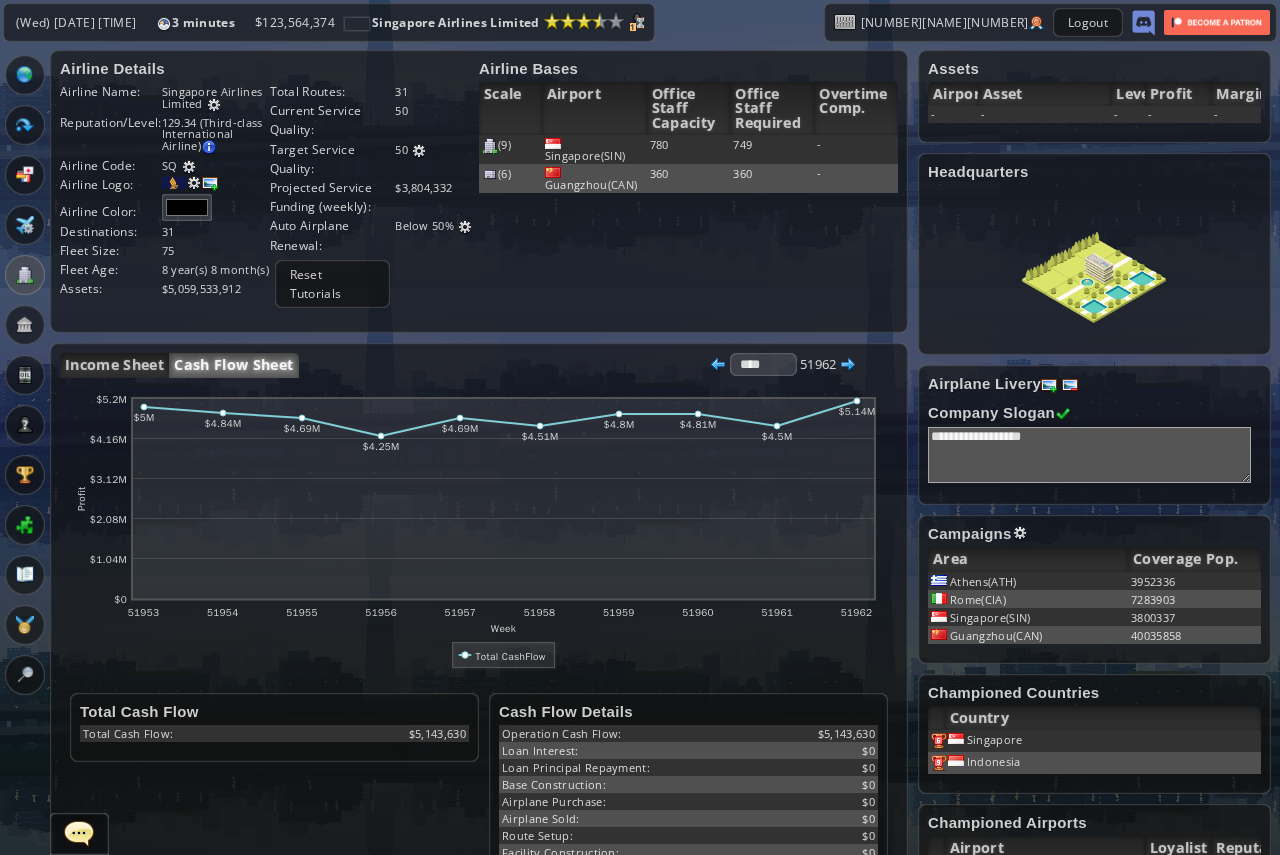 click on "Income Sheet
Cash Flow Sheet
****
*****
****
51962" at bounding box center [458, 365] 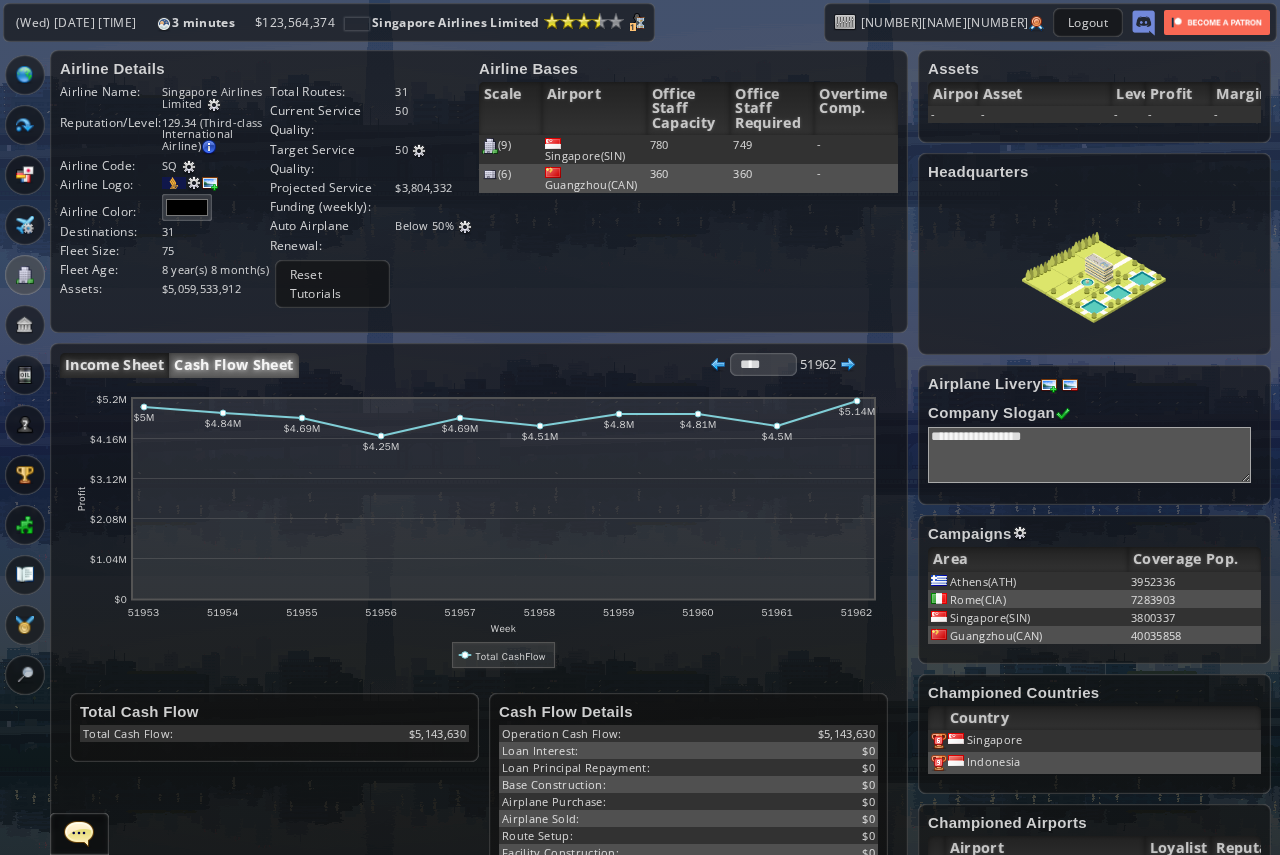 click on "Income Sheet" at bounding box center (114, 365) 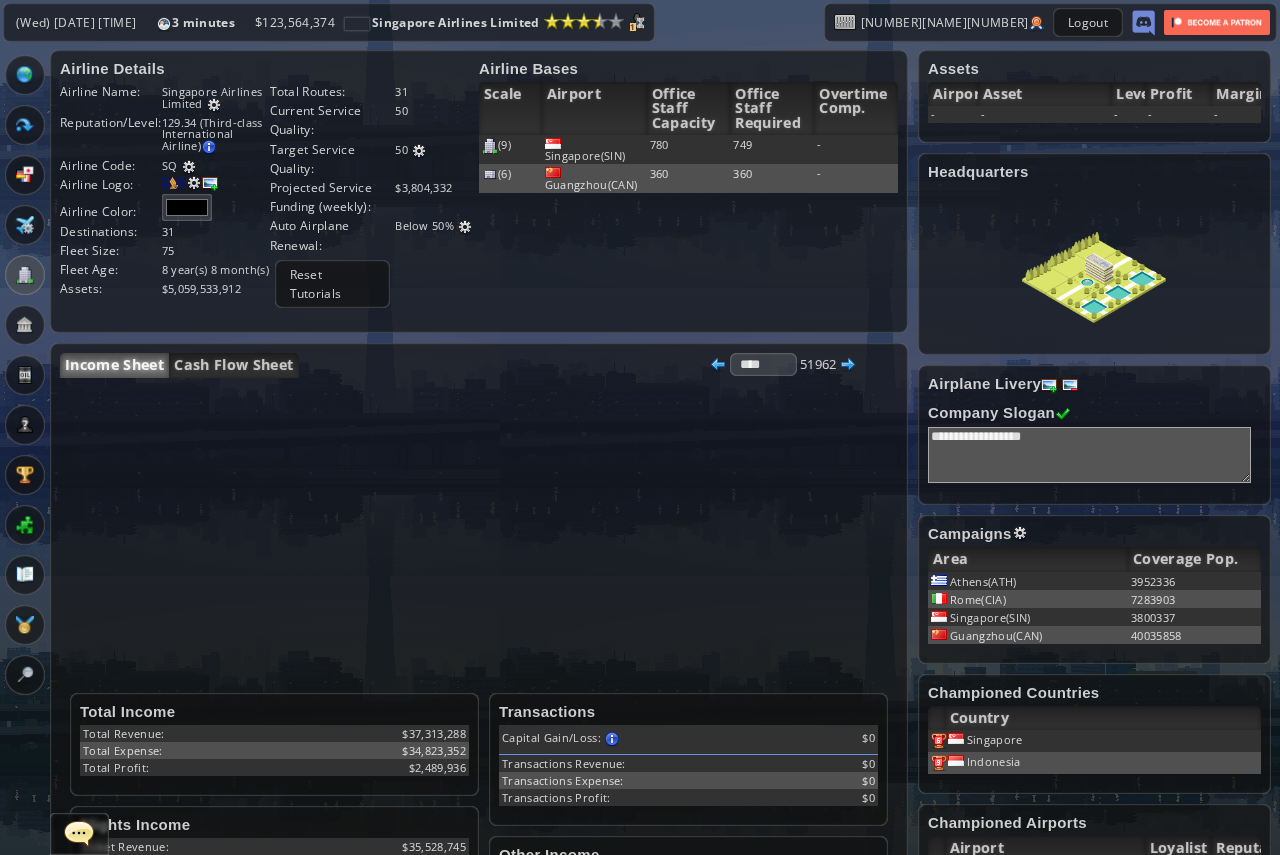 click on "Income Sheet
Cash Flow Sheet
****
*****
****
51962
Total Income
Total Revenue:
$37,313,288
Fuel:" at bounding box center [479, 758] 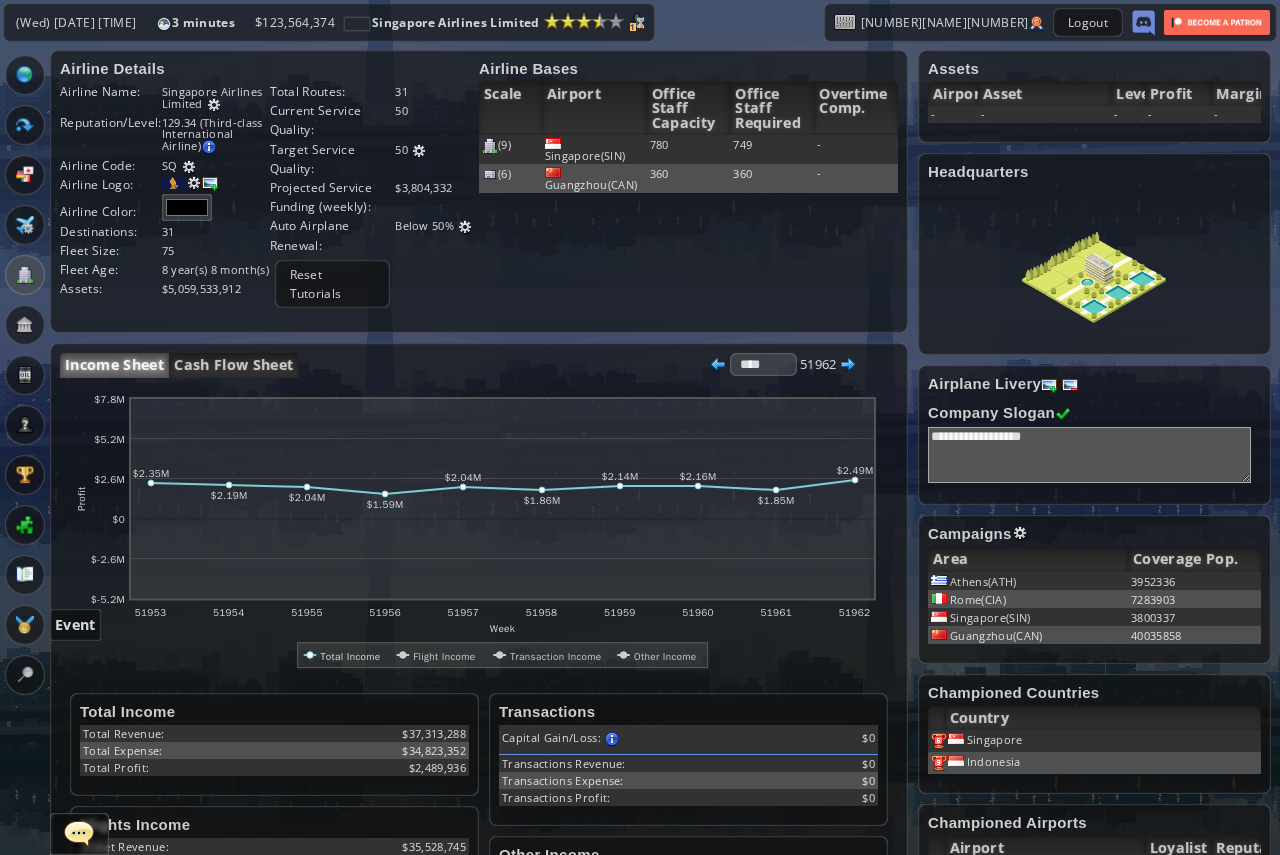 click at bounding box center [25, 625] 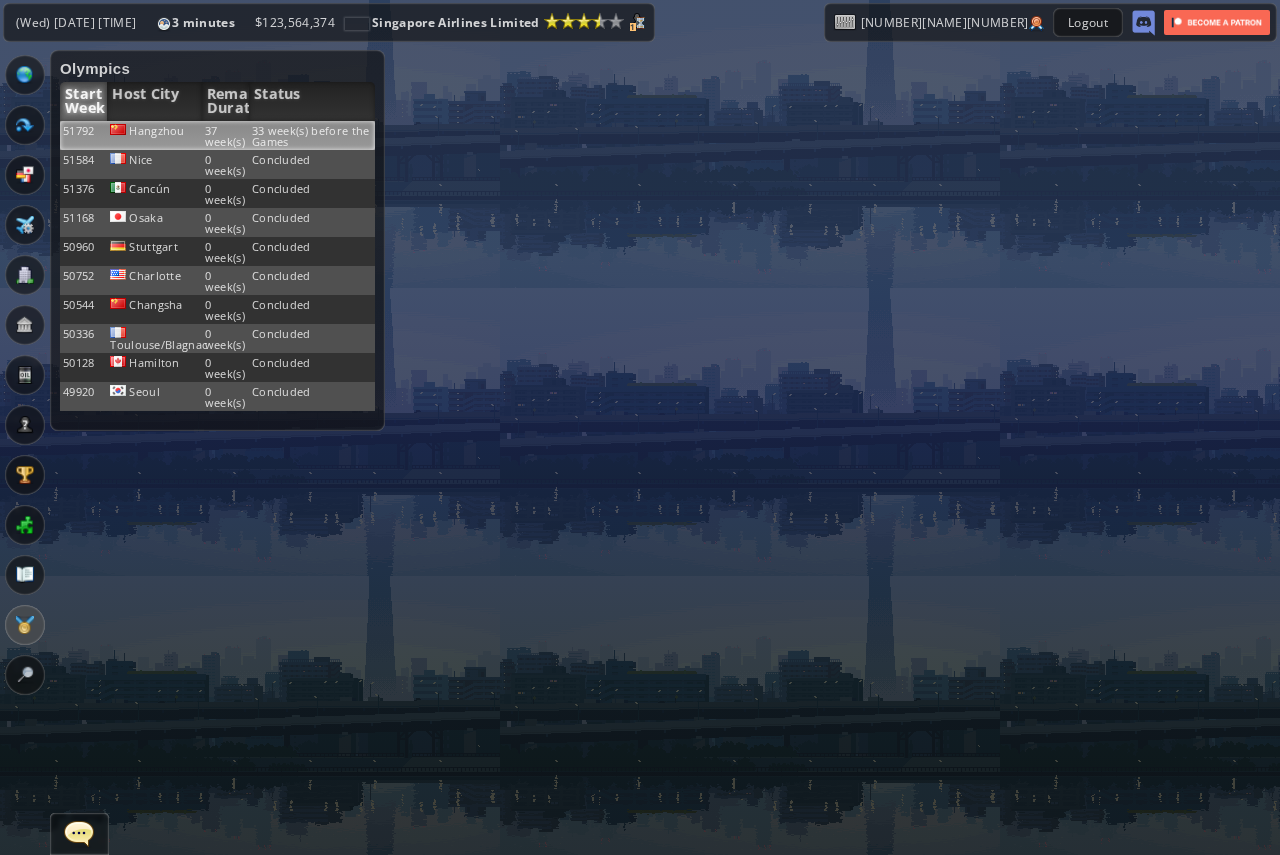 click on "Hangzhou" at bounding box center (154, 135) 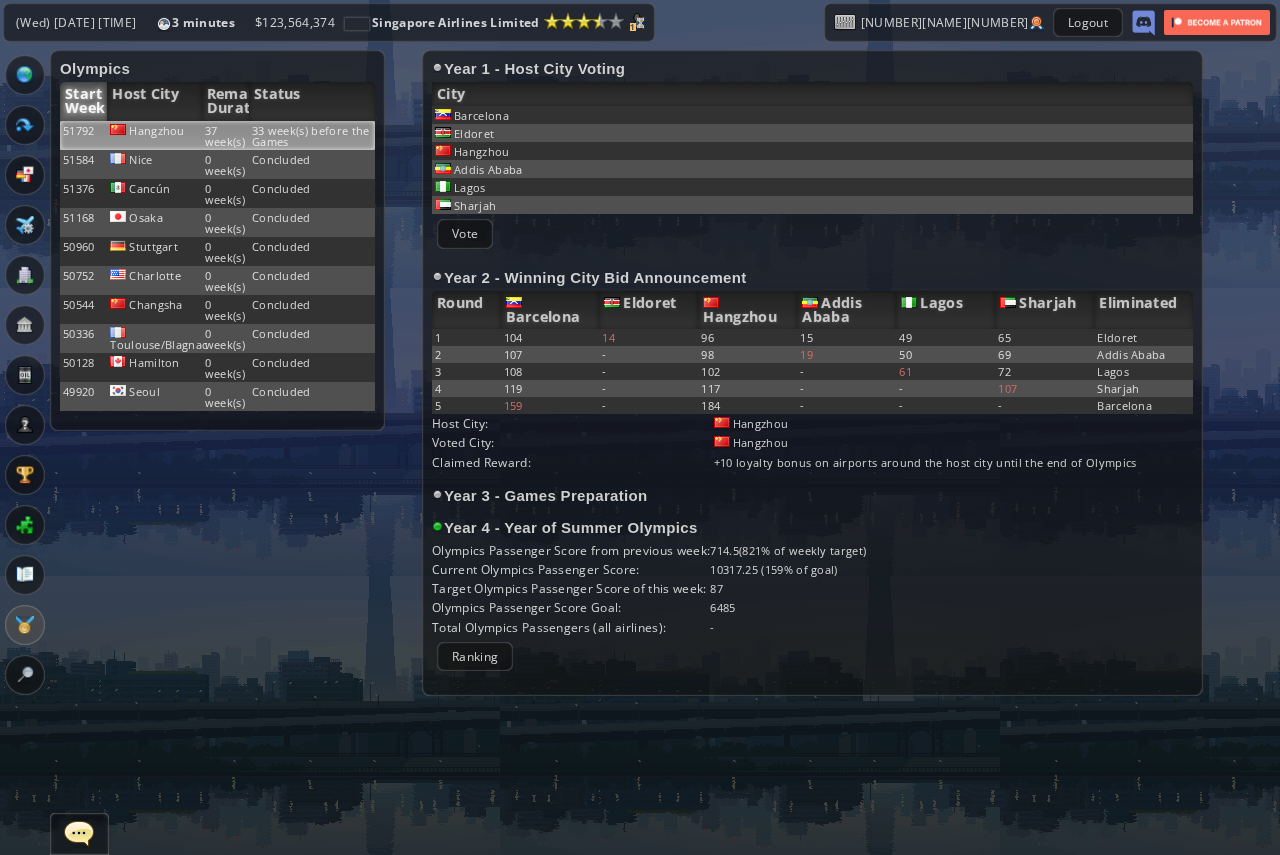 click on "Year 4 - Year of Summer Olympics" at bounding box center (812, 527) 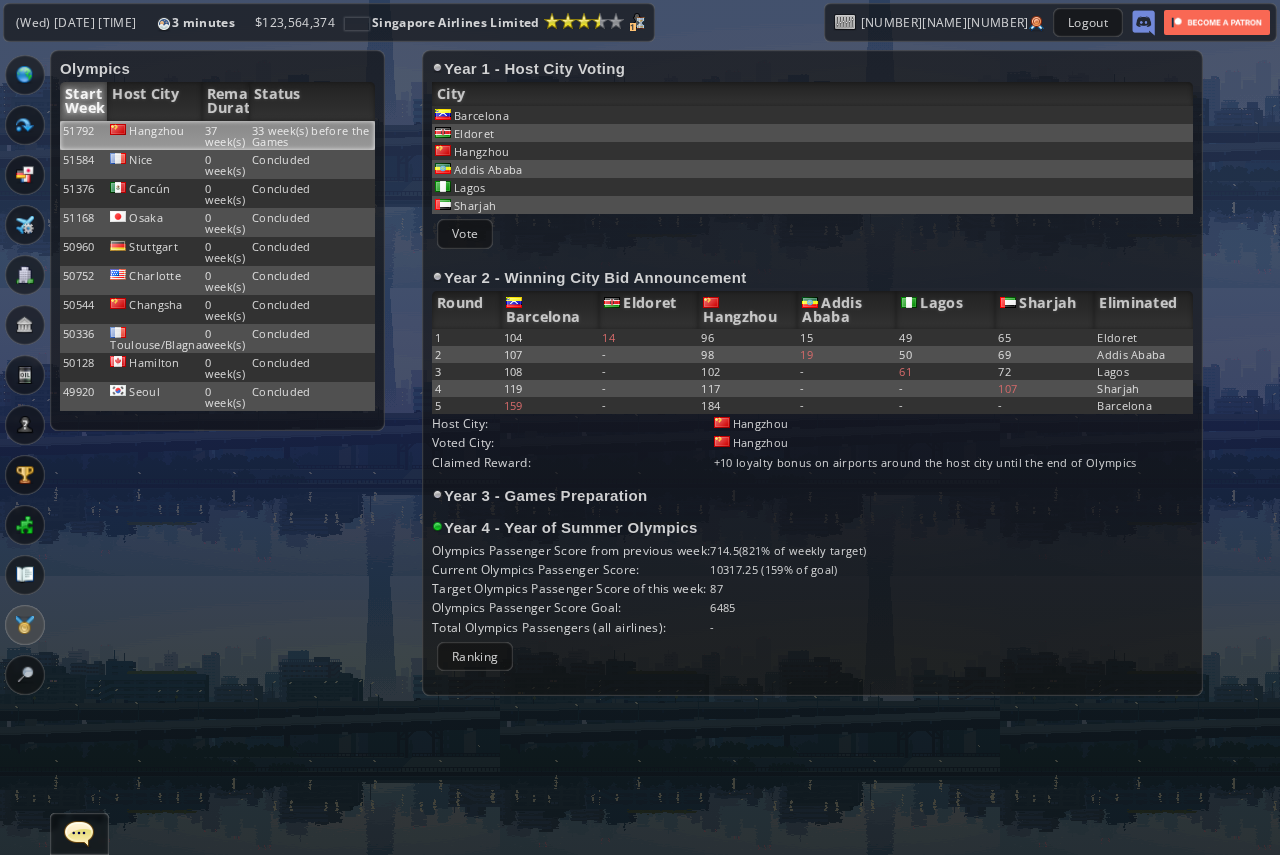 click on "Year 4 - Year of Summer Olympics" at bounding box center (812, 527) 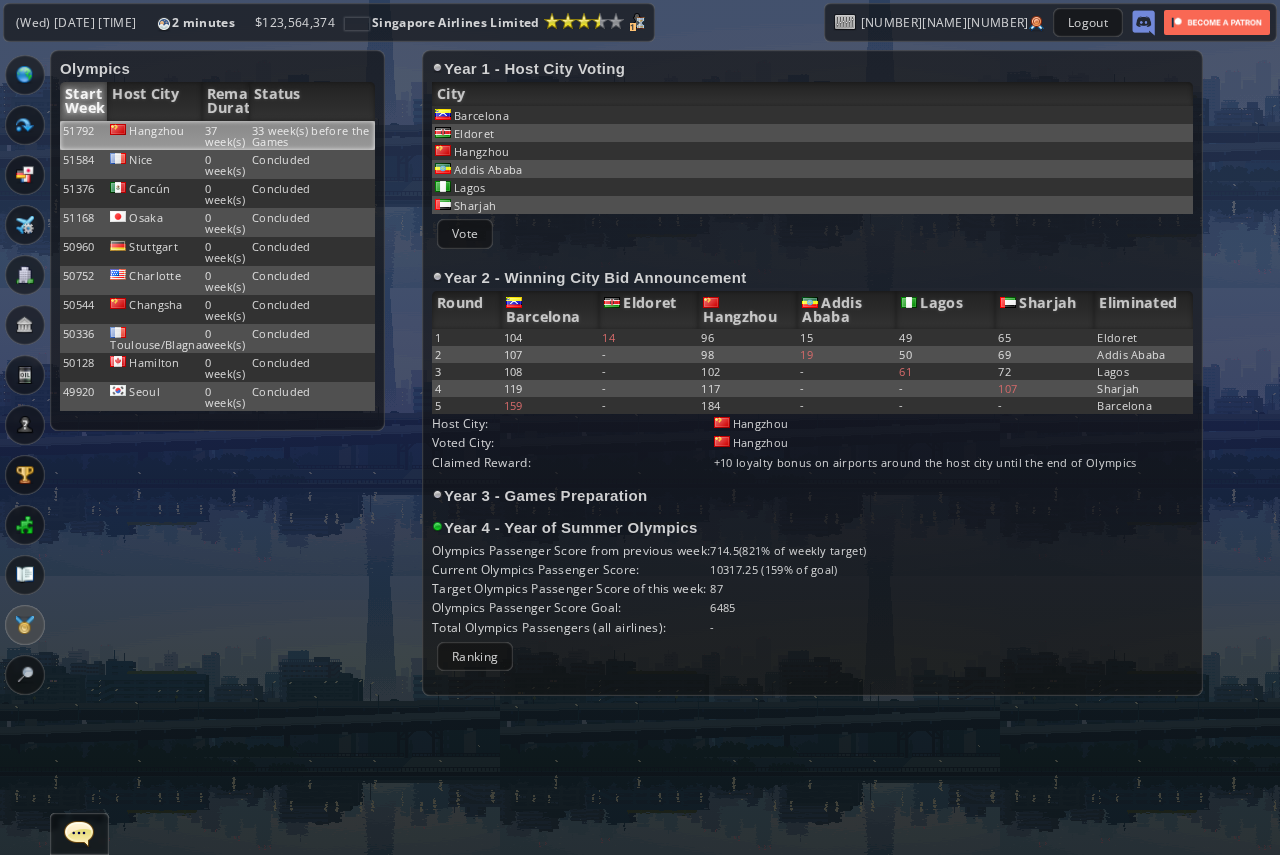 click on "Year 4 - Year of Summer Olympics" at bounding box center (812, 527) 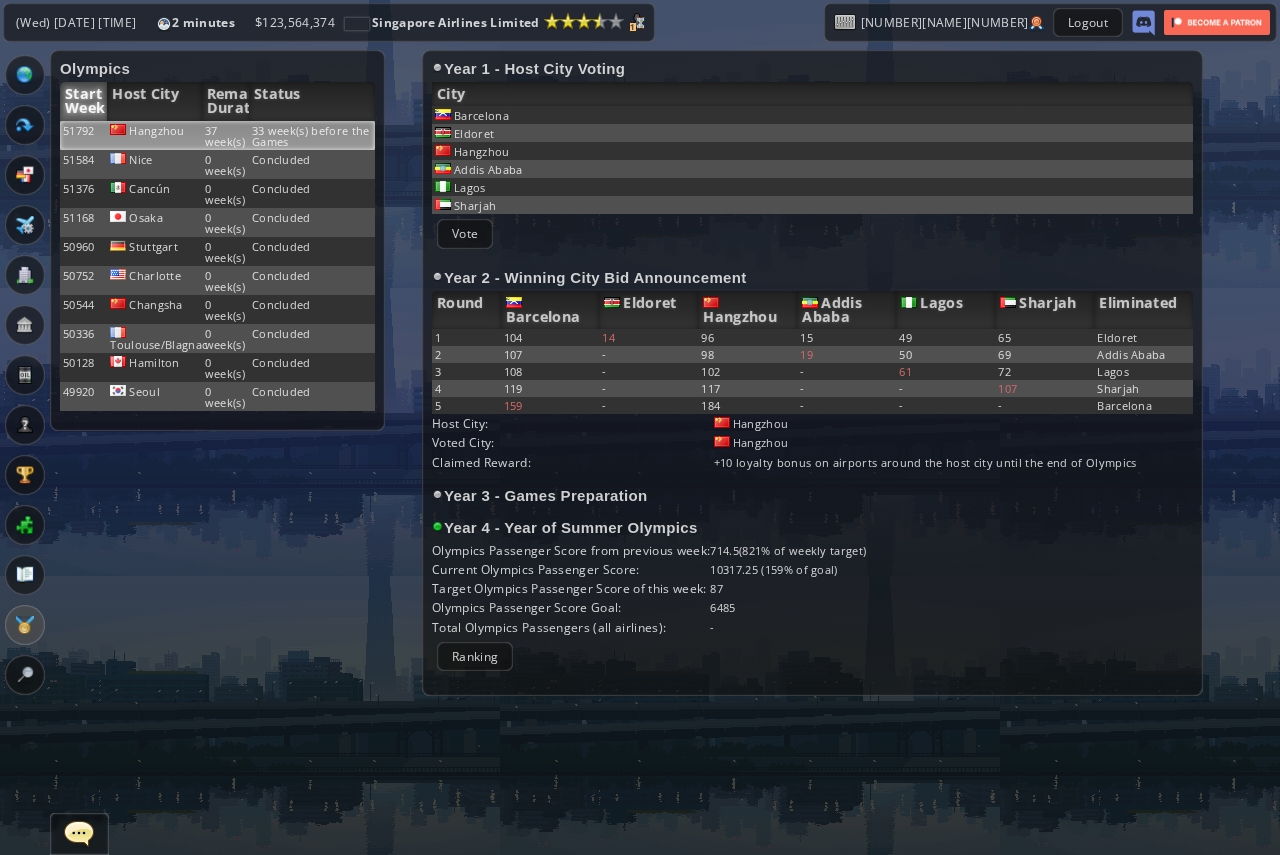 click on "Year 4 - Year of Summer Olympics" at bounding box center (812, 527) 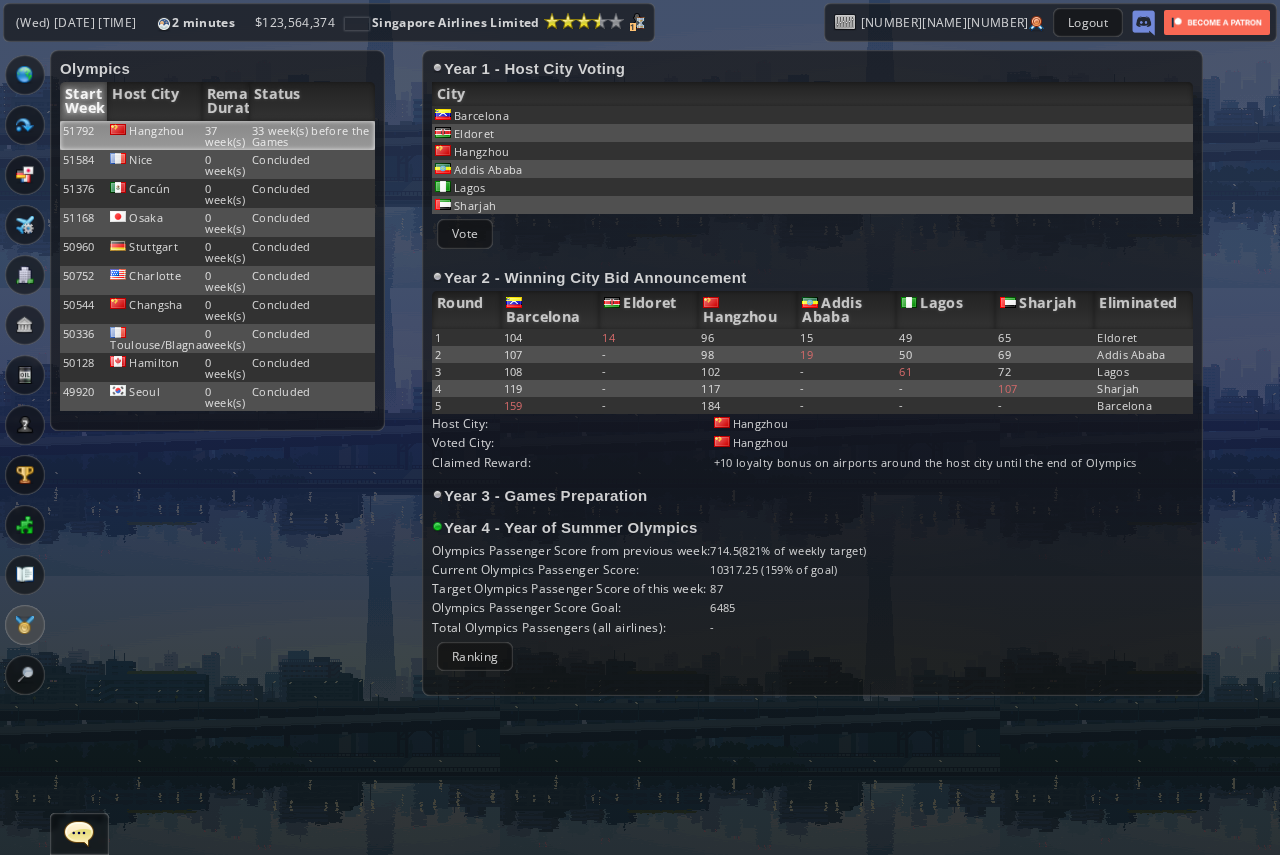 click on "Year 4 - Year of Summer Olympics" at bounding box center (812, 527) 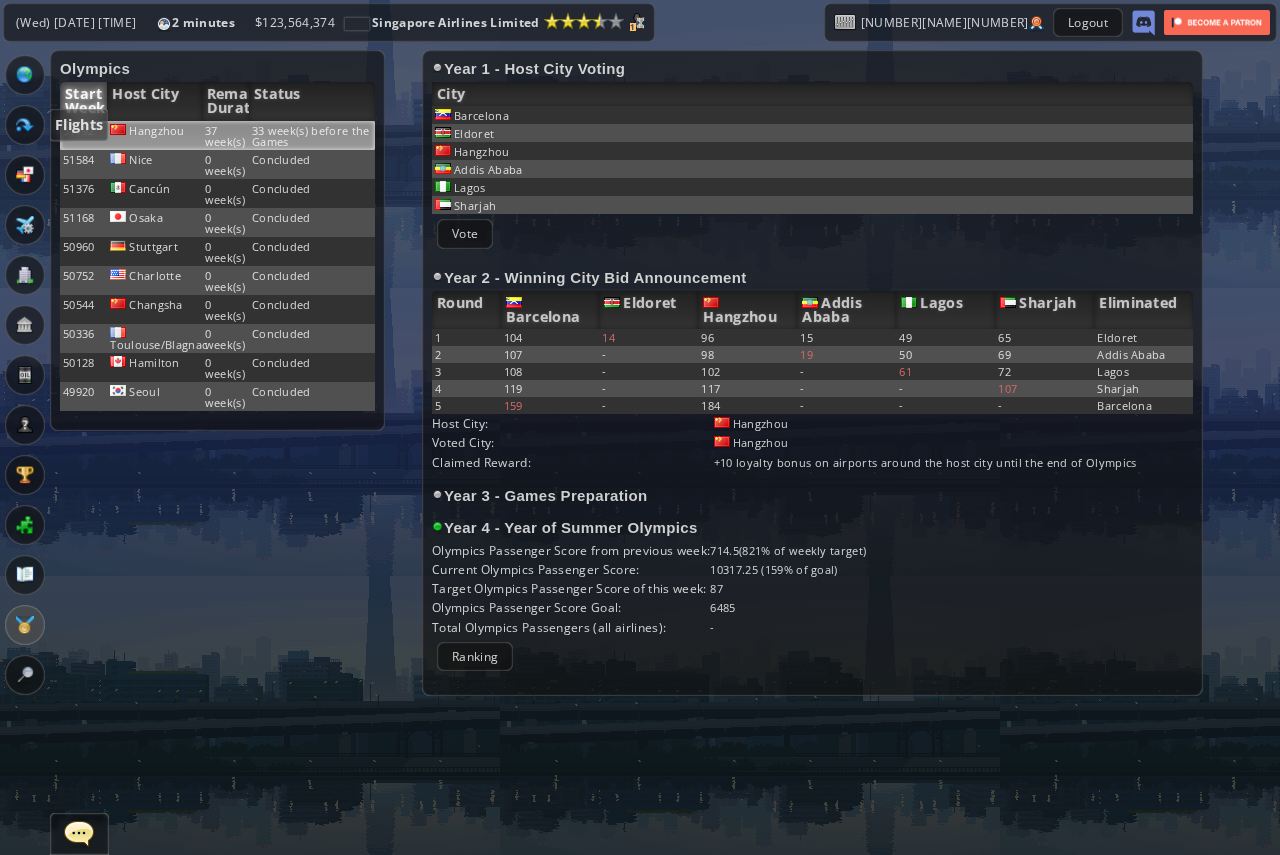 click at bounding box center (25, 125) 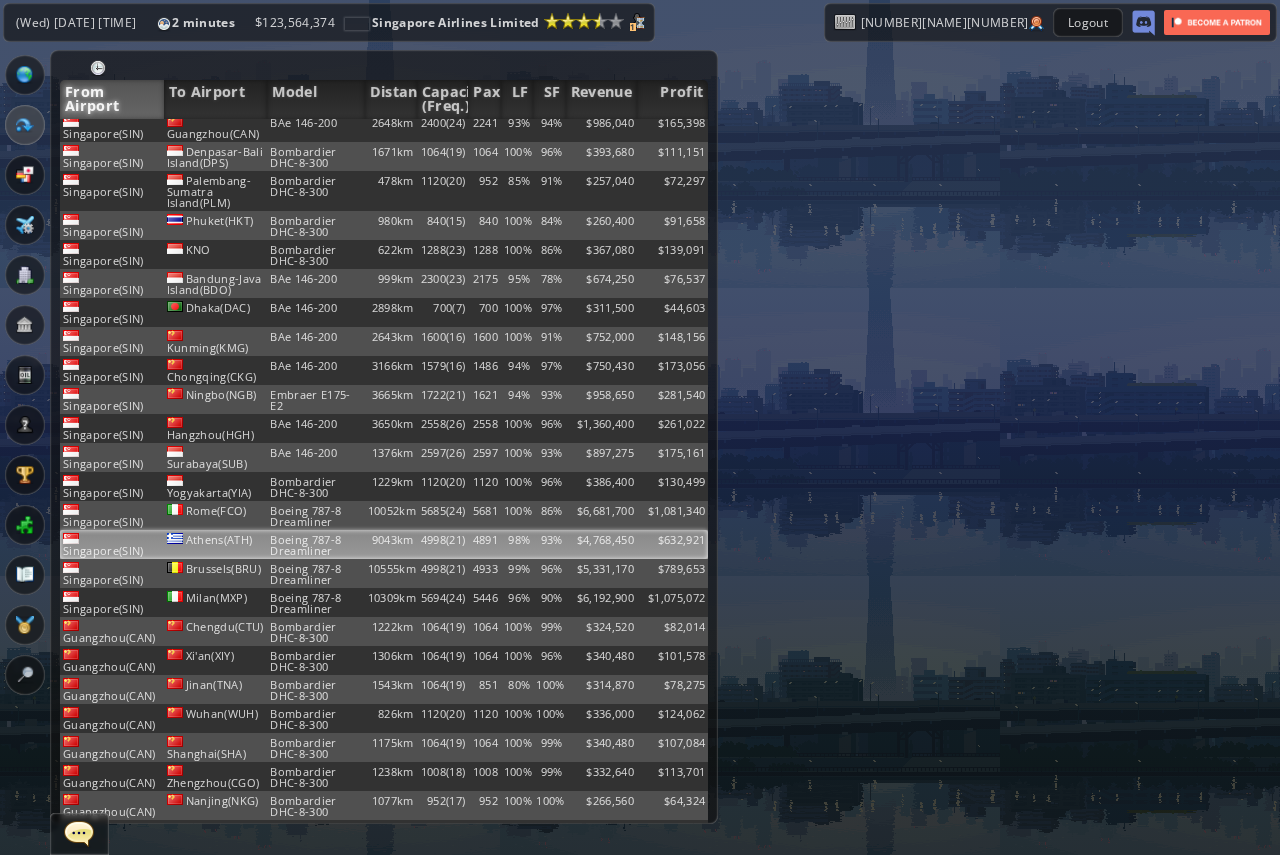 scroll, scrollTop: 0, scrollLeft: 0, axis: both 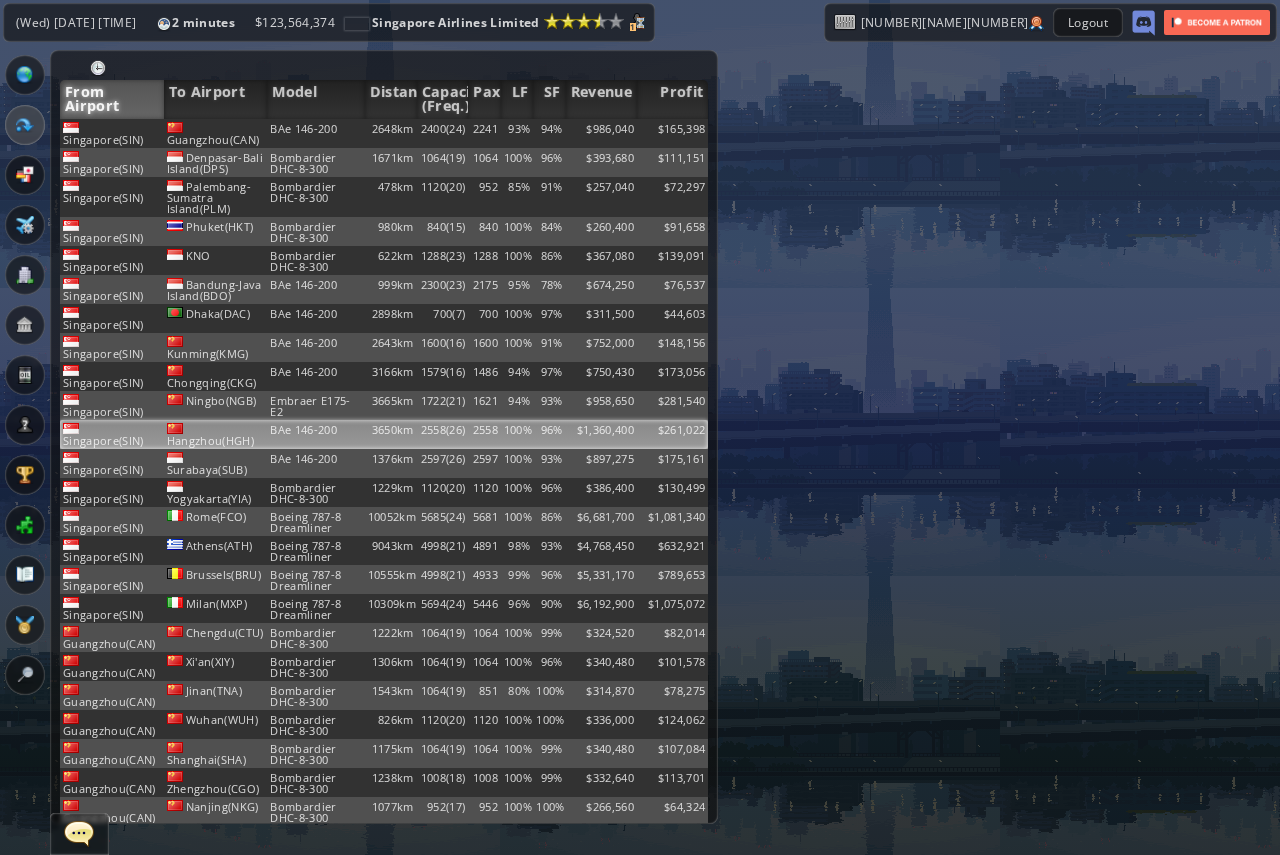click on "BAe 146-200" at bounding box center (315, 133) 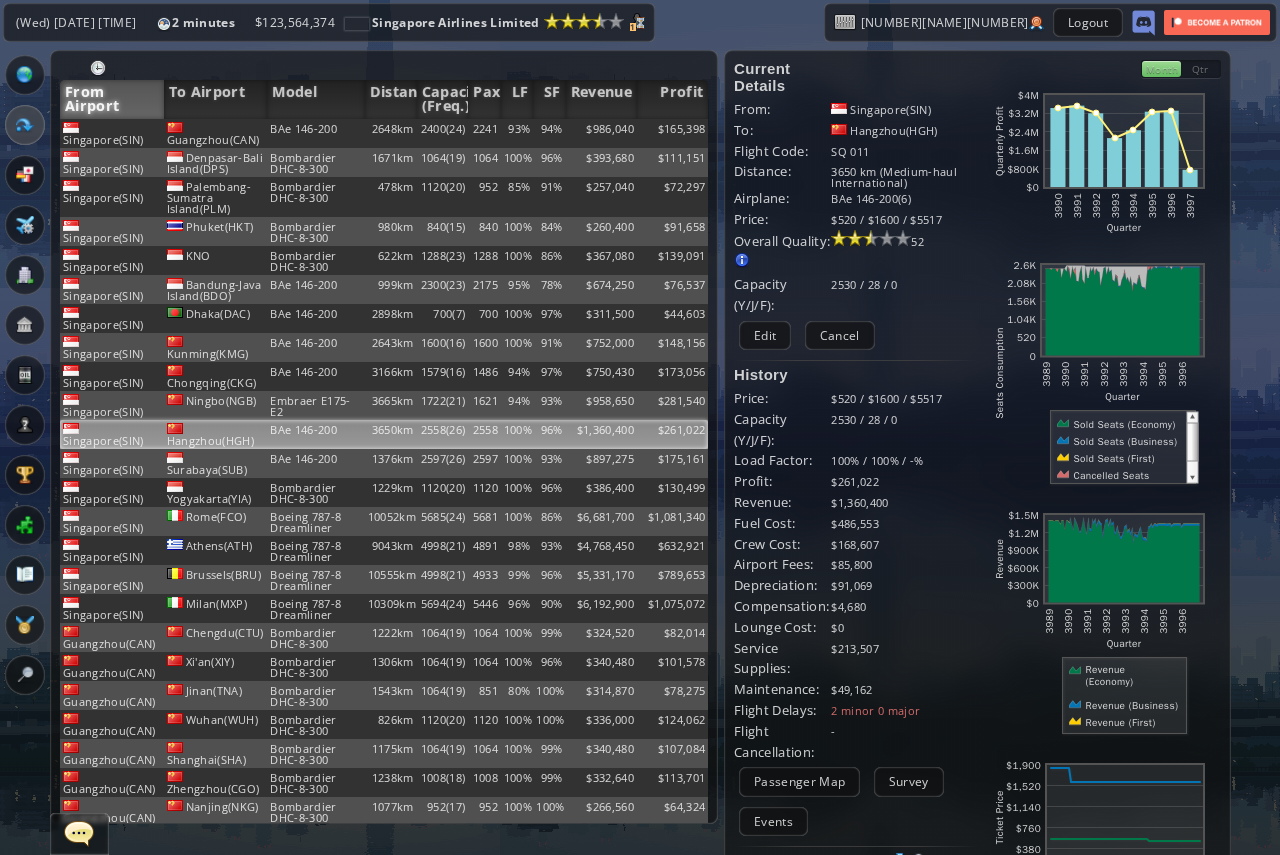 click on "2530 / 28 / 0
( )" at bounding box center [904, 109] 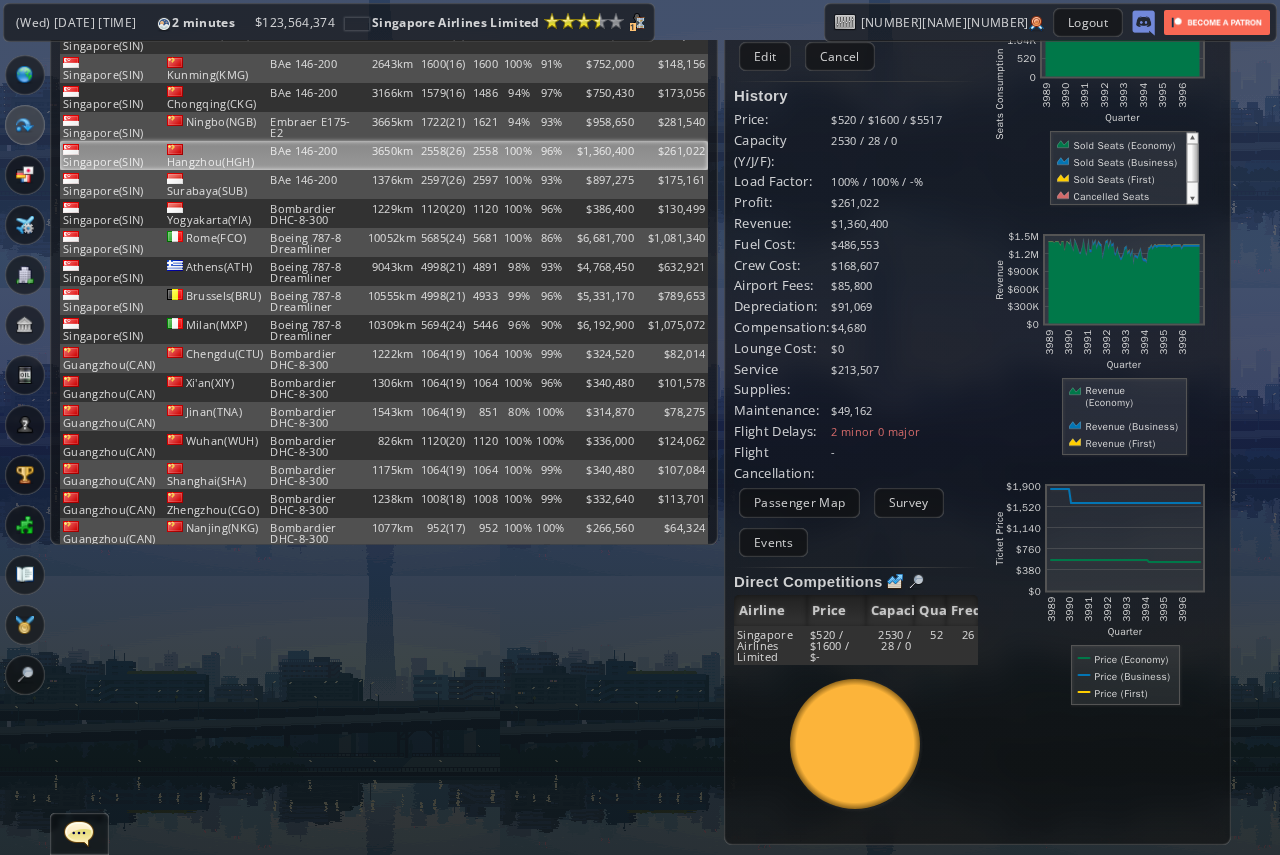 scroll, scrollTop: 0, scrollLeft: 0, axis: both 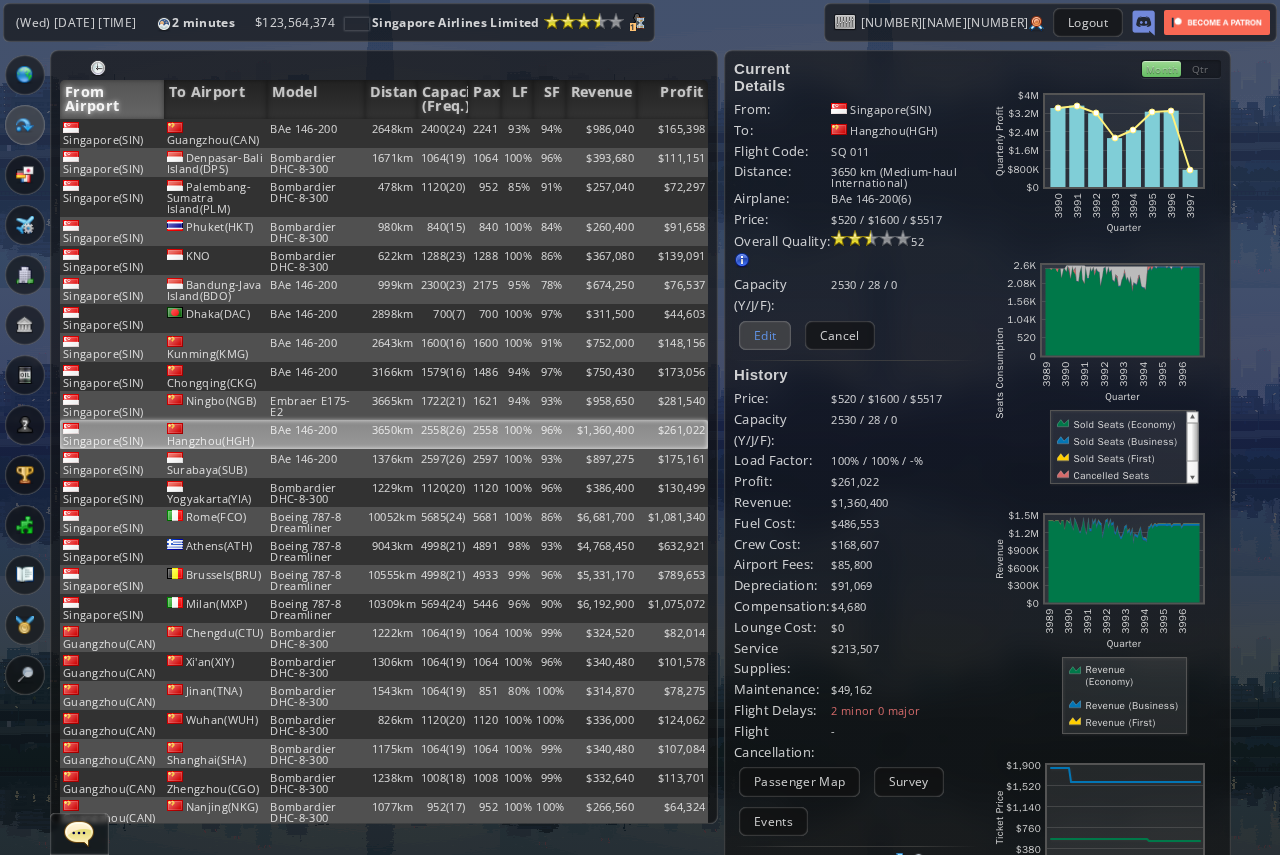 click on "Edit" at bounding box center [765, 335] 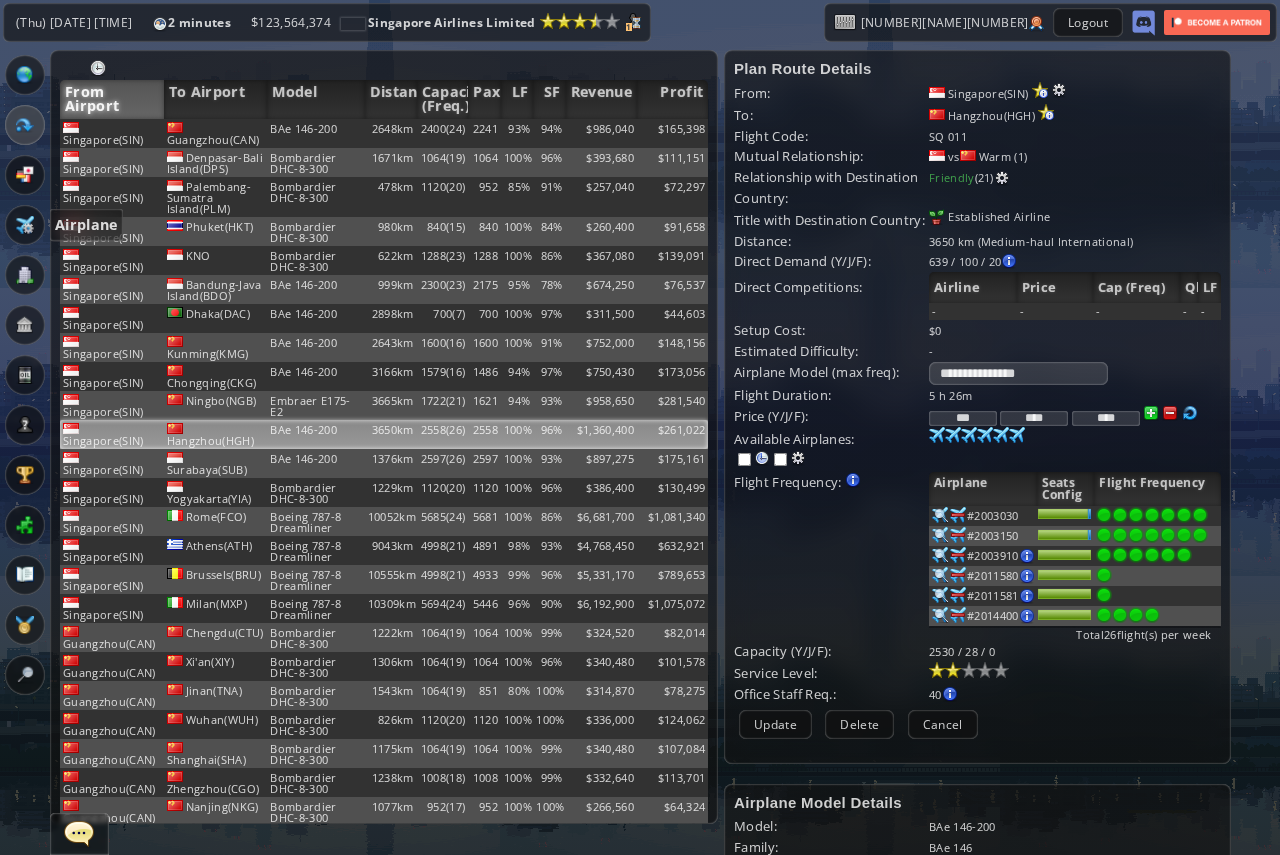 click at bounding box center [25, 225] 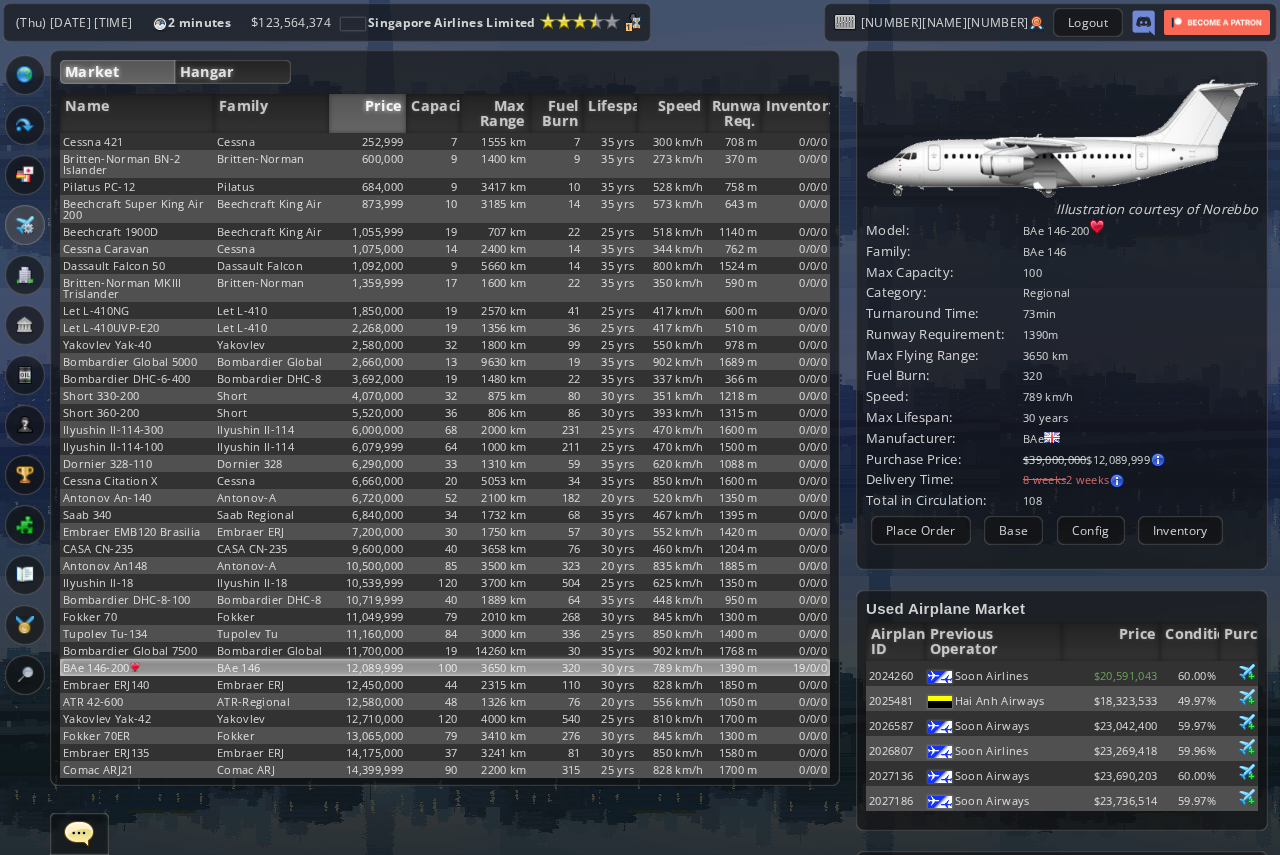 click on "Hangar" at bounding box center [233, 72] 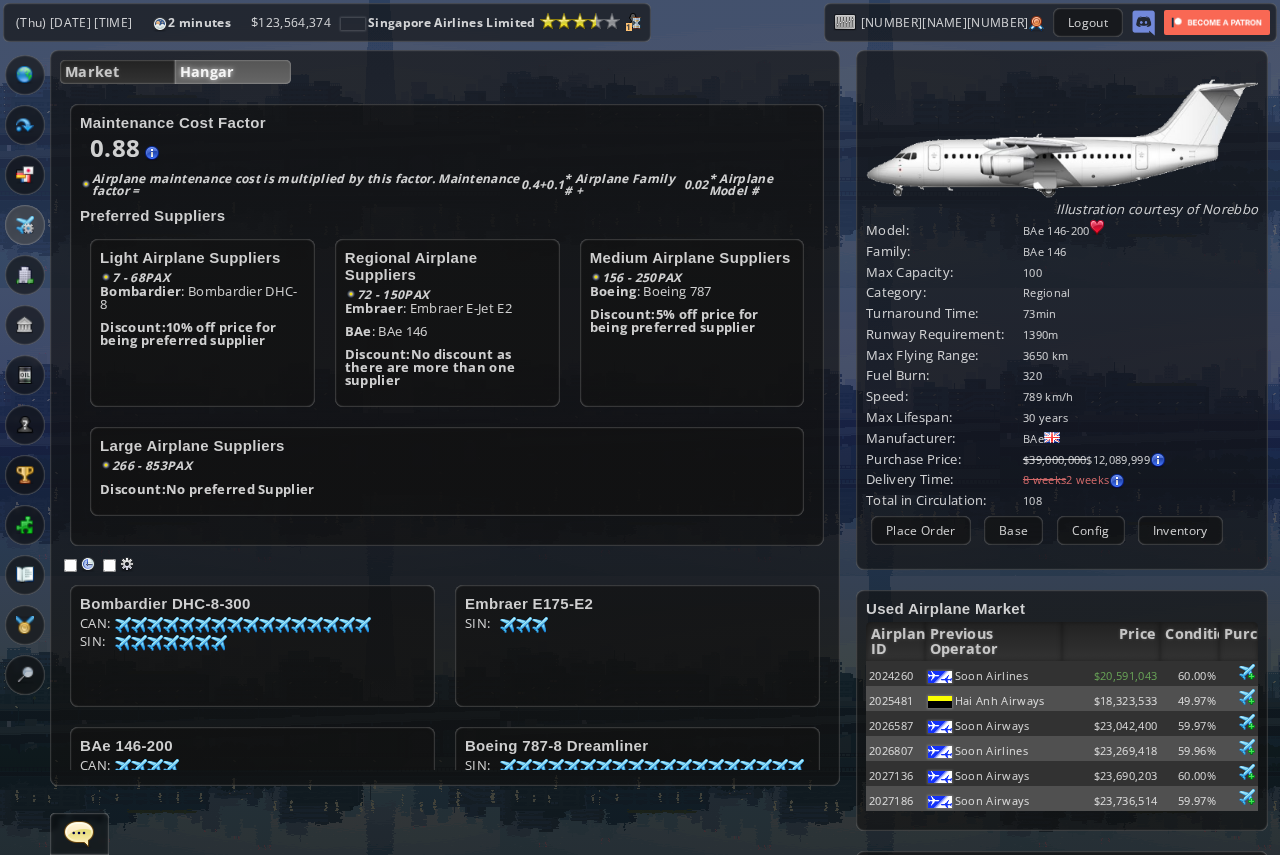 scroll, scrollTop: 101, scrollLeft: 0, axis: vertical 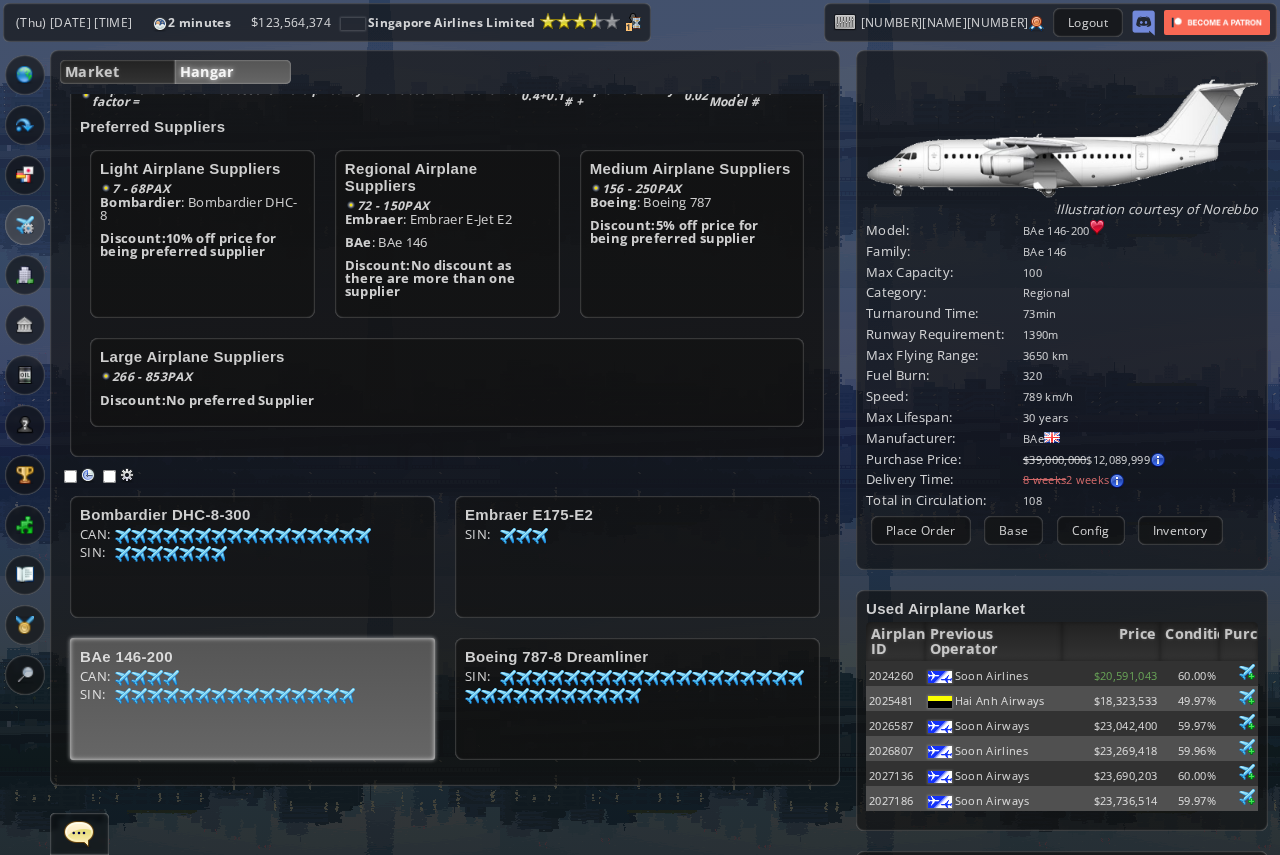 click on "CAN: 99 70 98 71 98 71 78 74 SIN: 98 72 98 74 97 75 97 75 96 75 98 75 96 75 96 75 98 75 100 76 98 76 99 77 94 77 96 83 96 86" at bounding box center [252, 563] 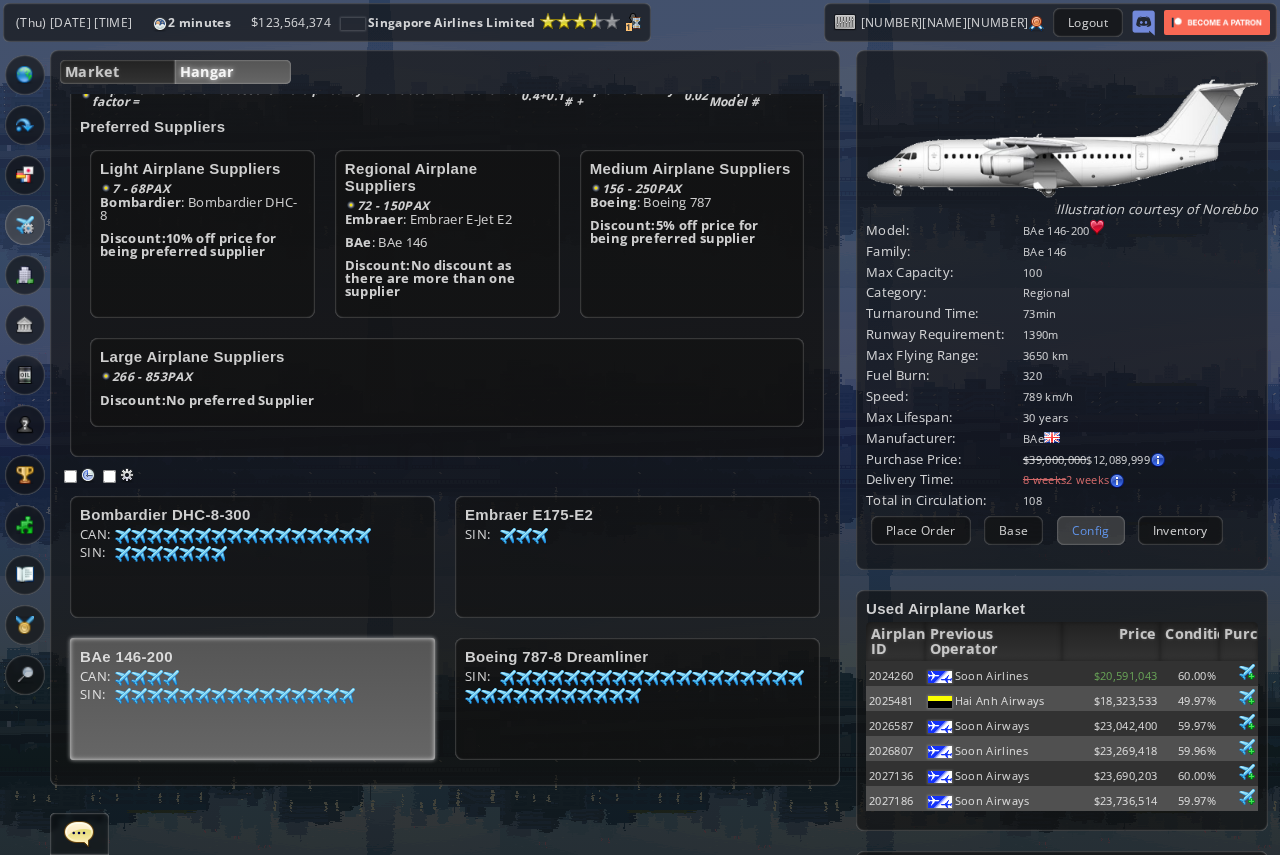 click on "Config" at bounding box center [1091, 530] 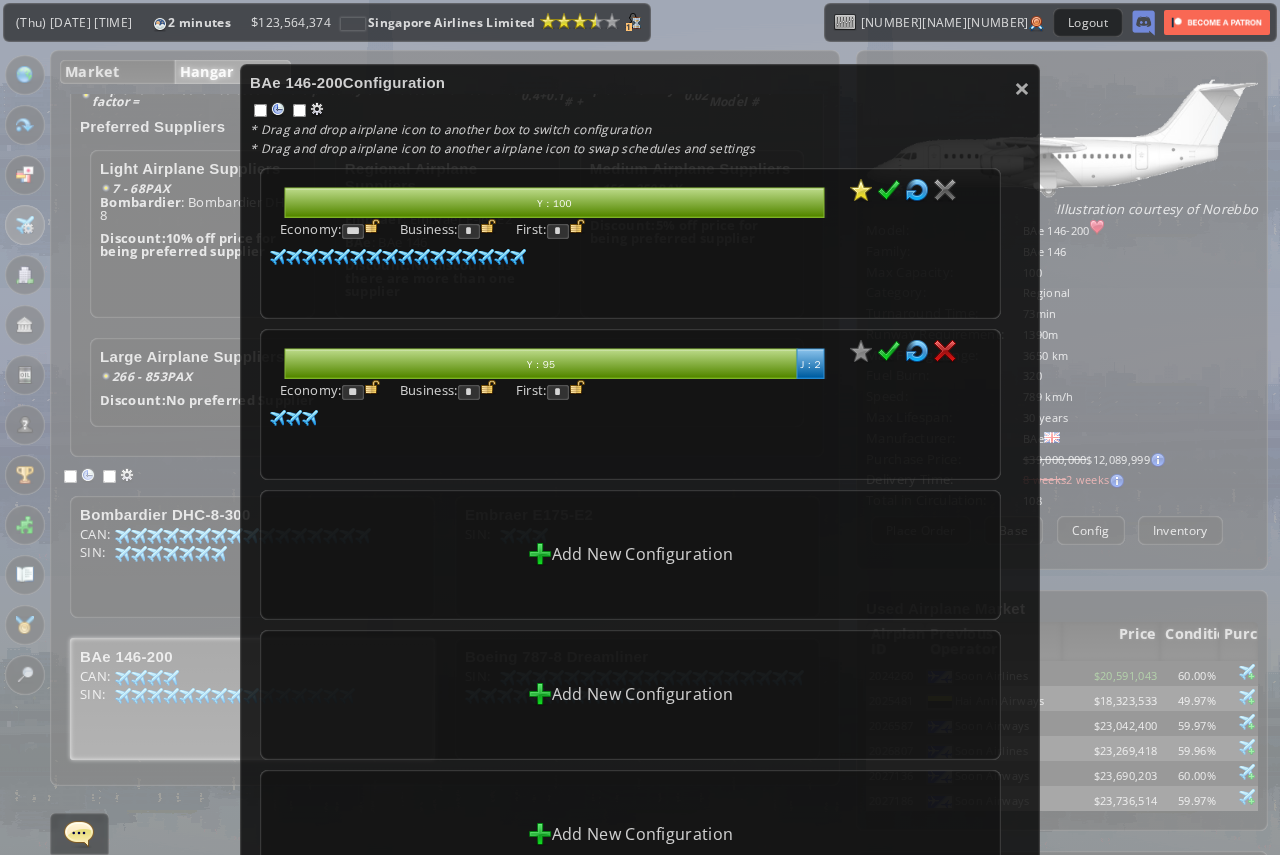 drag, startPoint x: 514, startPoint y: 394, endPoint x: 462, endPoint y: 387, distance: 52.46904 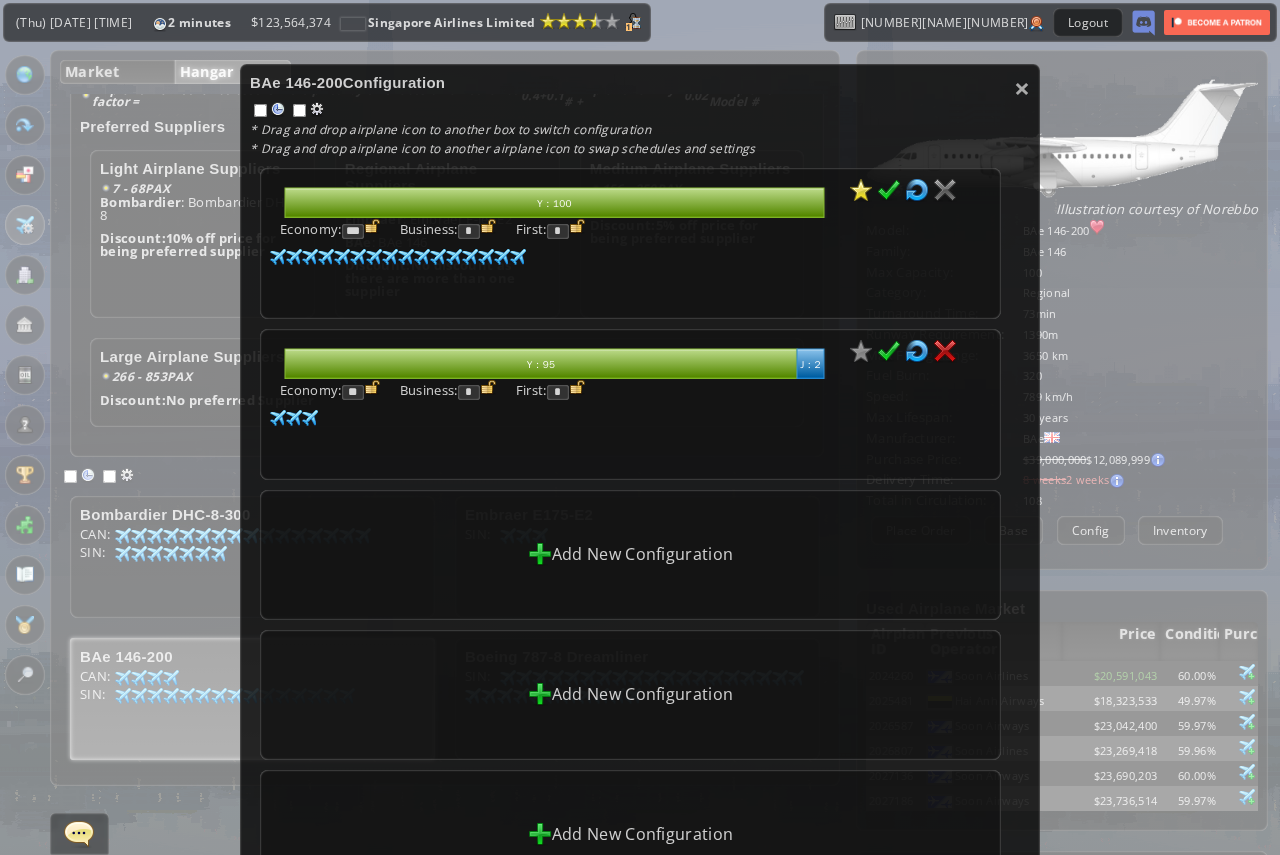 click on "Business:  *" at bounding box center (448, 228) 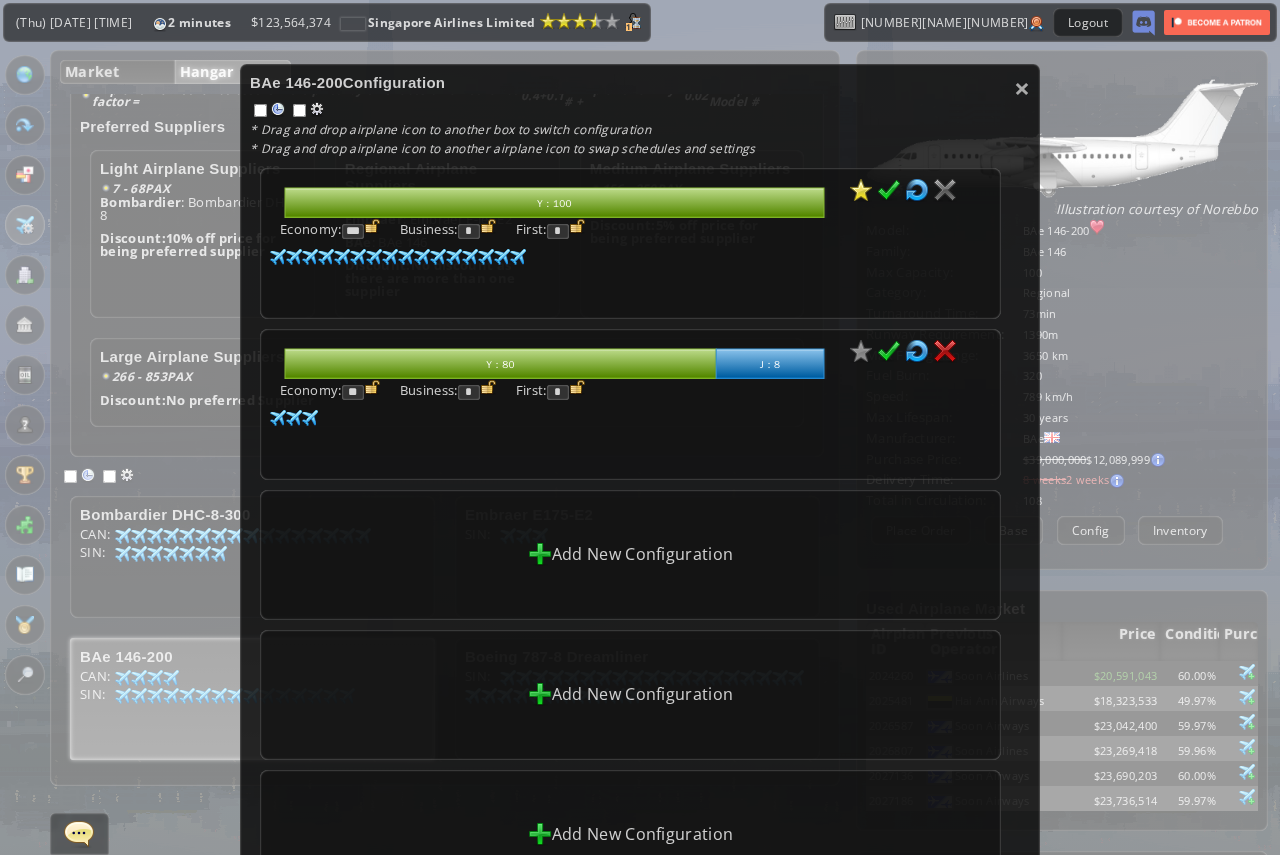 drag, startPoint x: 508, startPoint y: 395, endPoint x: 459, endPoint y: 388, distance: 49.497475 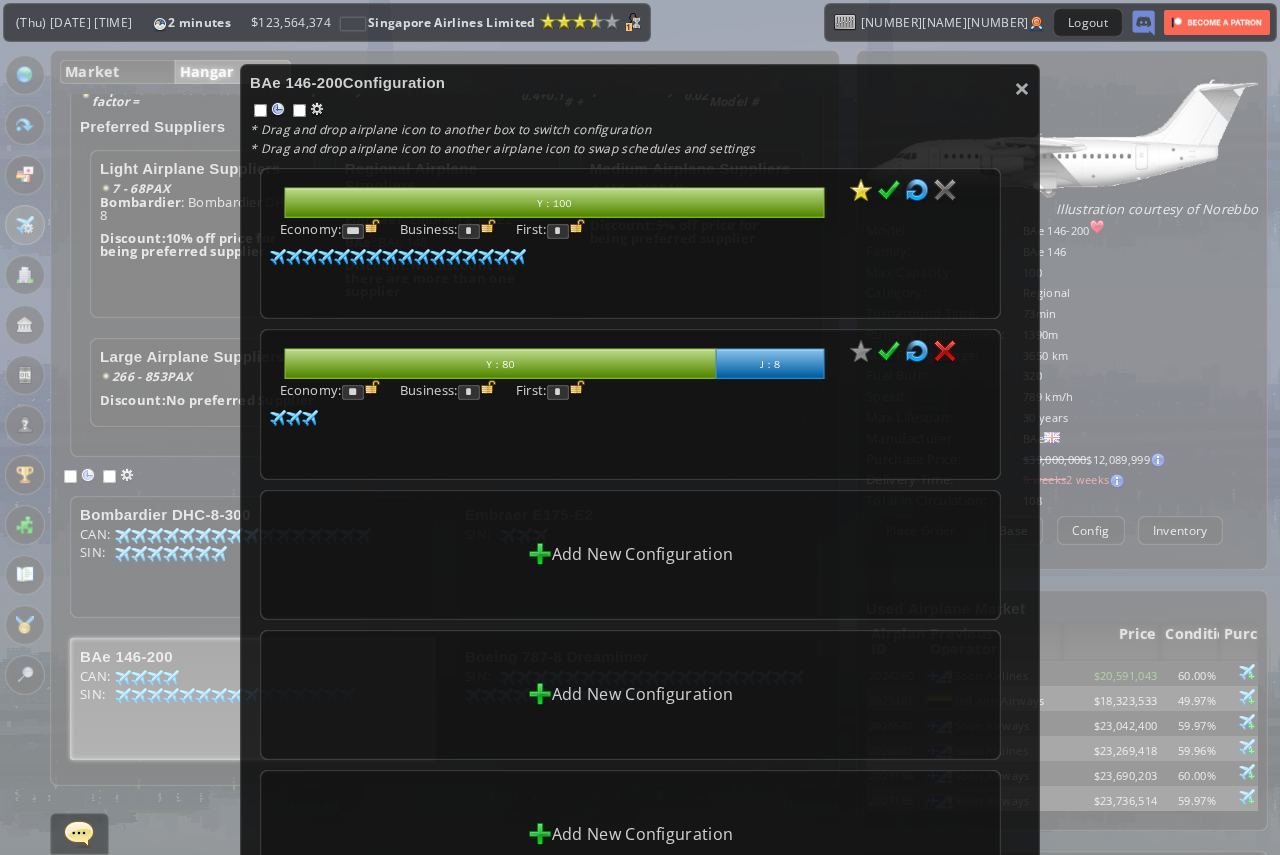click on "Business:  *" at bounding box center [448, 228] 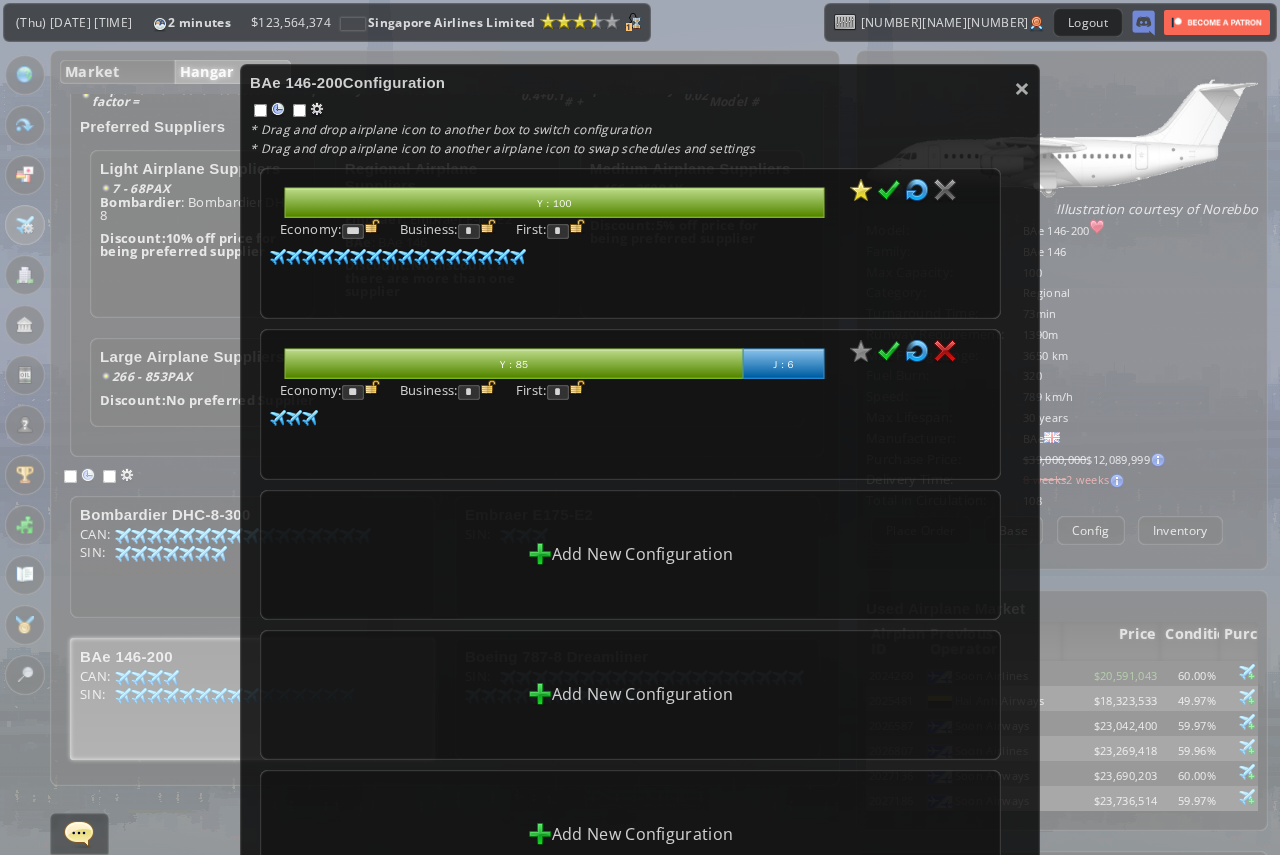 type on "*" 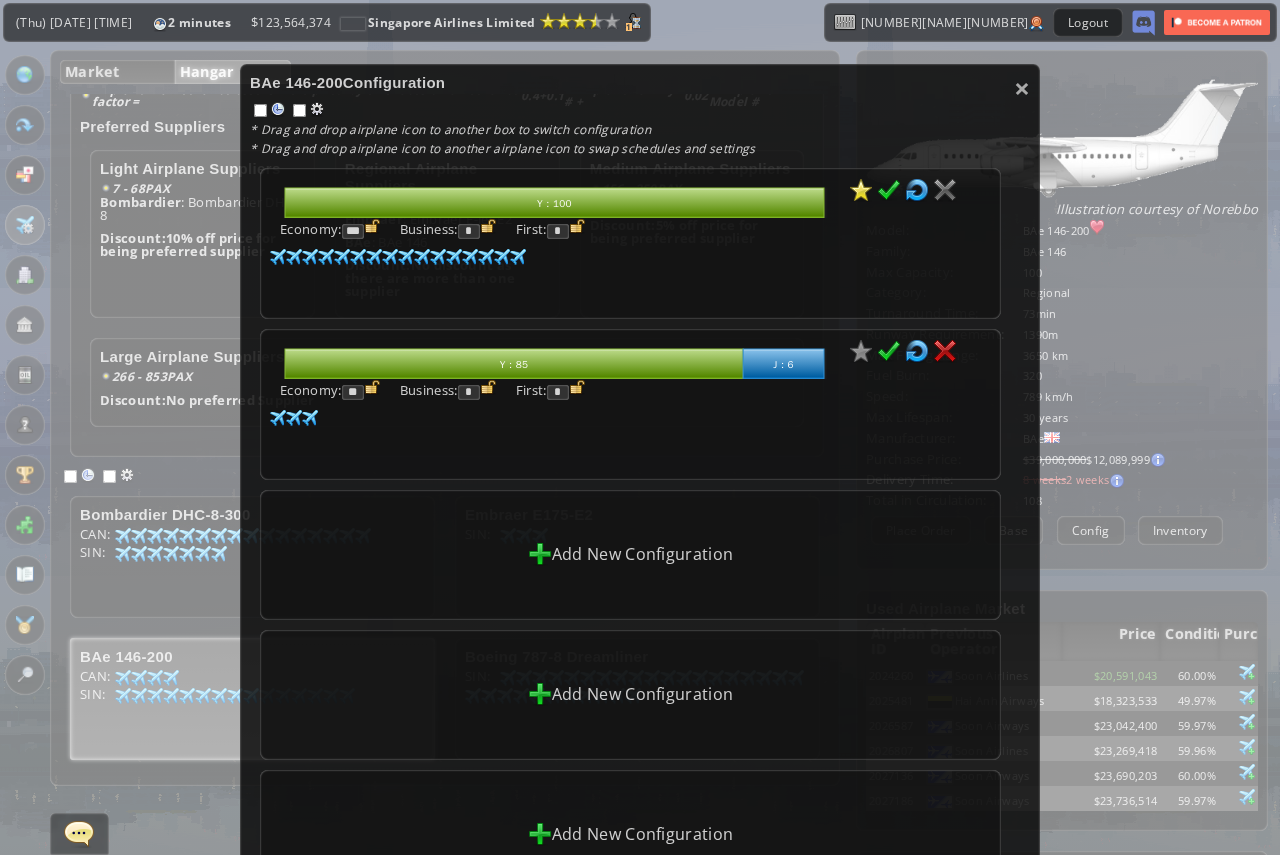 click at bounding box center (889, 190) 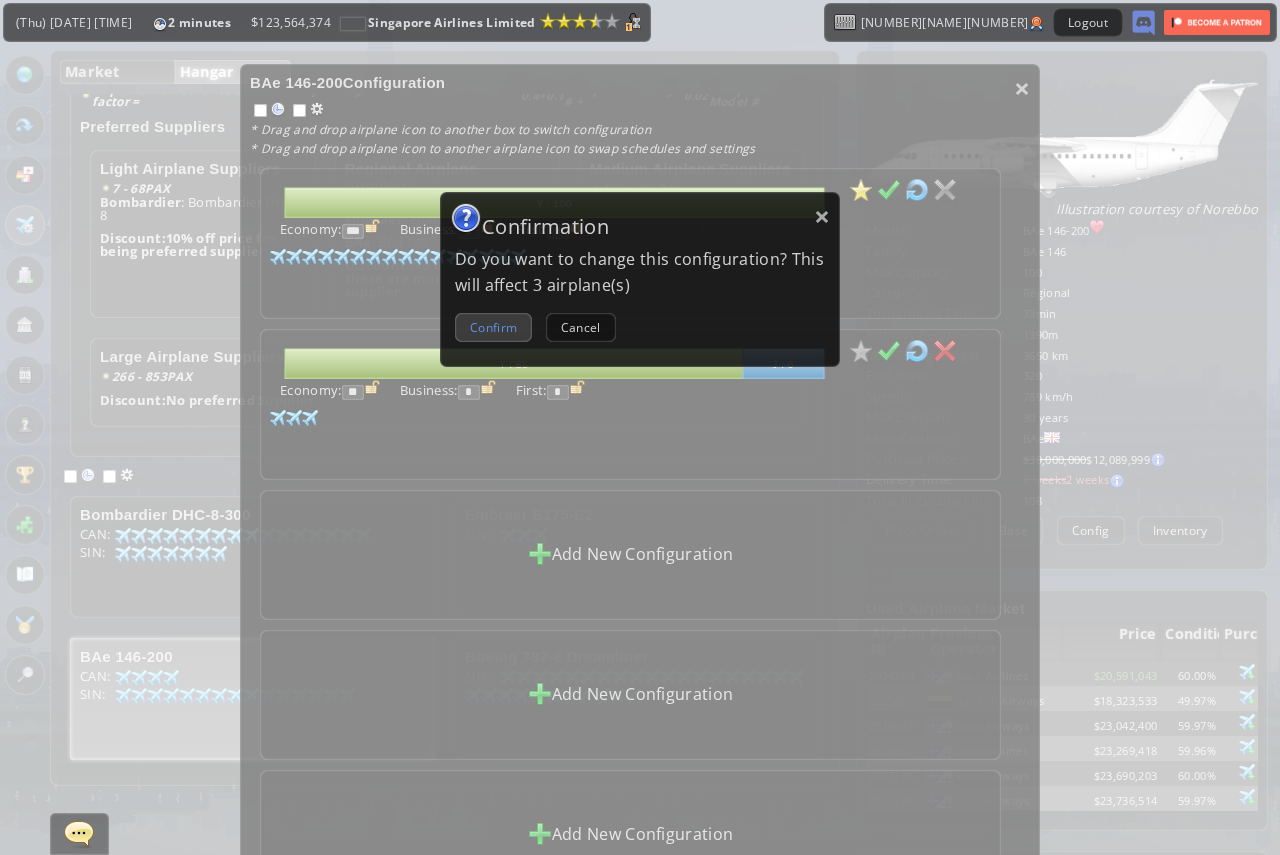 click on "Confirm" at bounding box center (493, 327) 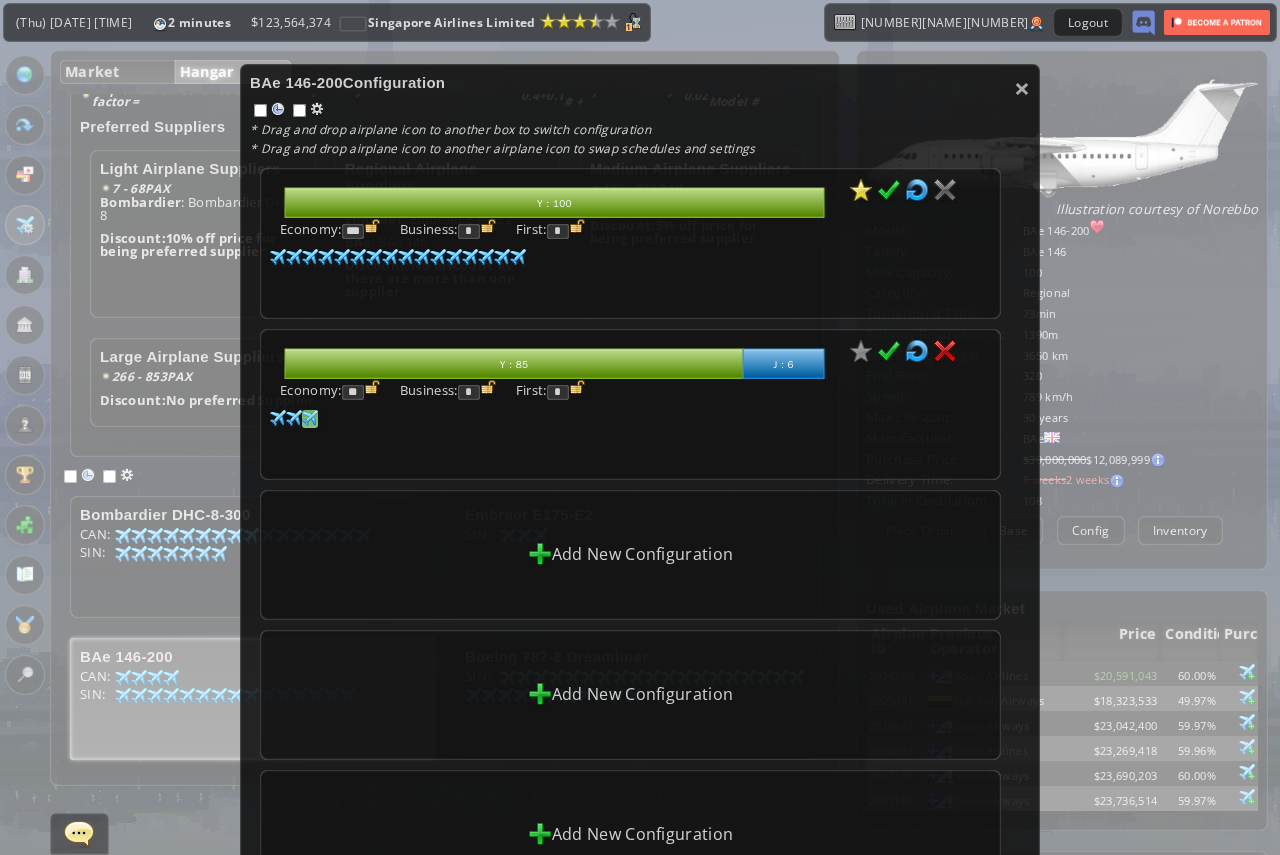 click at bounding box center [278, 257] 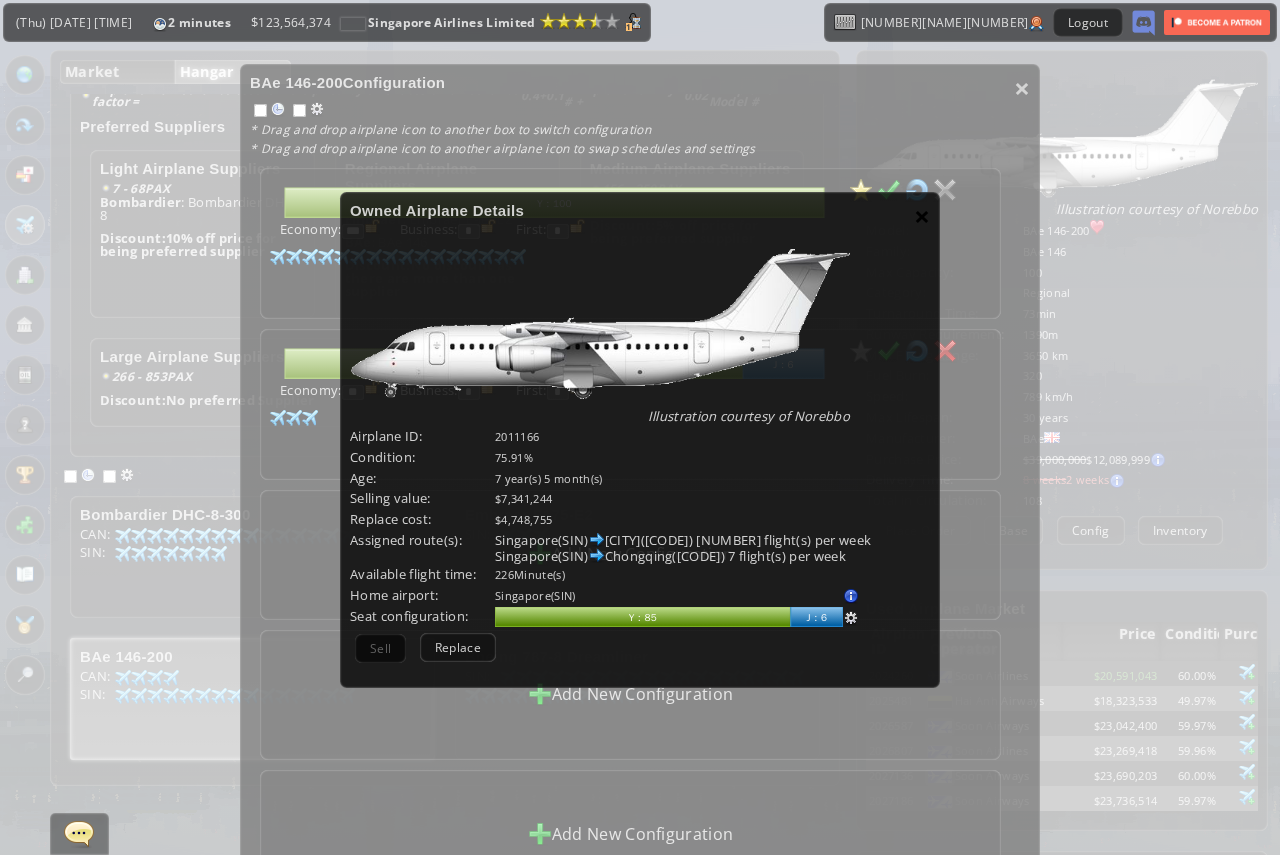 click on "×" at bounding box center (922, 216) 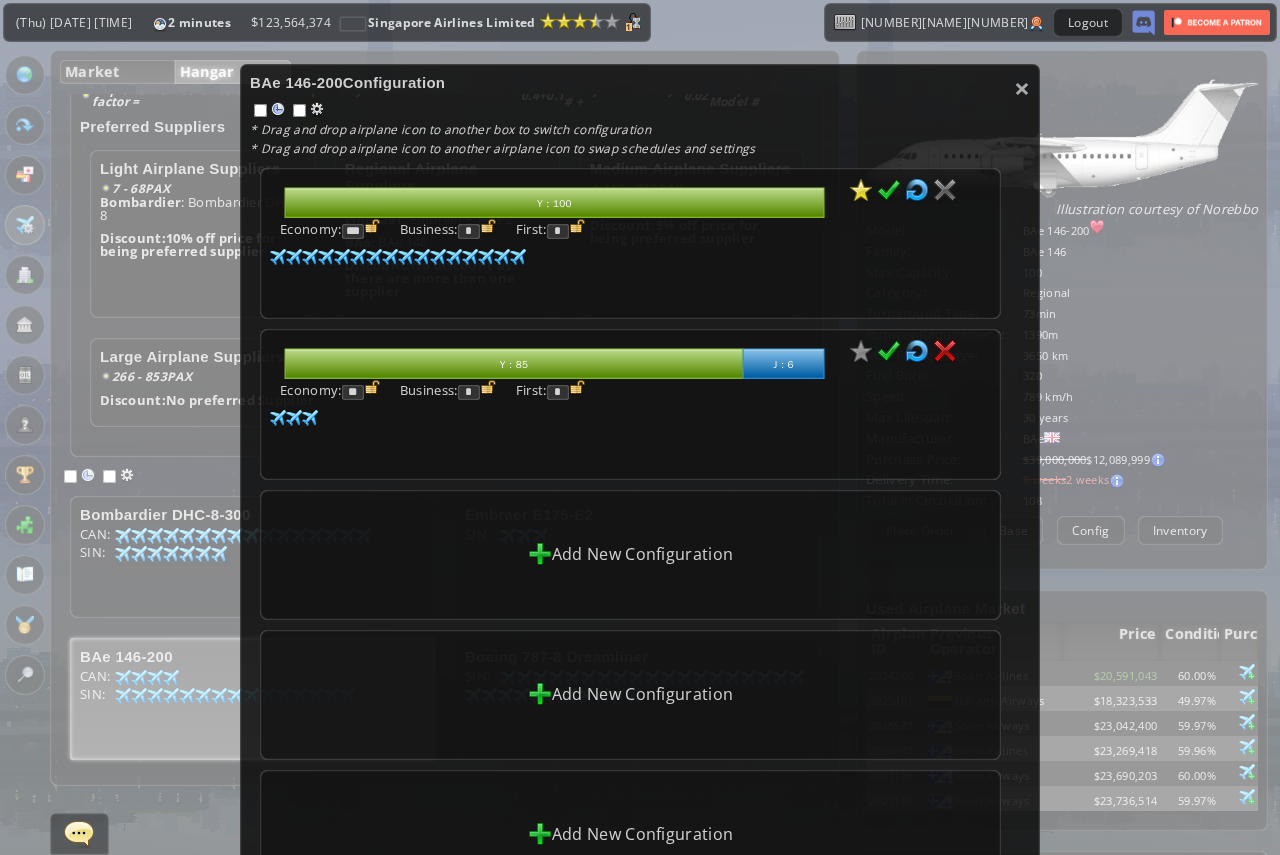 click at bounding box center [889, 190] 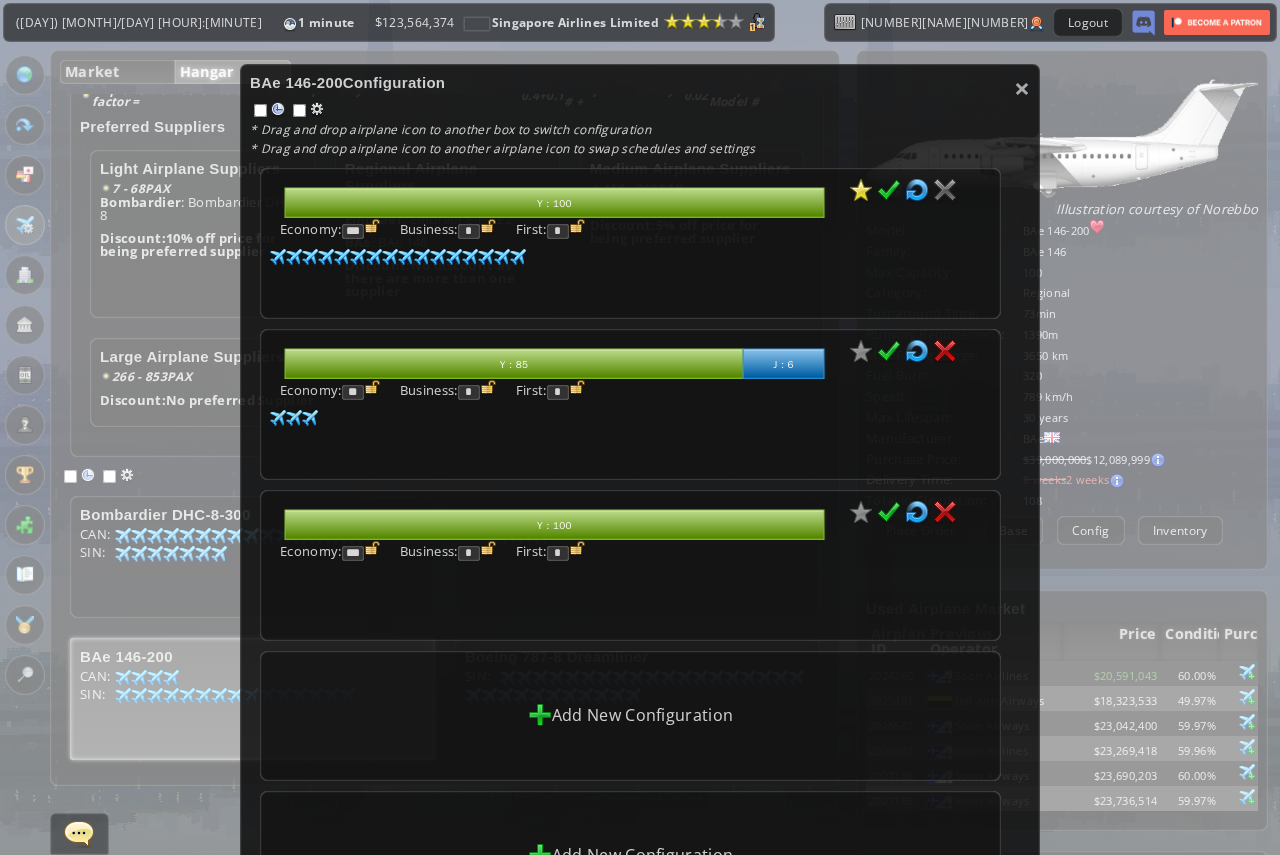 drag, startPoint x: 510, startPoint y: 553, endPoint x: 463, endPoint y: 534, distance: 50.695168 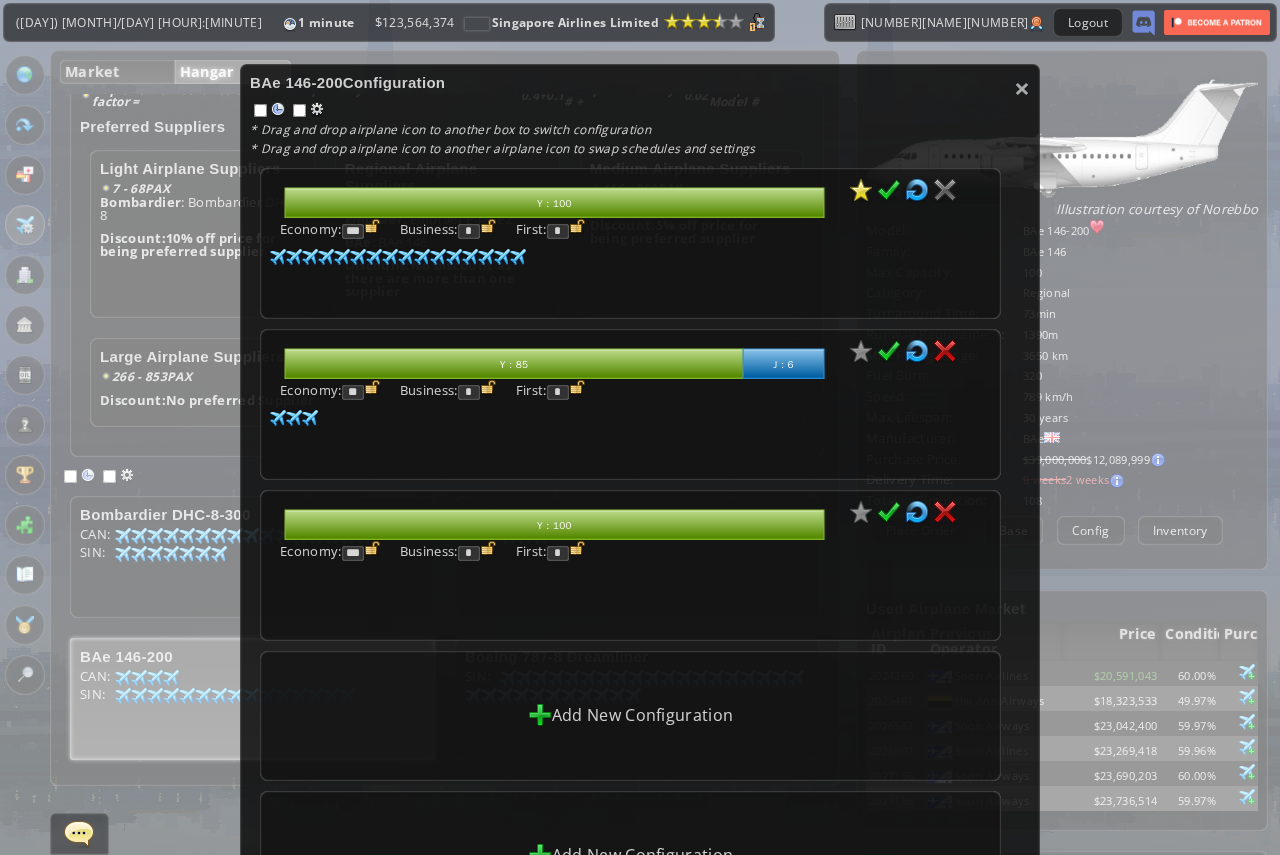 click on "Business:  *" at bounding box center (448, 228) 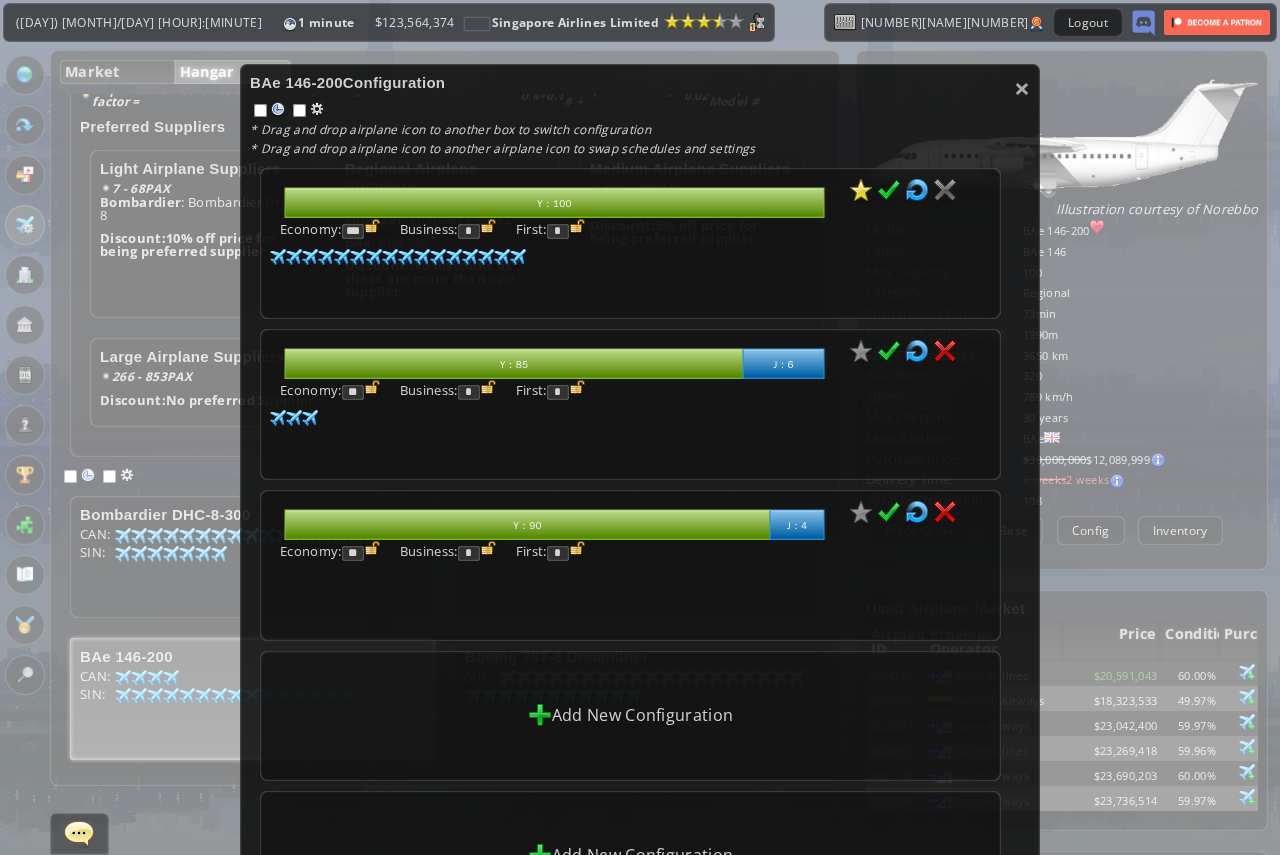 type on "*" 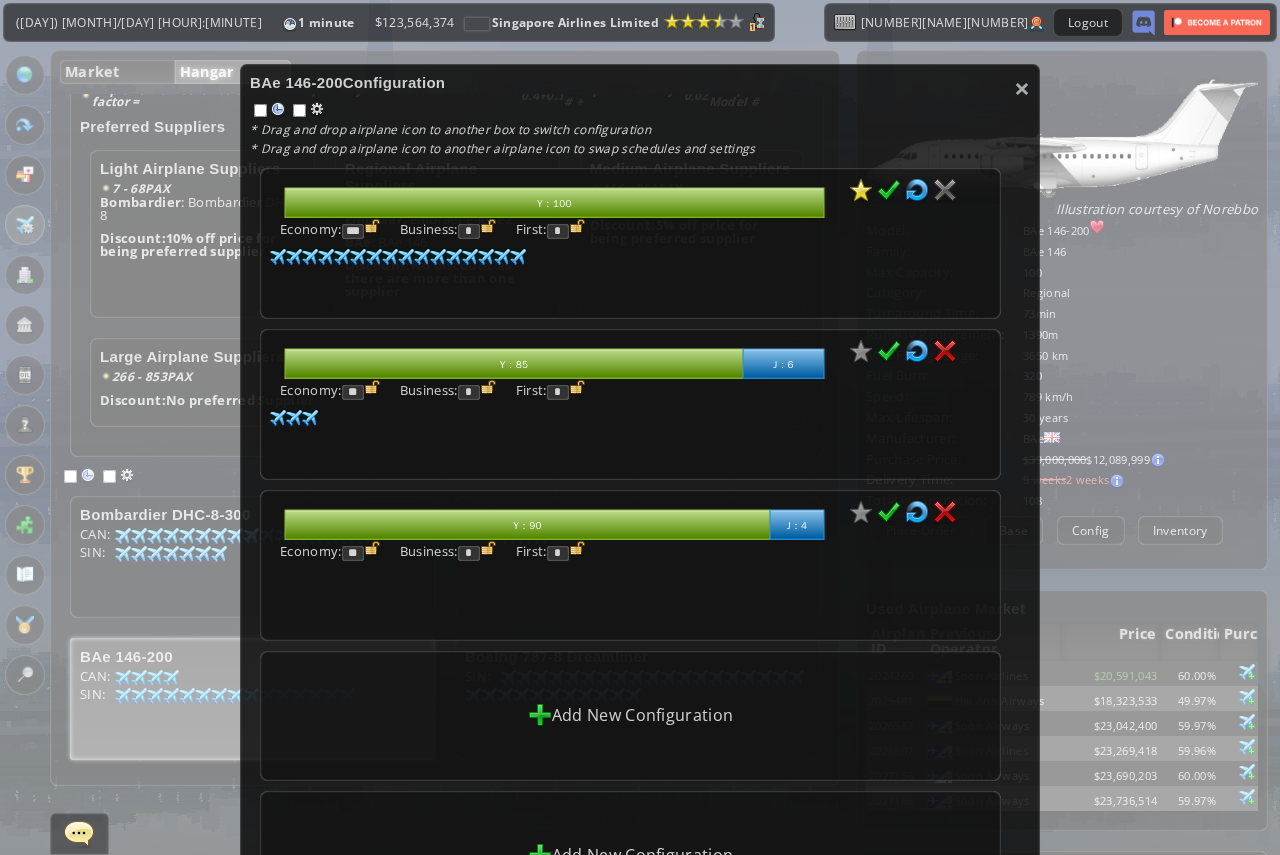click on "abcdefhiklmnopqrstuvwxyz Loading chart. Please wait. abcdefhiklmnopqrstuvwxyz Y : 85 J : 6 Economy:  ** Business:  * First:  * 97 75 97 75 96 75" at bounding box center (630, 404) 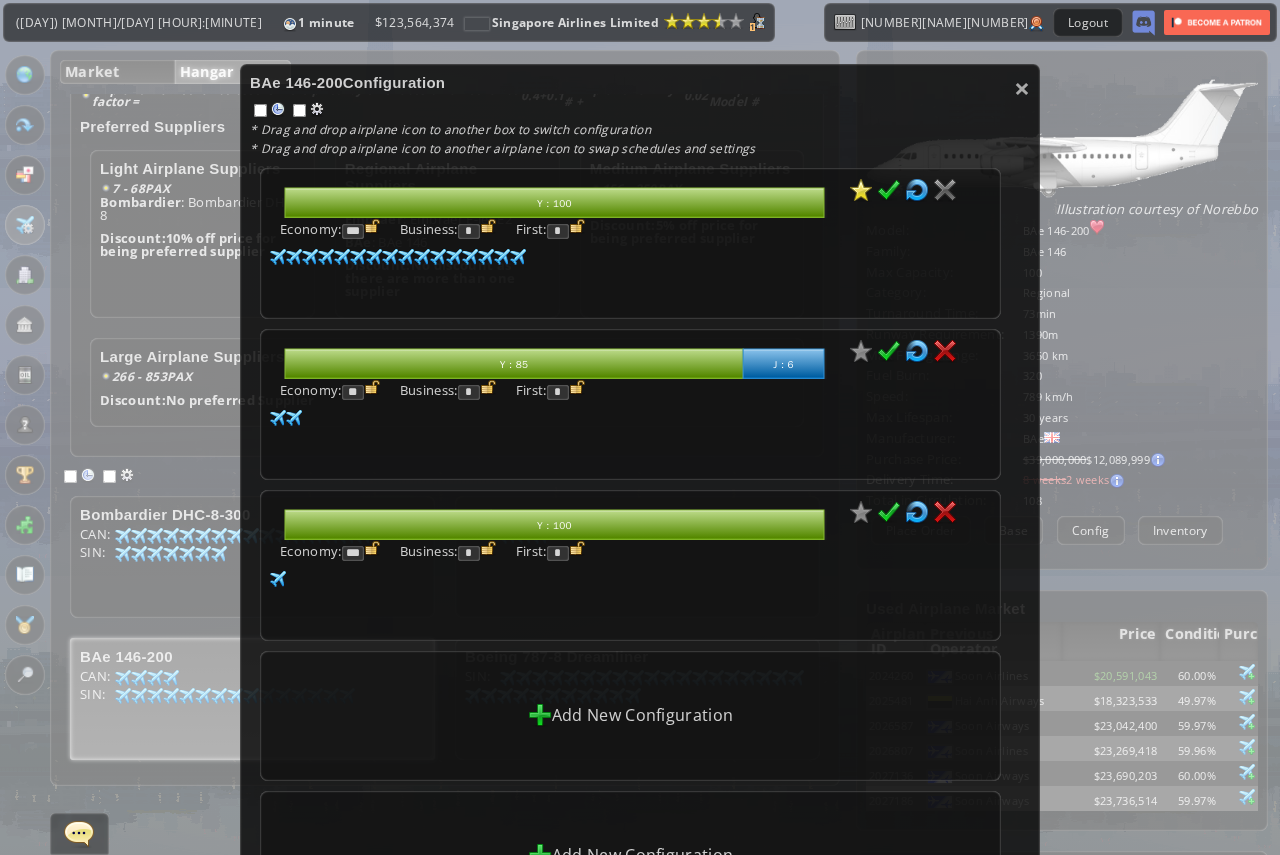 click at bounding box center [889, 190] 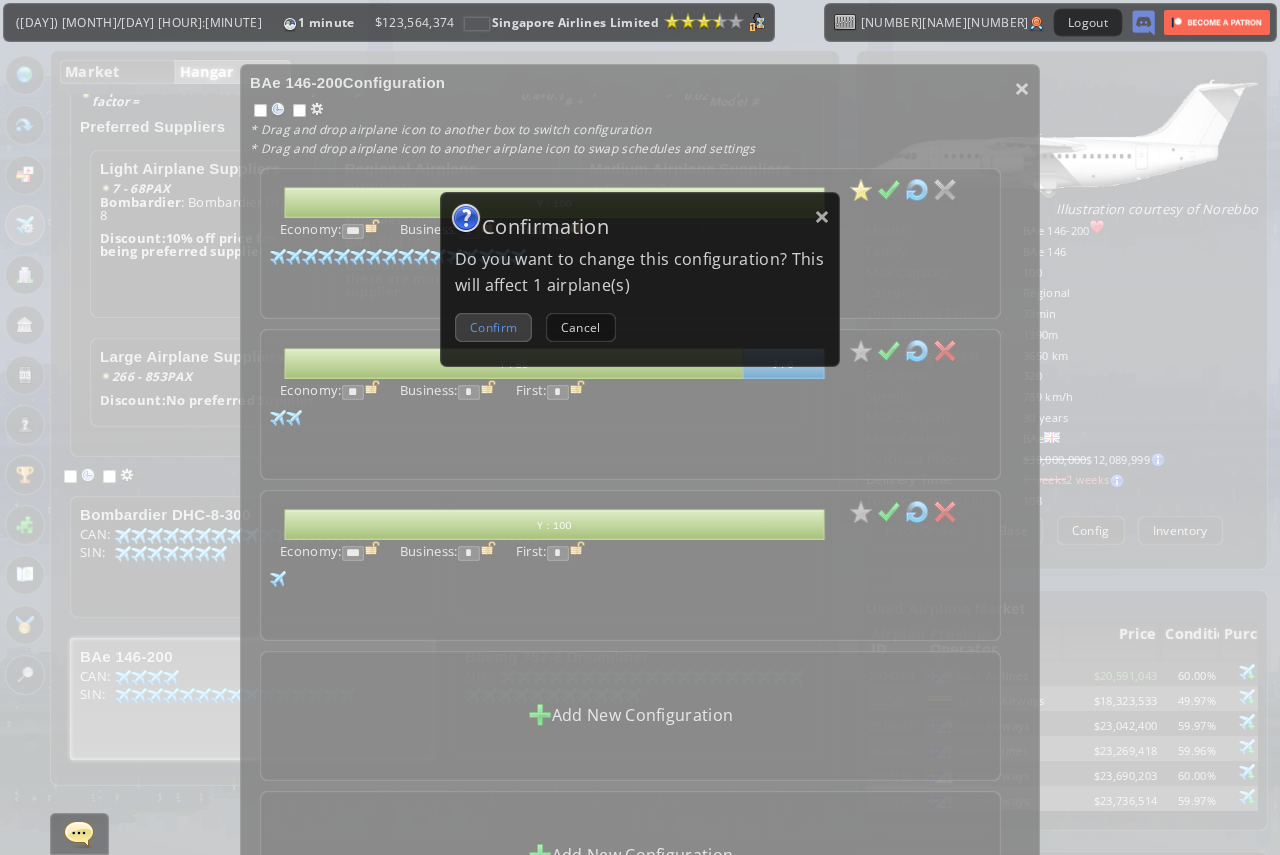 click on "Confirm" at bounding box center (493, 327) 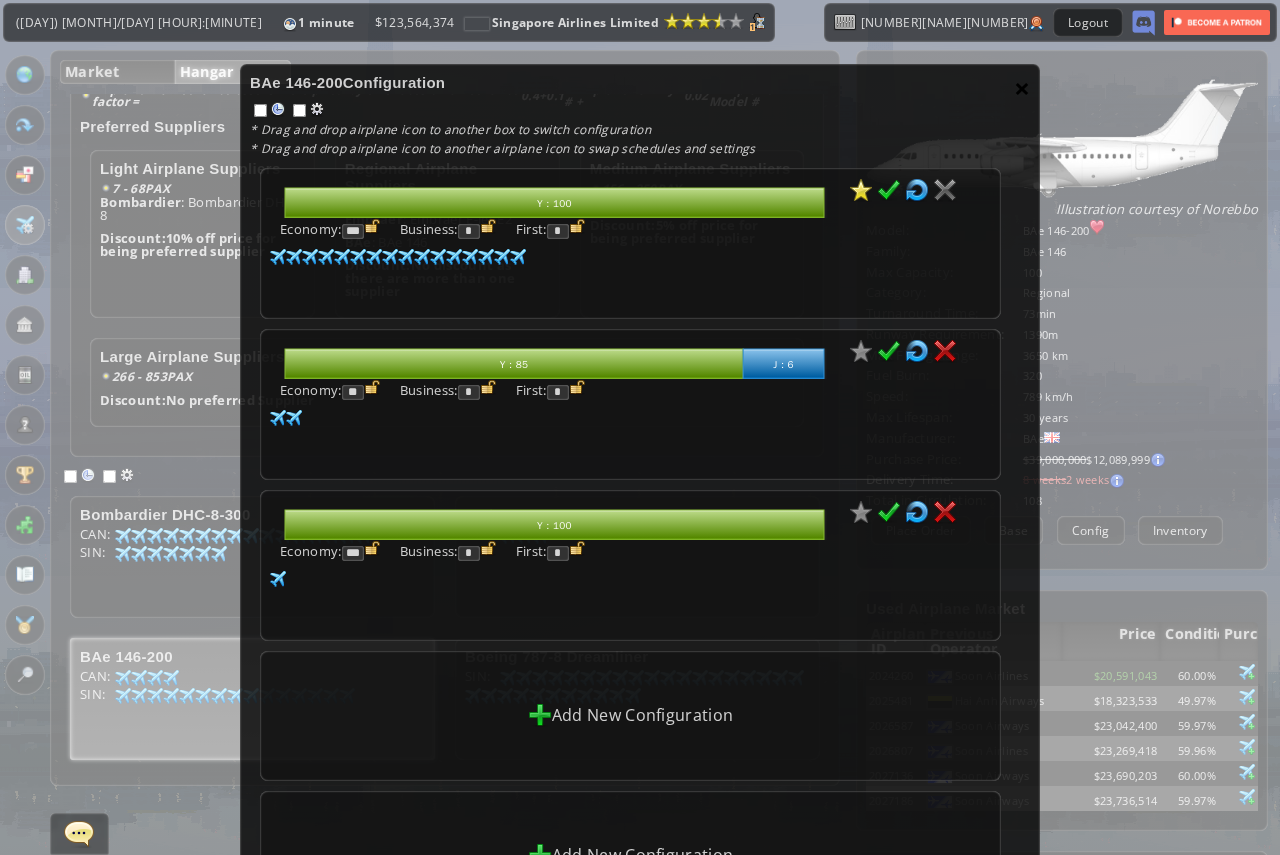 click on "×" at bounding box center [1022, 88] 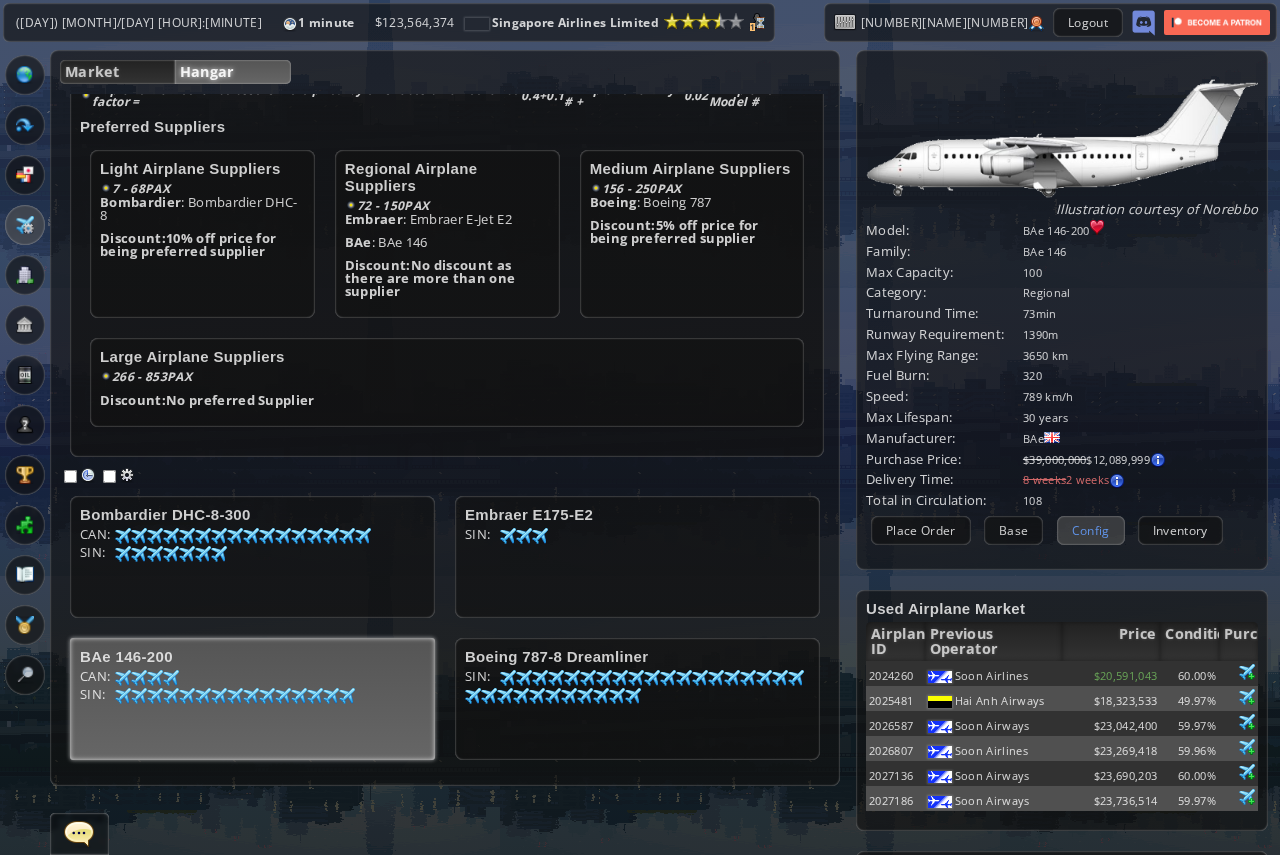 click on "Config" at bounding box center [1091, 530] 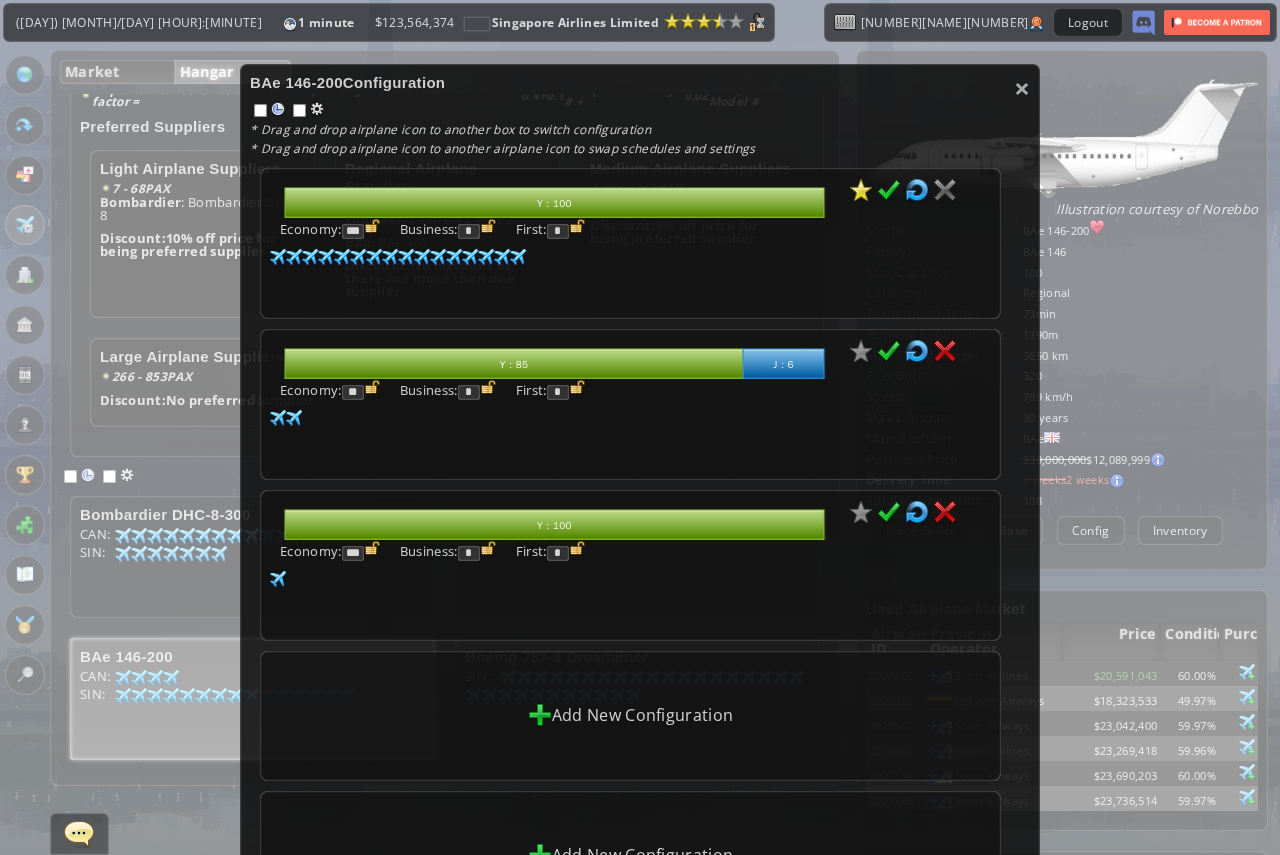 drag, startPoint x: 511, startPoint y: 550, endPoint x: 479, endPoint y: 545, distance: 32.38827 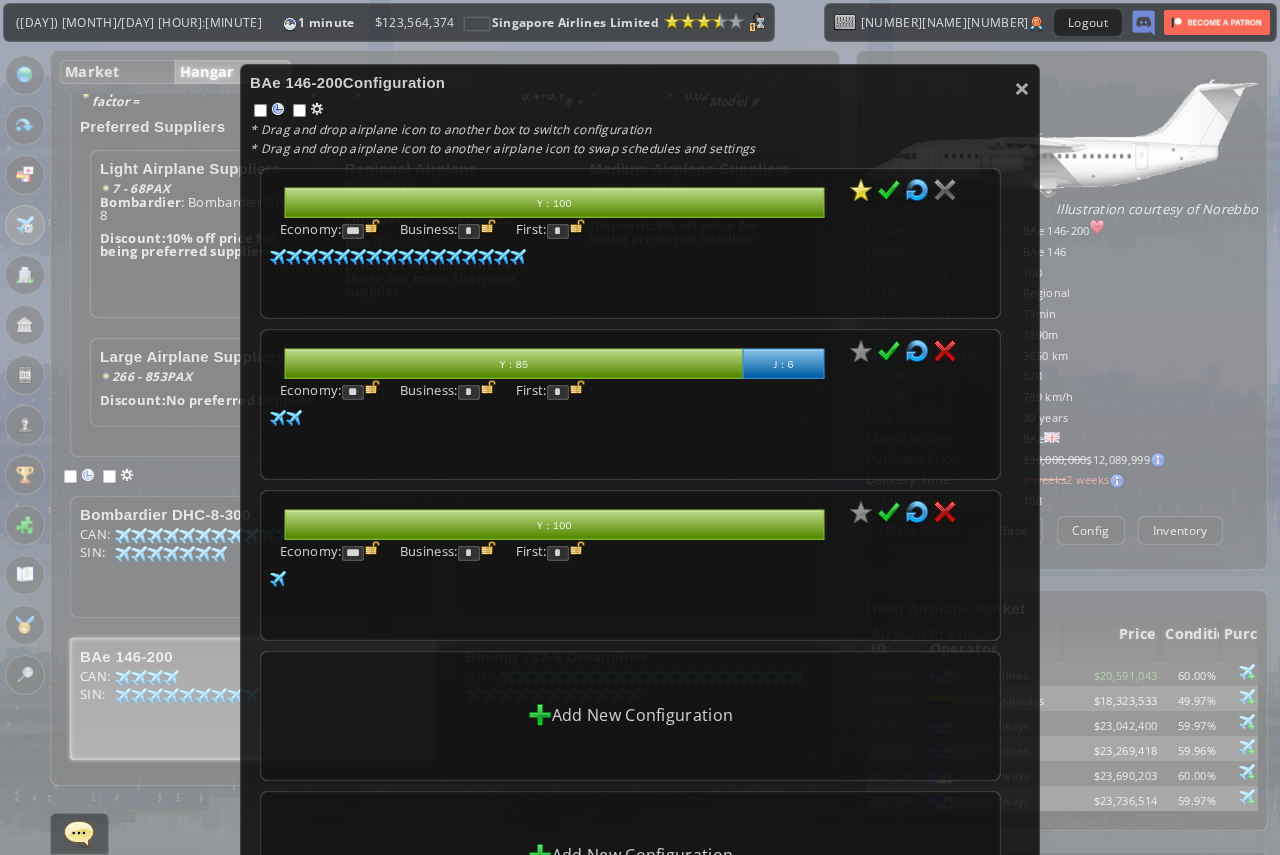 click on "*" at bounding box center (469, 231) 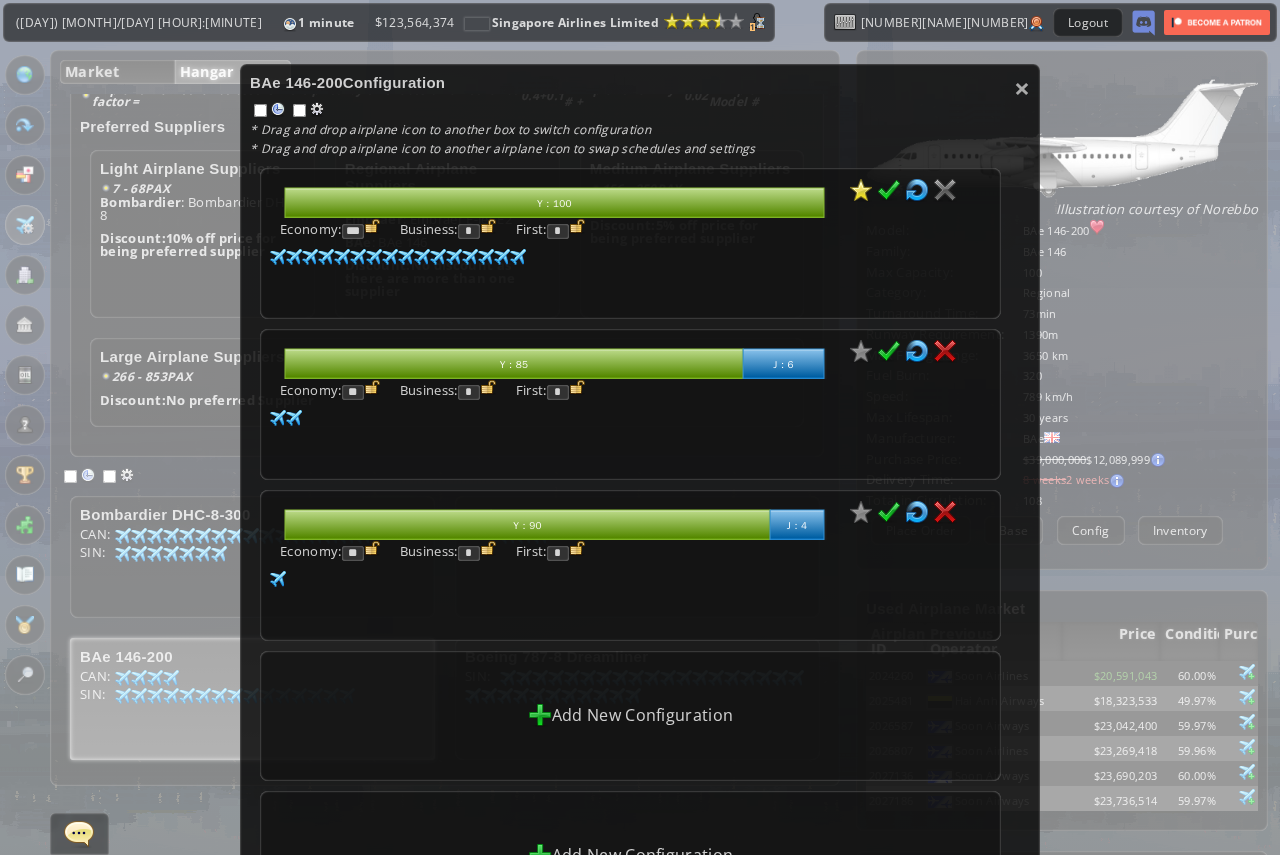 type on "*" 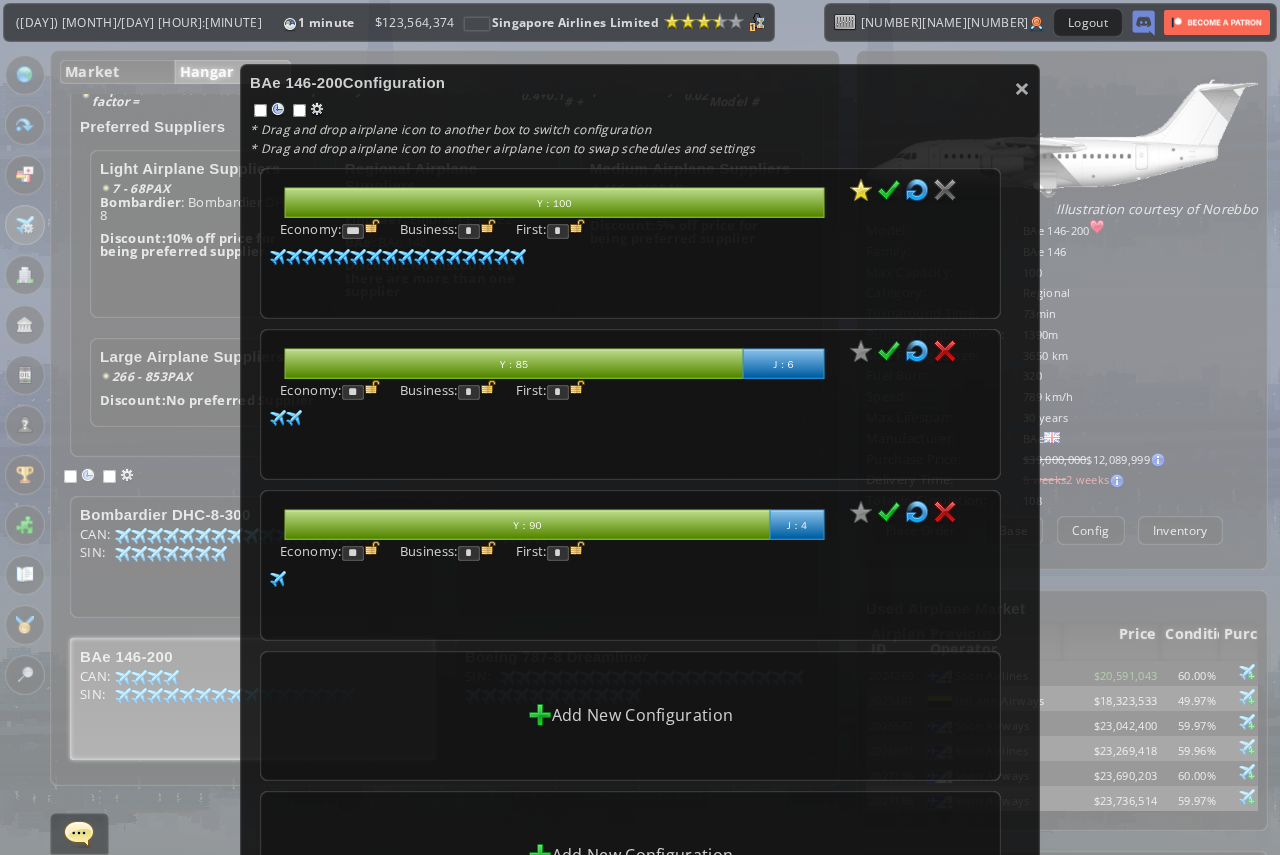 click at bounding box center (889, 190) 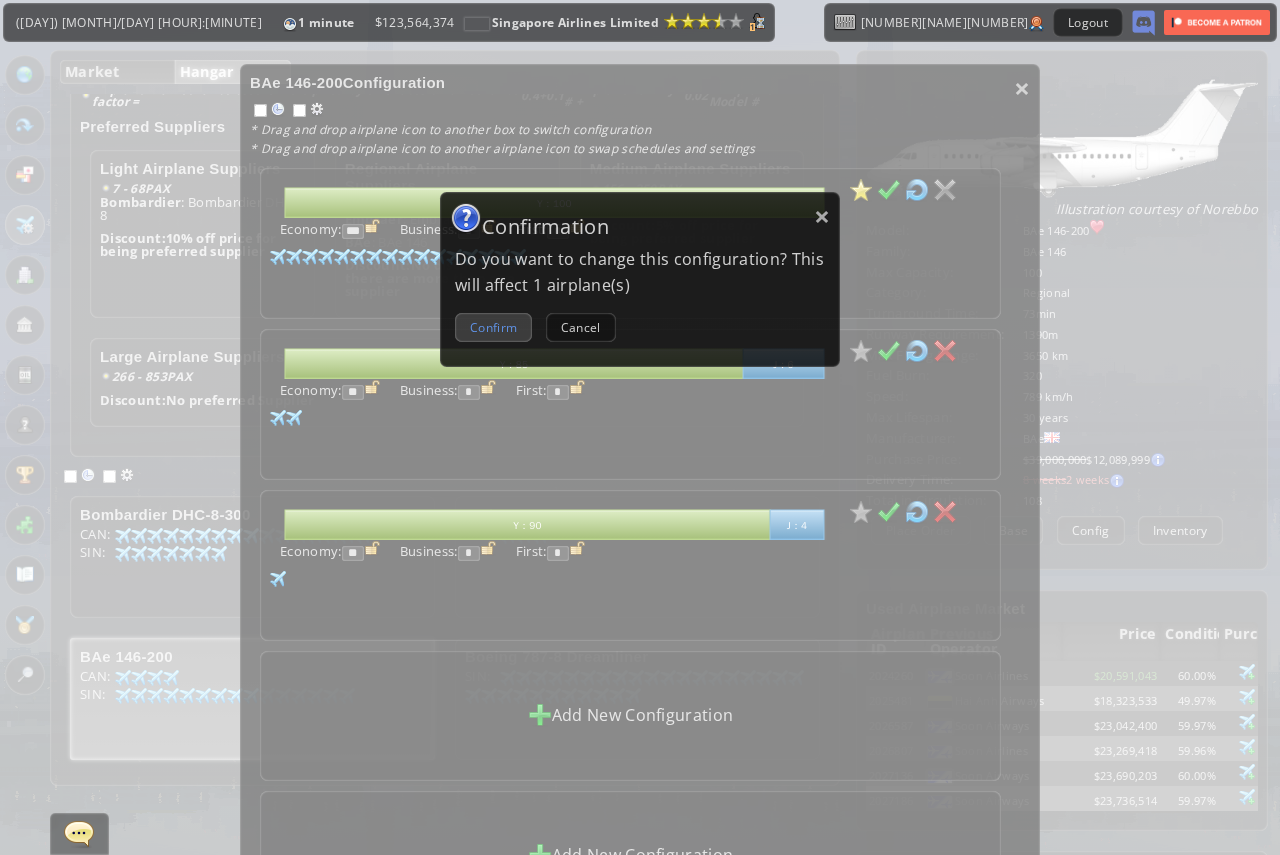 click on "Confirm" at bounding box center [493, 327] 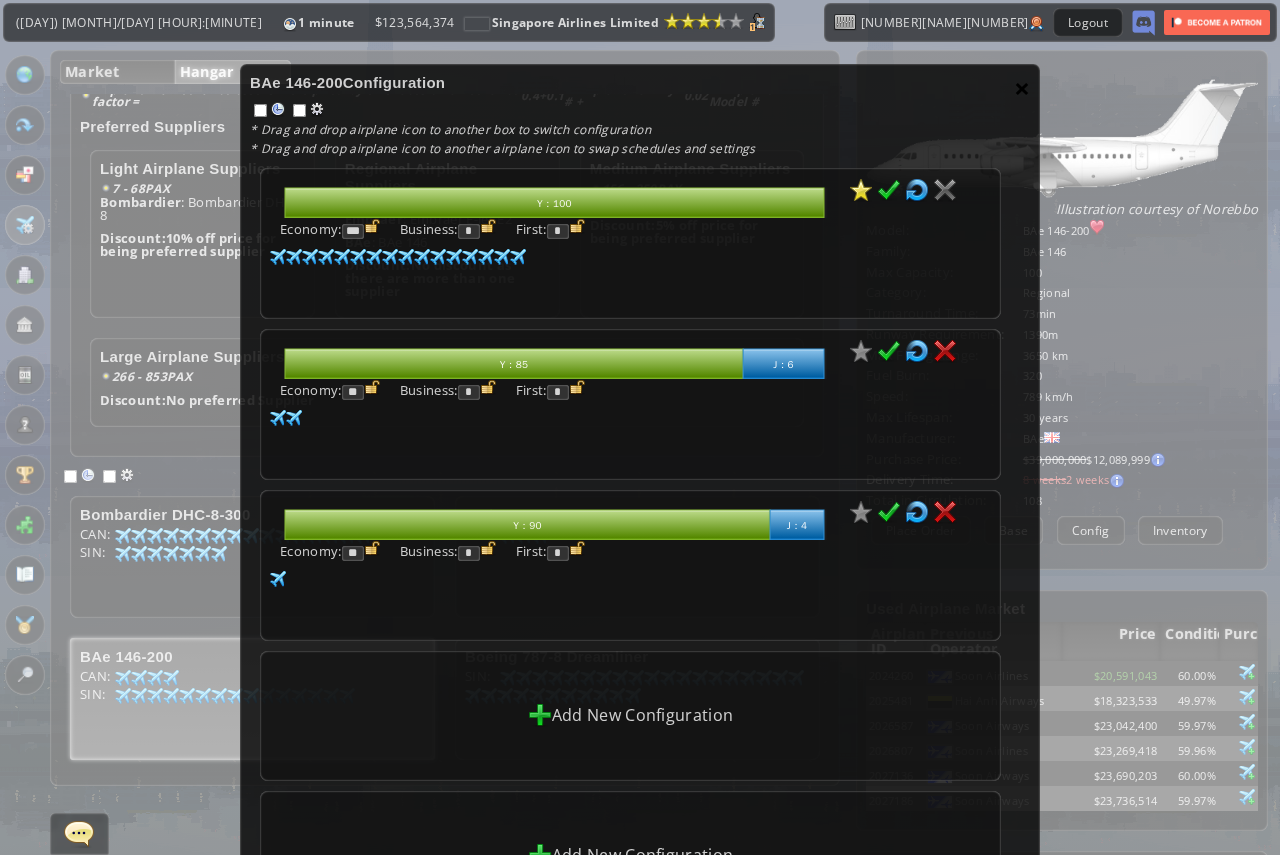 drag, startPoint x: 1010, startPoint y: 93, endPoint x: 855, endPoint y: 110, distance: 155.92947 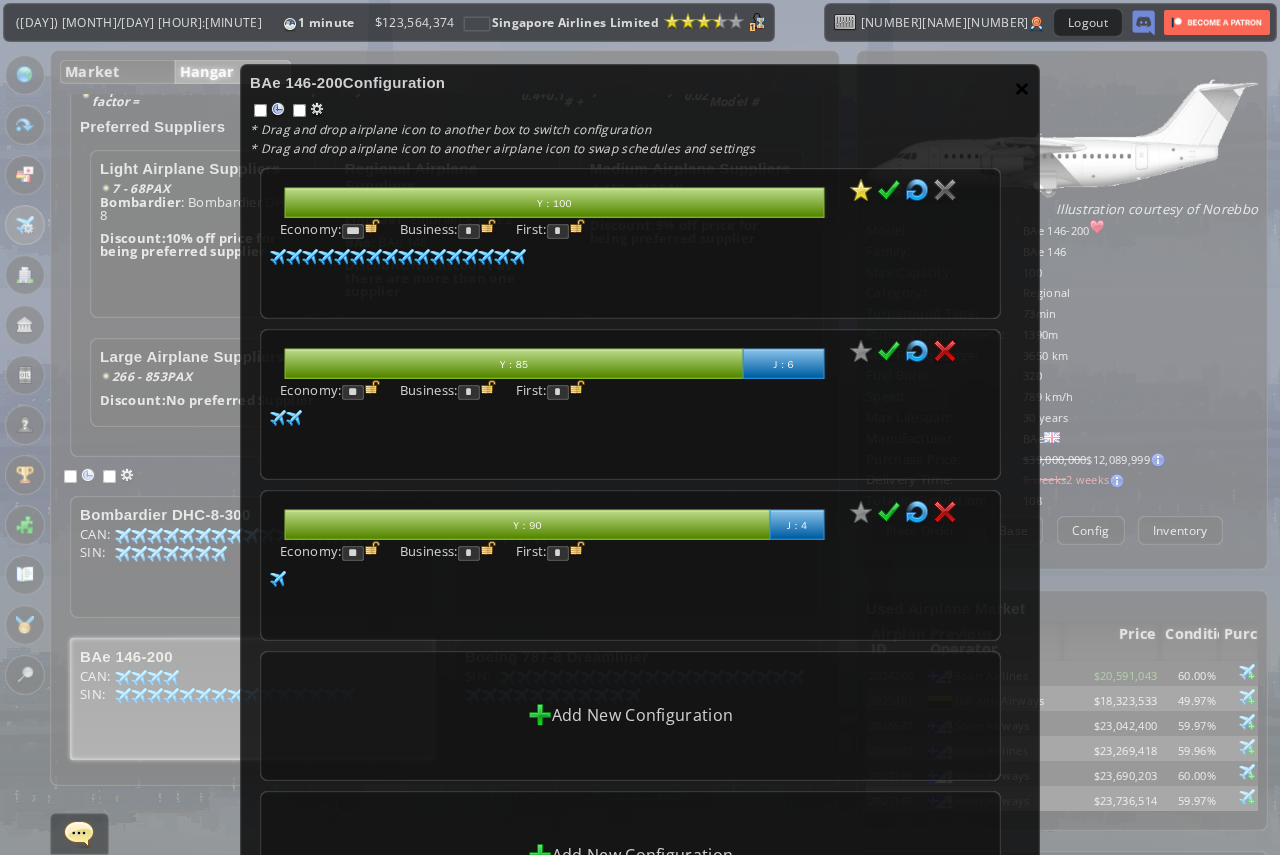 click on "×" at bounding box center [1022, 88] 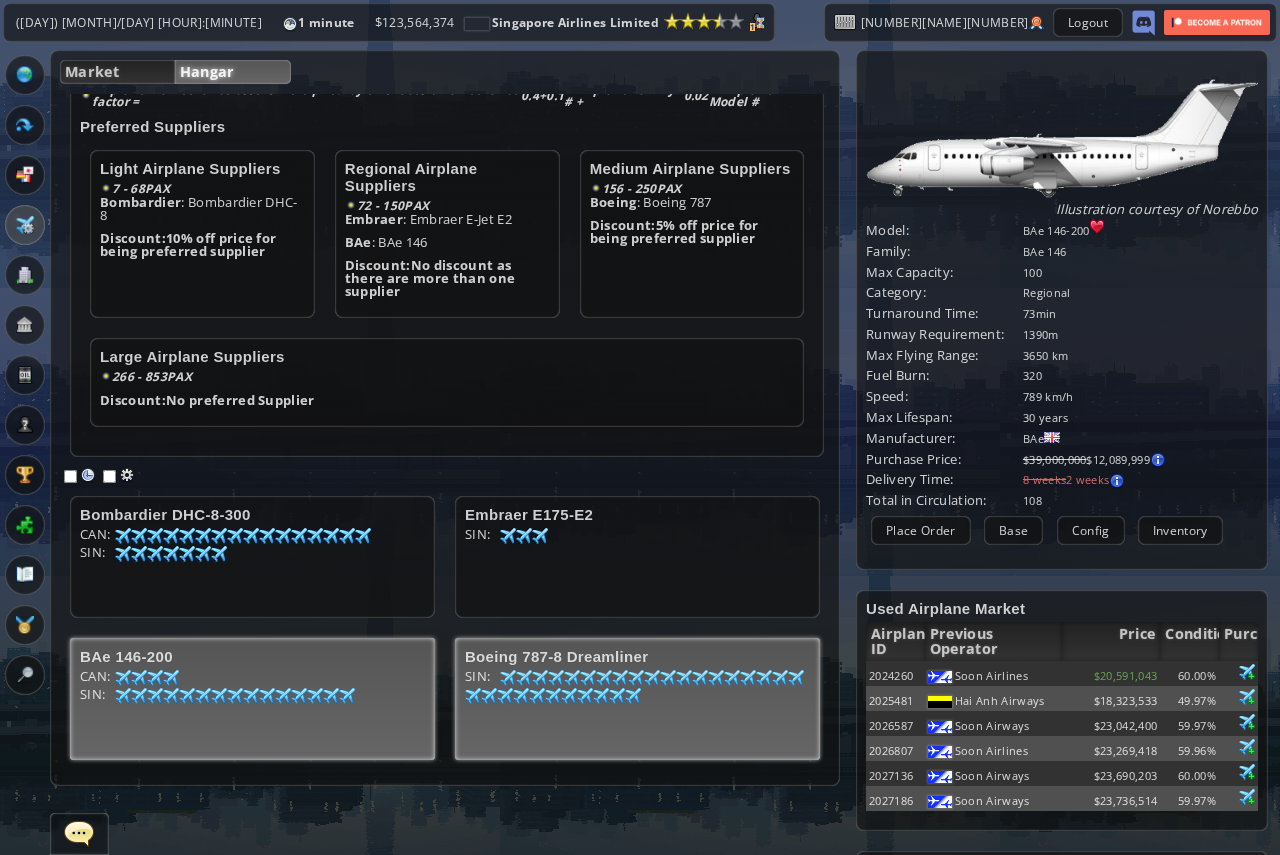 click on "LOR: 23 68 90 84 41 39 44 55 33 22 90 07 32 07 14 05 77 41 83 33 53 07 38 84 74 47 11 87 75 39 69 25 76 82 97 94 81 88 24 50 82 48 39 37 23 85 39 66 23 10 86 09 94 35 69 11 85 77 10 70" at bounding box center [252, 563] 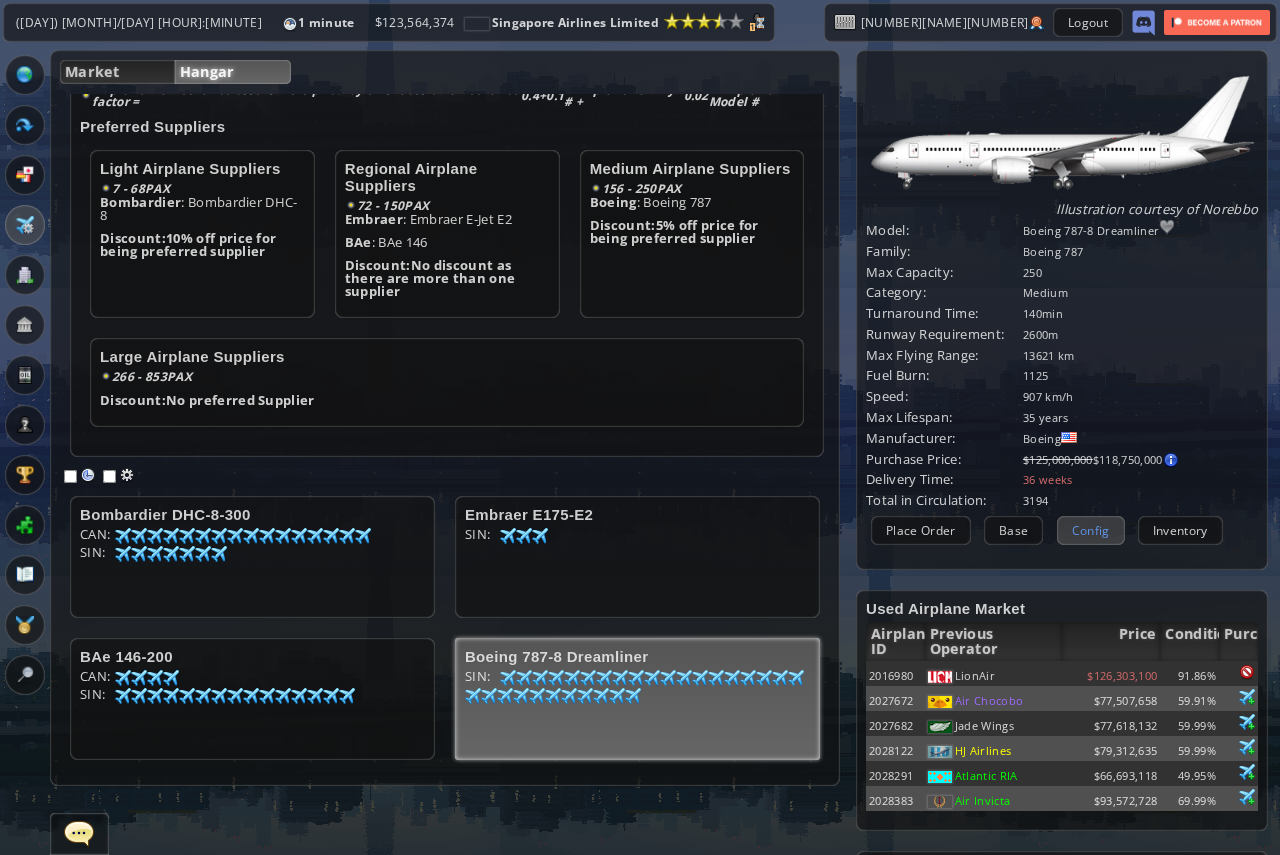 click on "Config" at bounding box center [1091, 530] 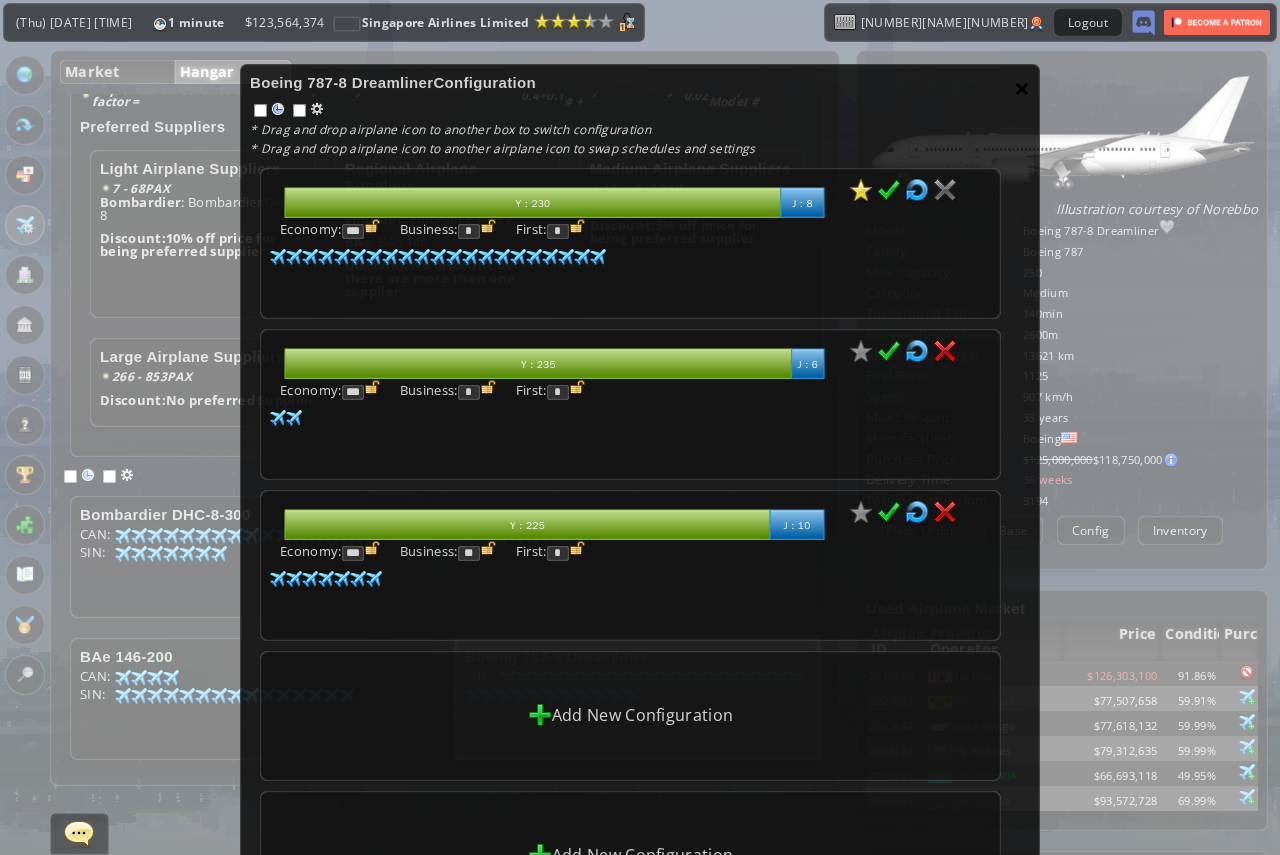 click on "×" at bounding box center [1022, 88] 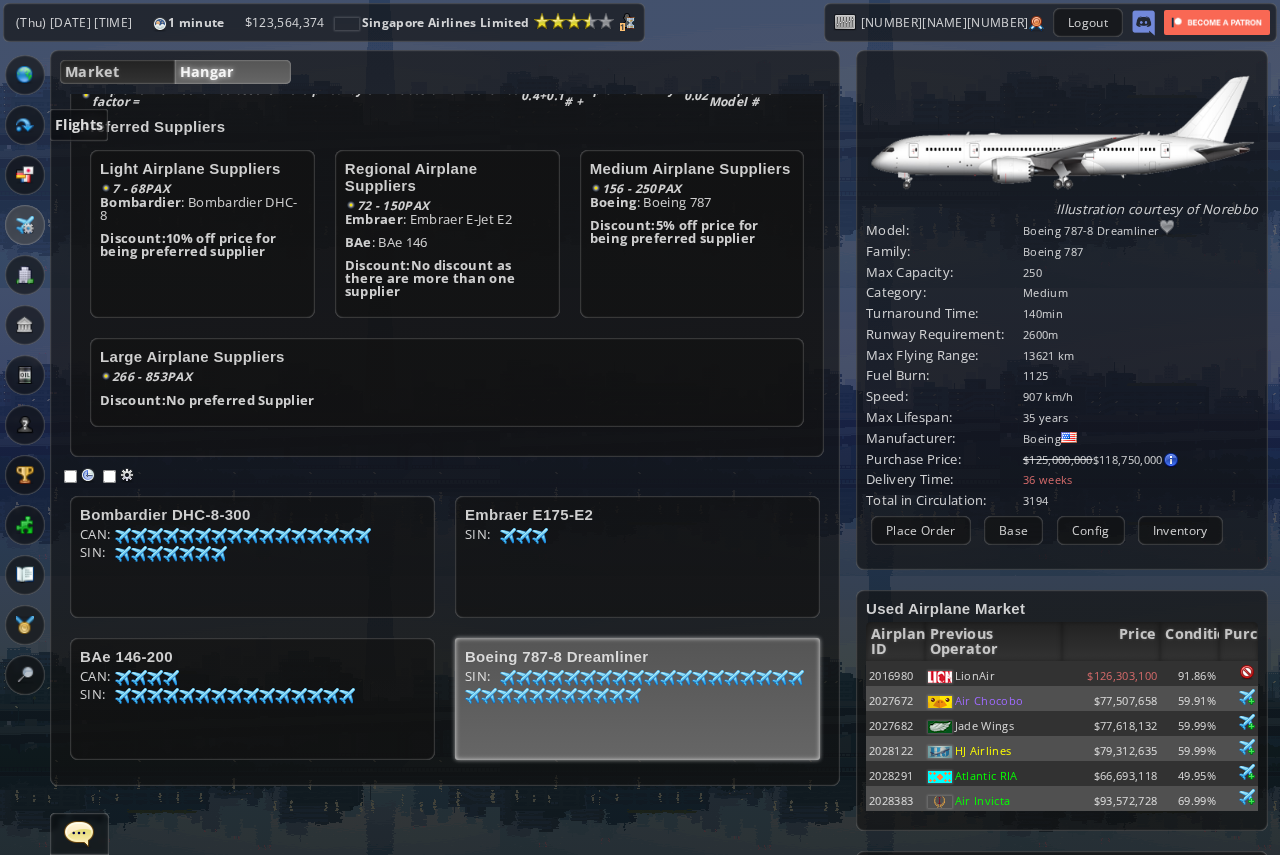 click at bounding box center (25, 125) 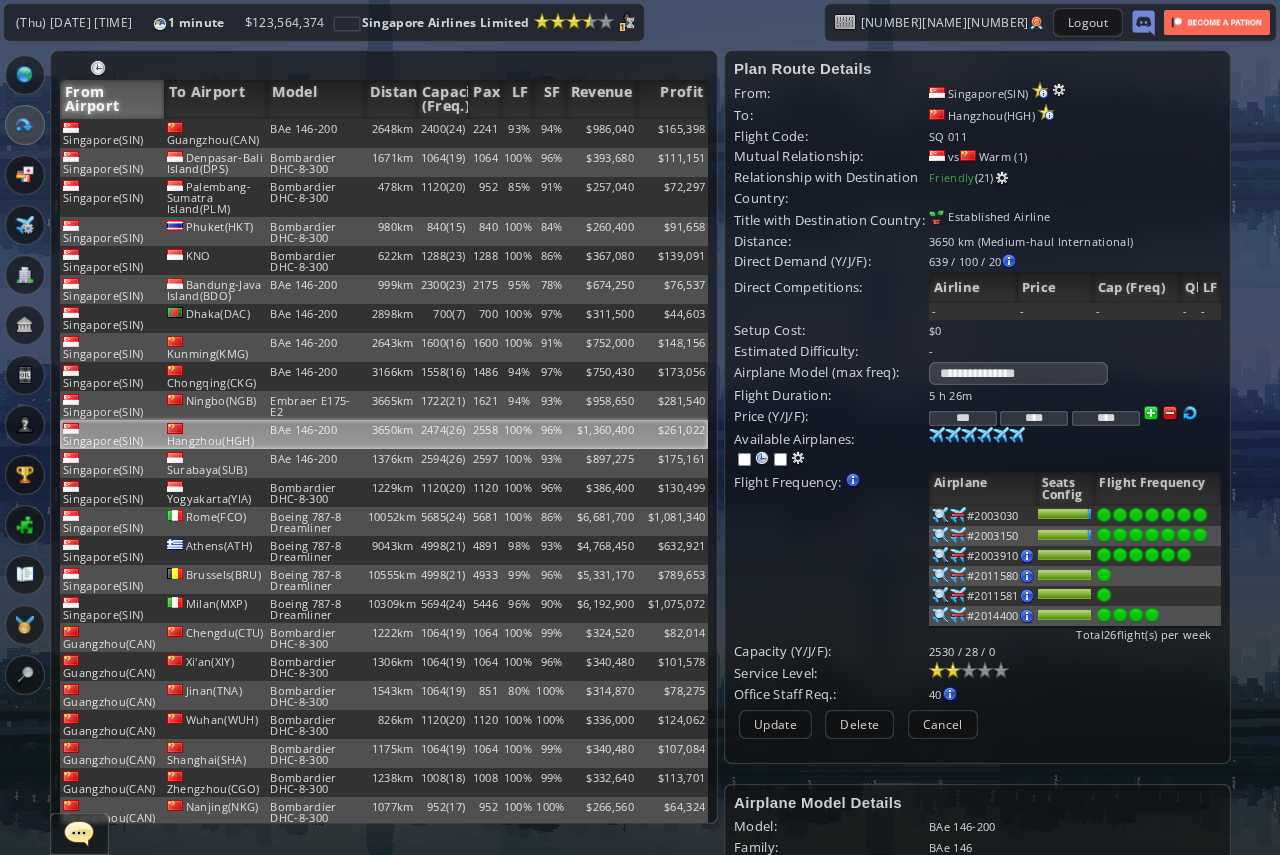 click at bounding box center (25, 75) 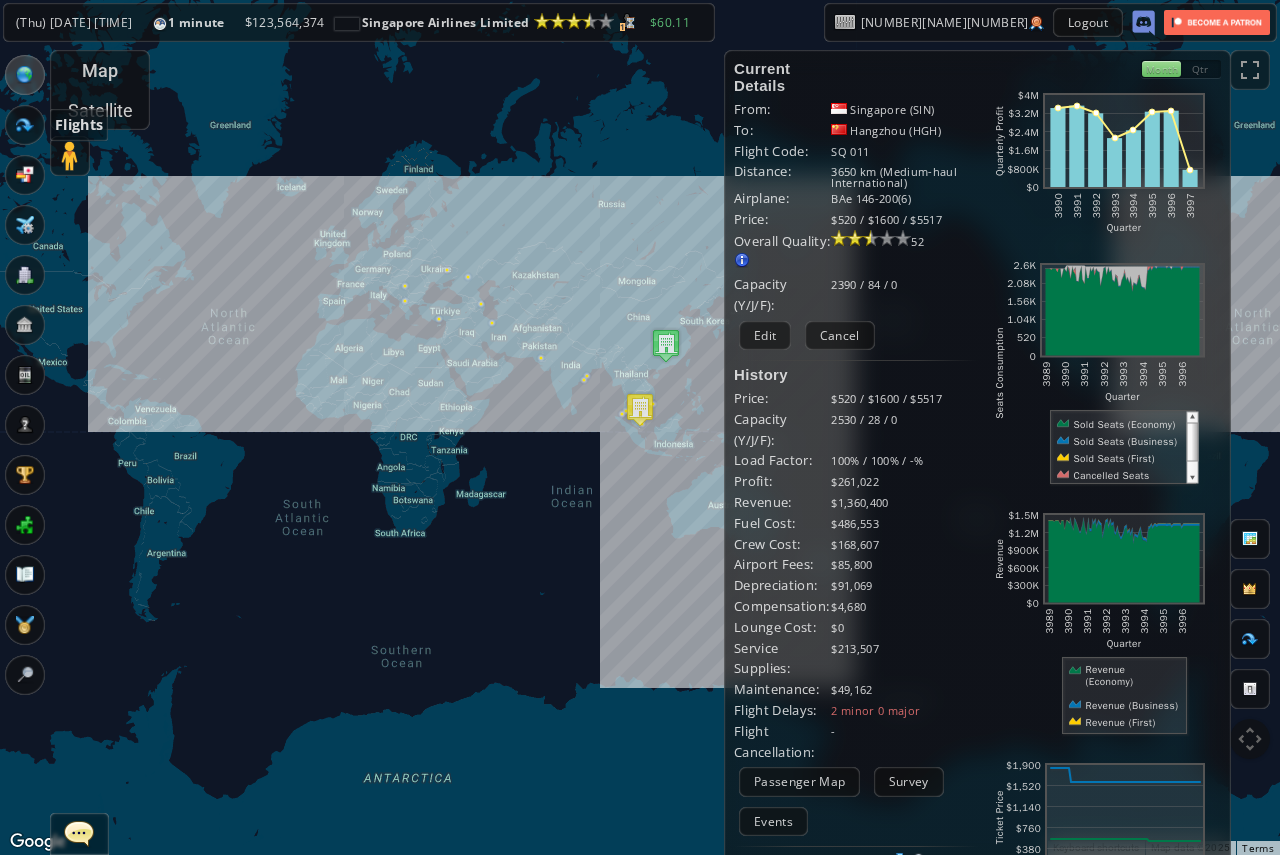click at bounding box center [25, 125] 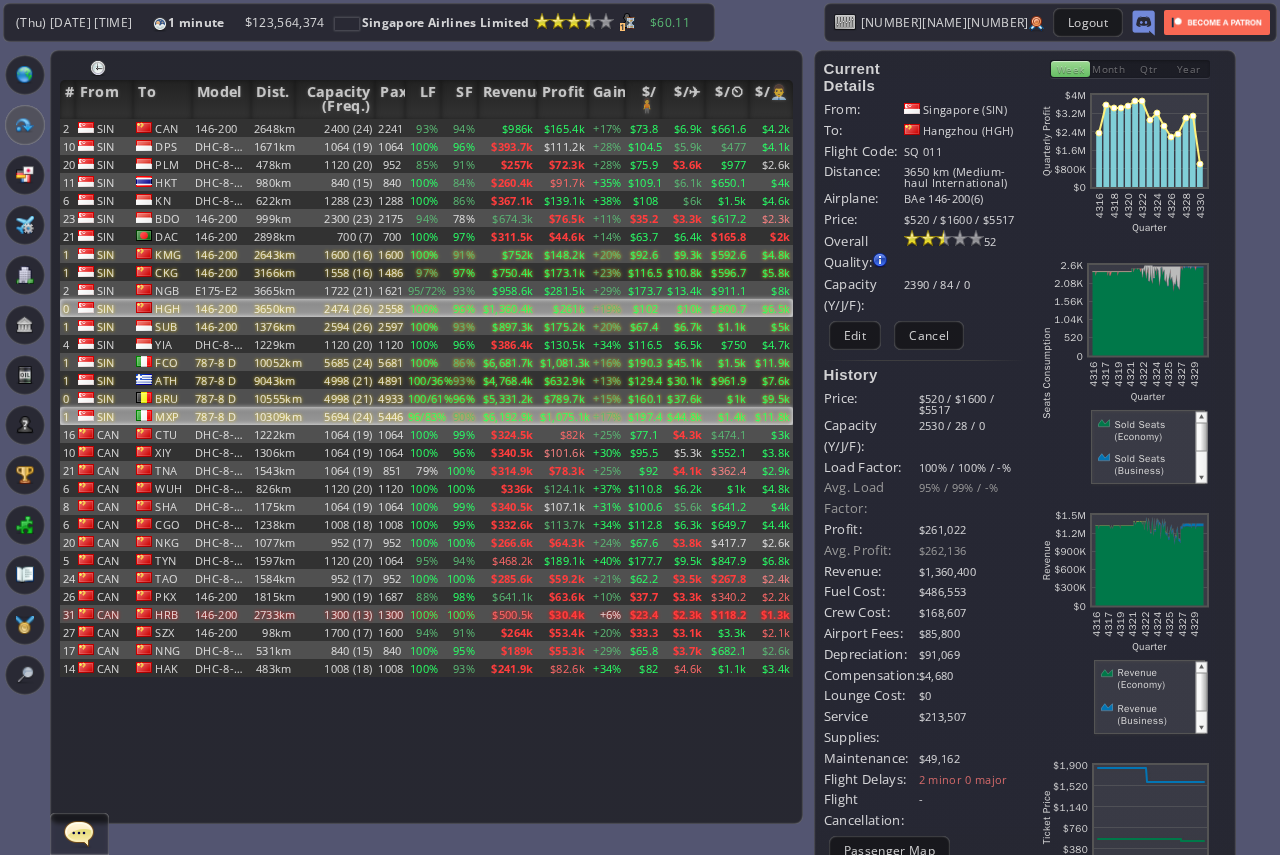 click on "90%" at bounding box center [459, 128] 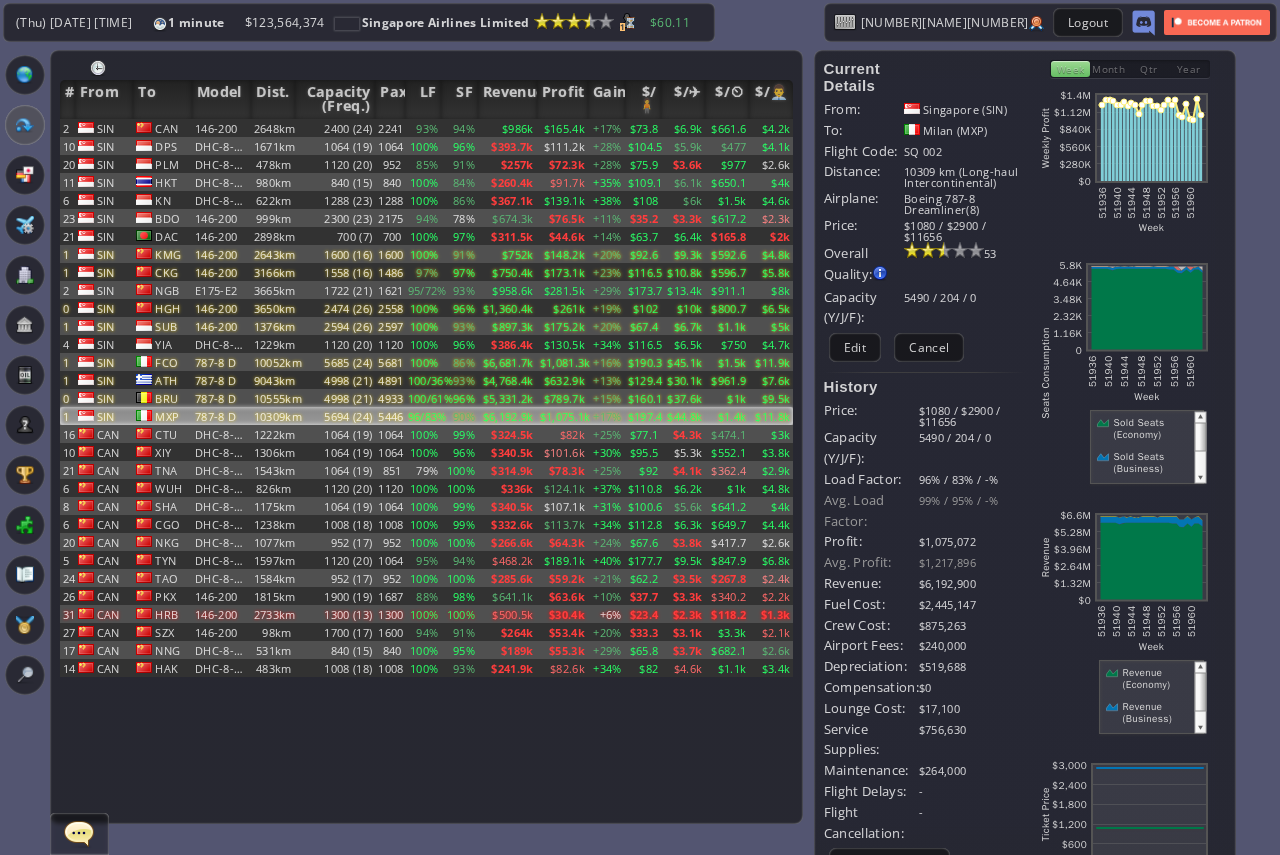 click on "History
Price:
$1080 / $2900 / $11656
Capacity (Y/J/F):
5490 / 204 / 0
Load Factor:
96% / 83% / -%
Avg. Load Factor:
99% / 95% / -%
Profit:
$1,075,072
Avg. Profit:
$1,217,896
Revenue:
$6,192,900
Fuel Cost:
$2,445,147
Crew Cost:
$875,263
Airport Fees:
$240,000
Depreciation:
$519,688
Compensation:
$0
Lounge Cost:
$17,100
Service Supplies:" at bounding box center (924, 610) 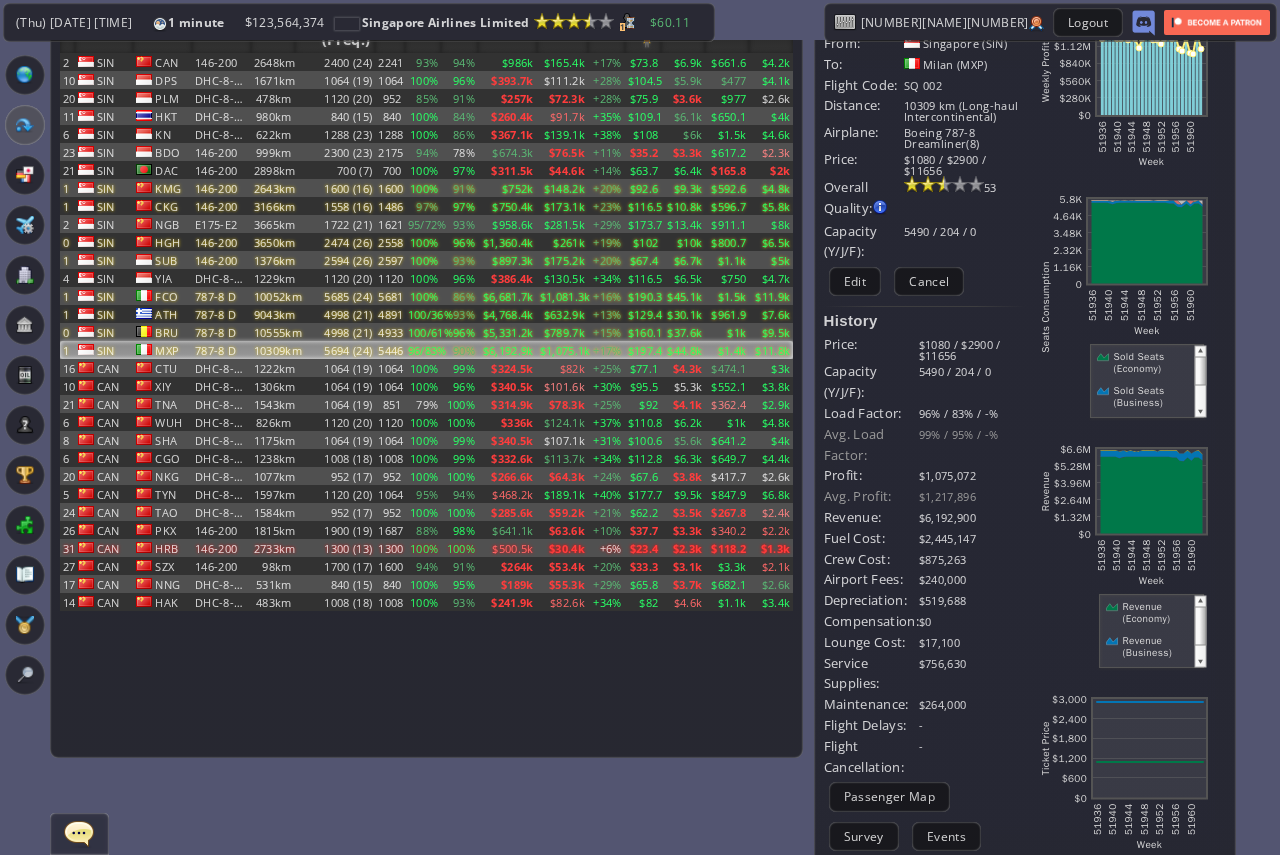 scroll, scrollTop: 100, scrollLeft: 0, axis: vertical 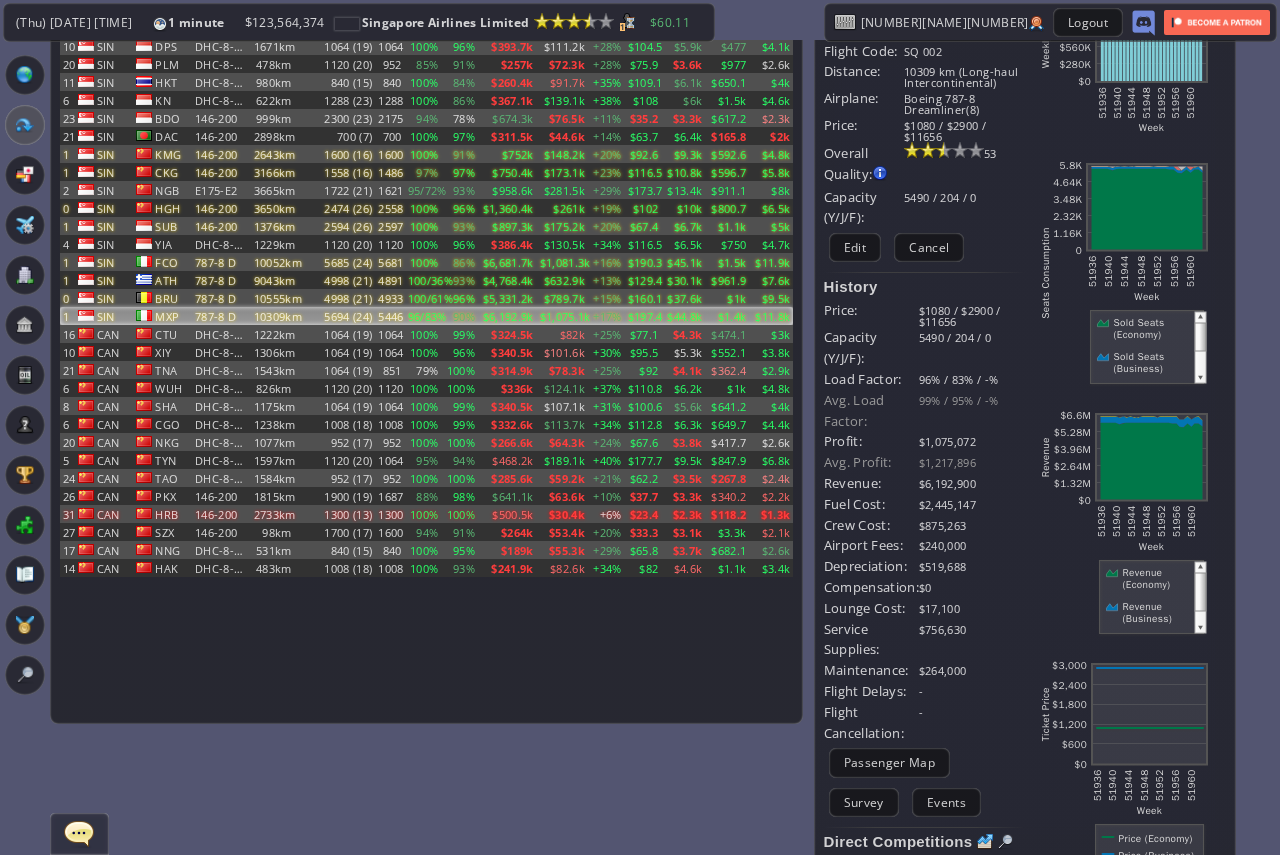 click on "$1,075,072" at bounding box center (972, 441) 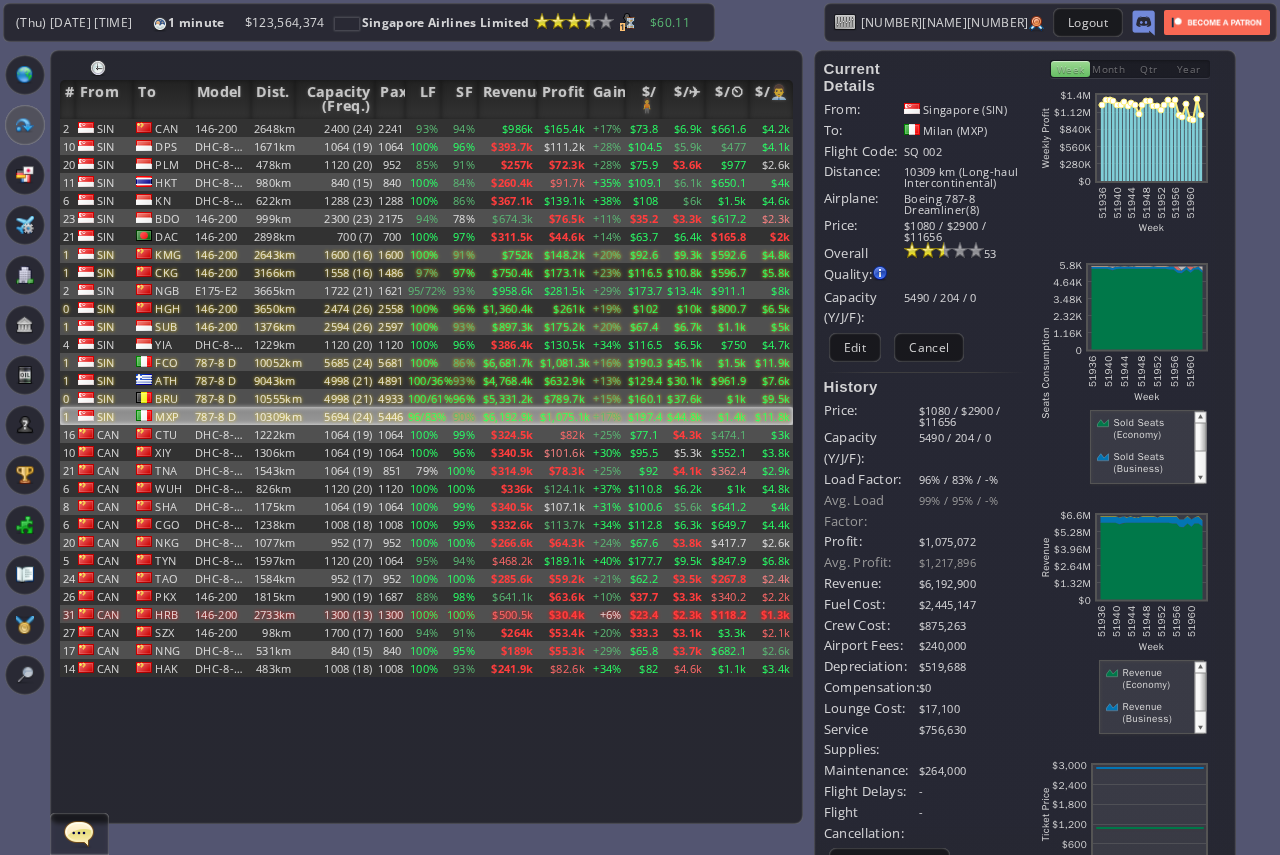 click on "5490 / 204 / 0" at bounding box center [972, 448] 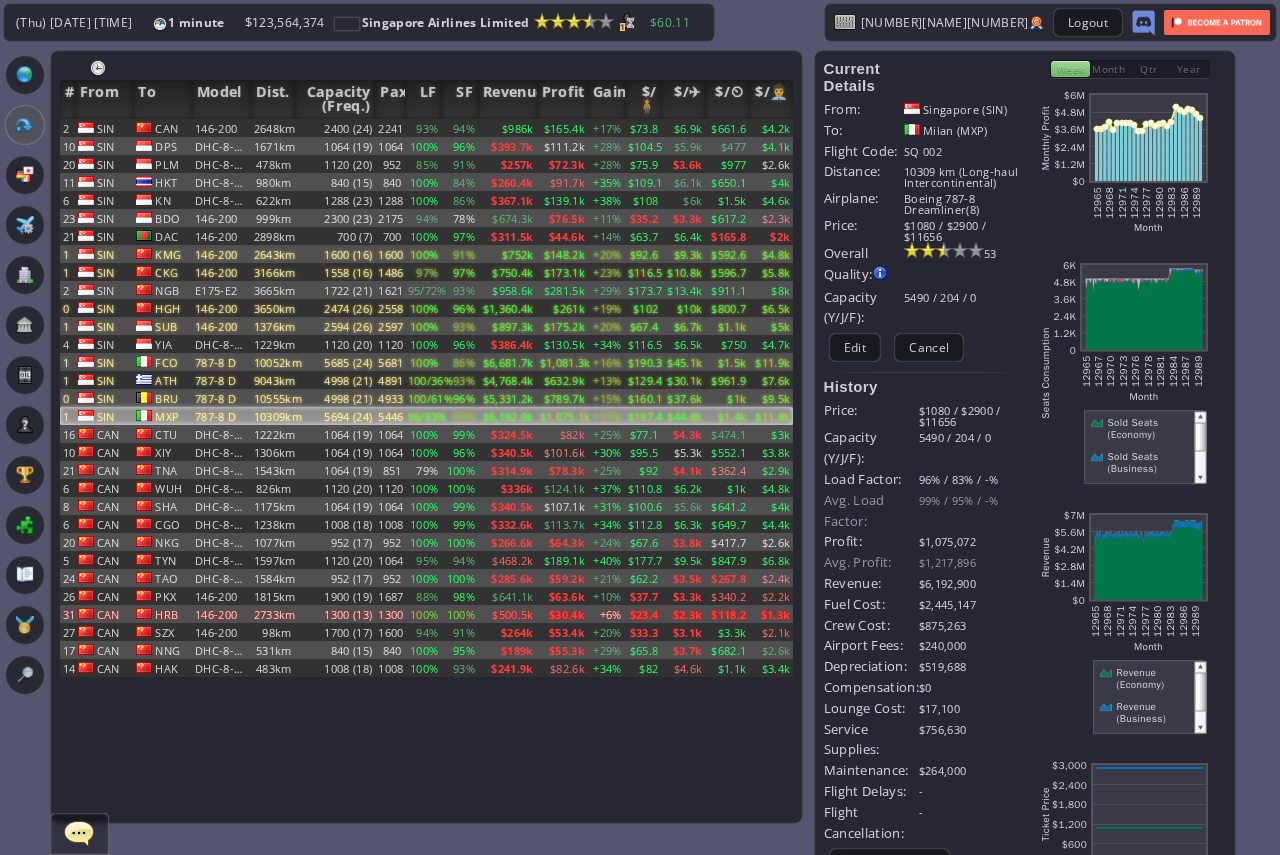click on "Week" at bounding box center [1070, 69] 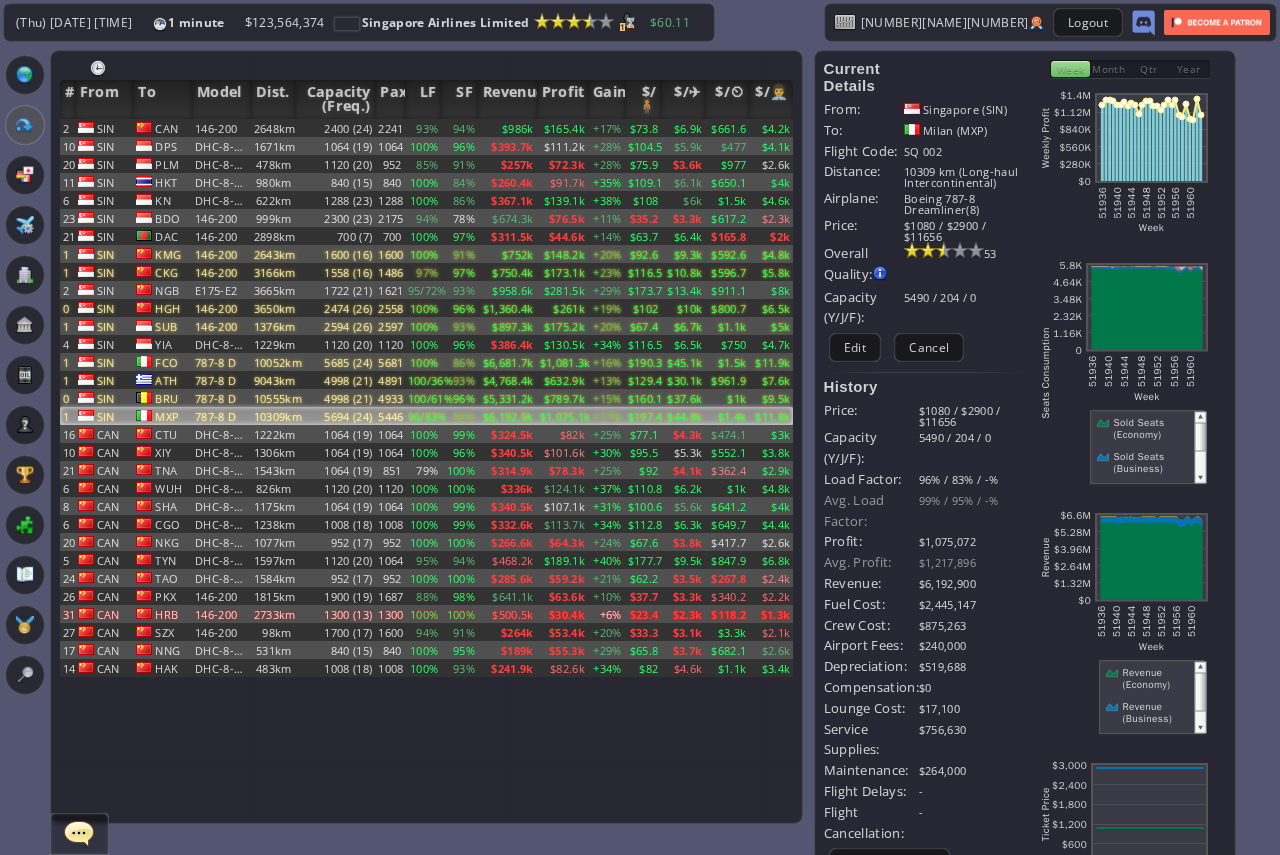 click on "5490 / 204 / 0" at bounding box center [972, 448] 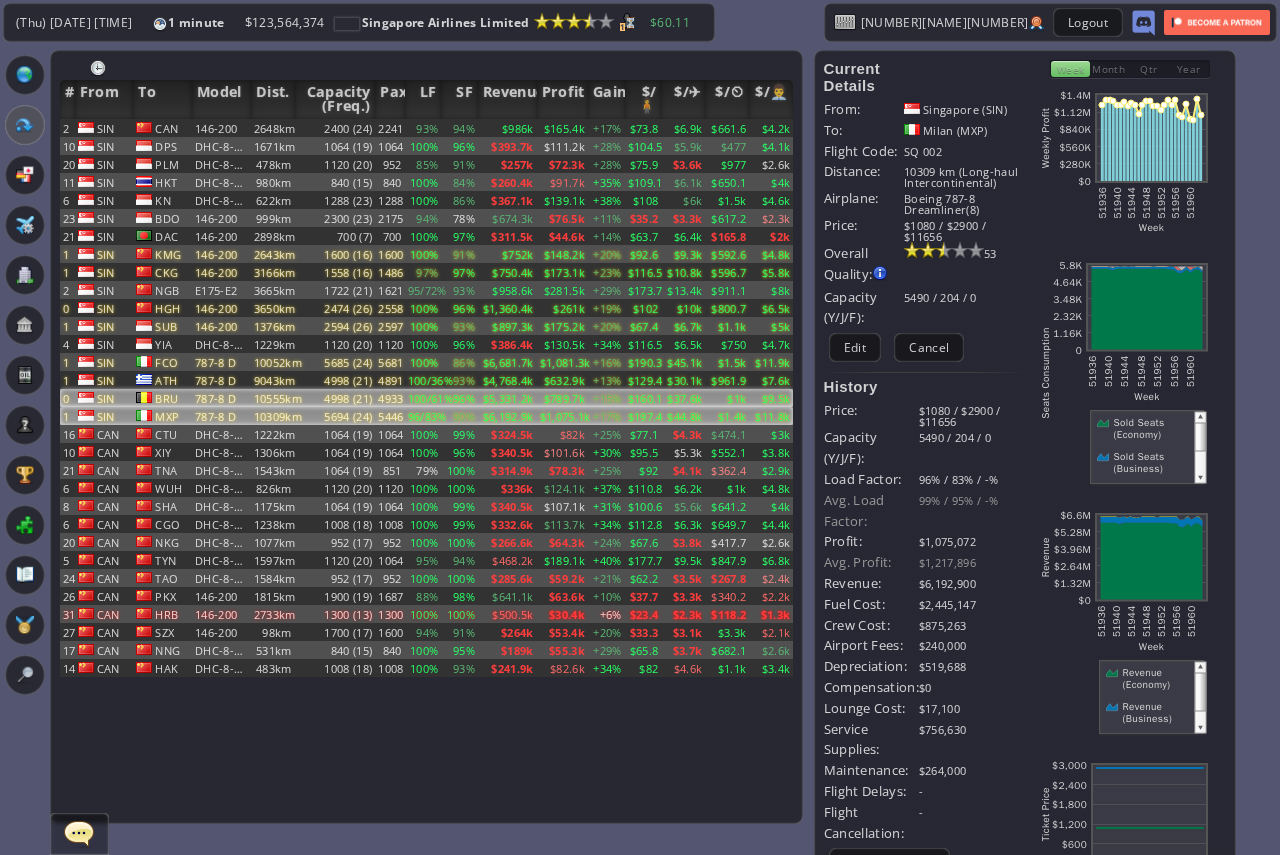 click on "$789.7k" at bounding box center (562, 128) 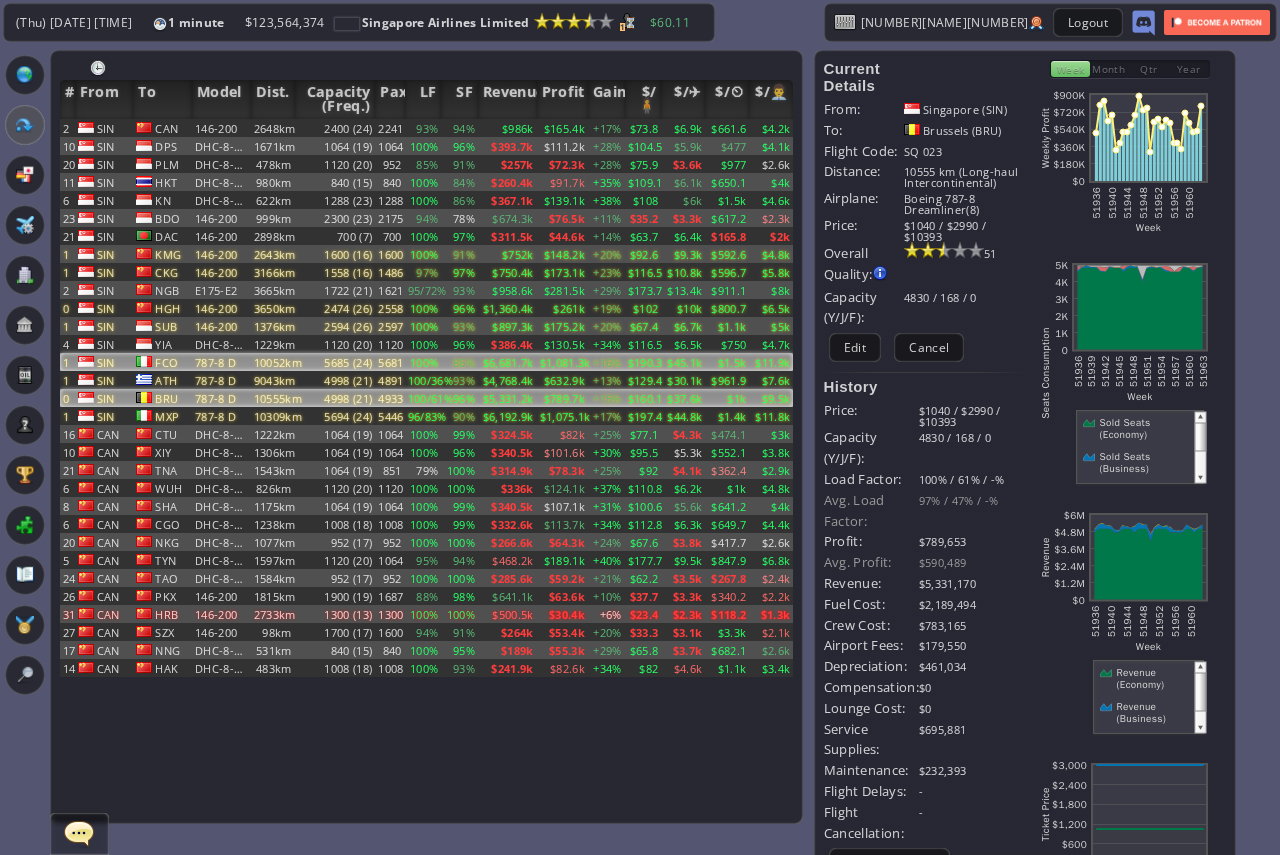 click on "$1,081.3k" at bounding box center (562, 128) 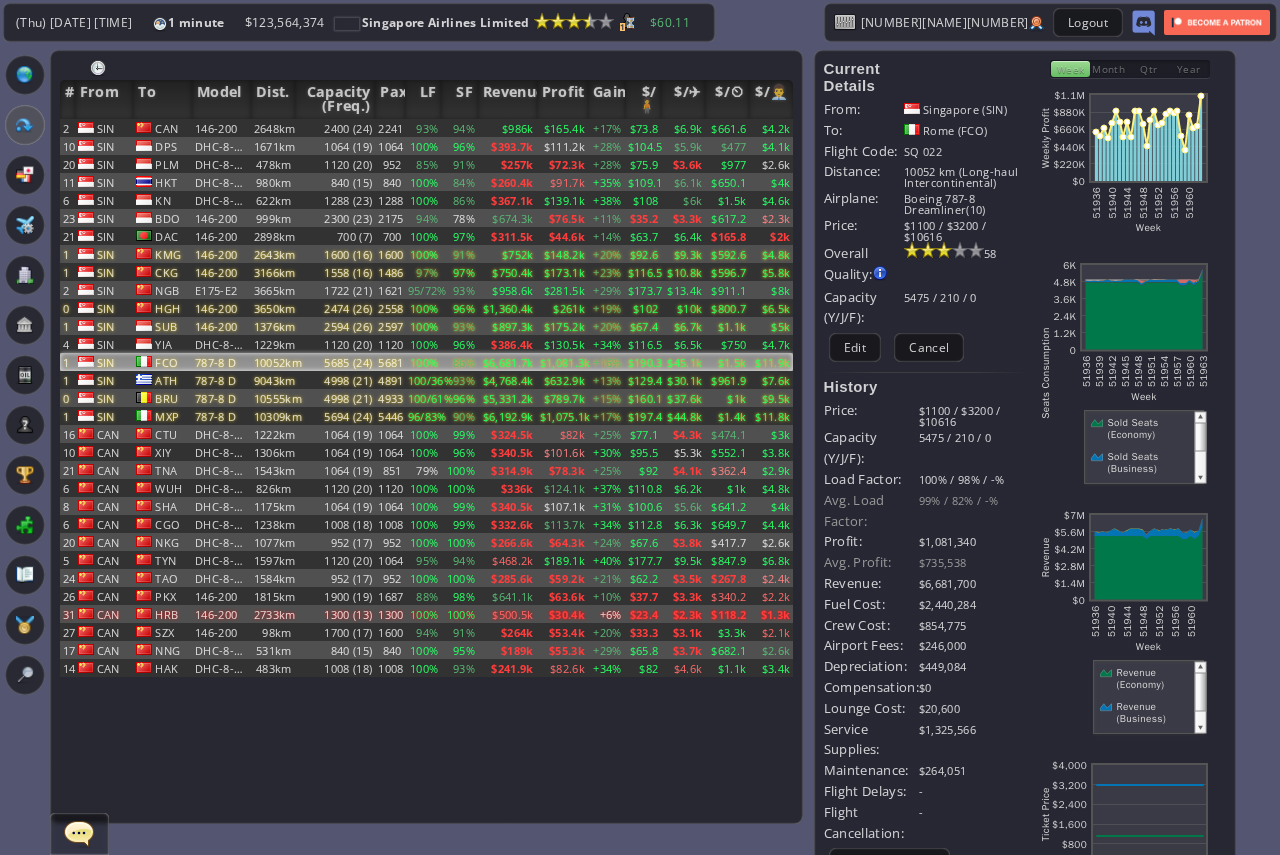 click on "5475 / 210 / 0" at bounding box center (972, 448) 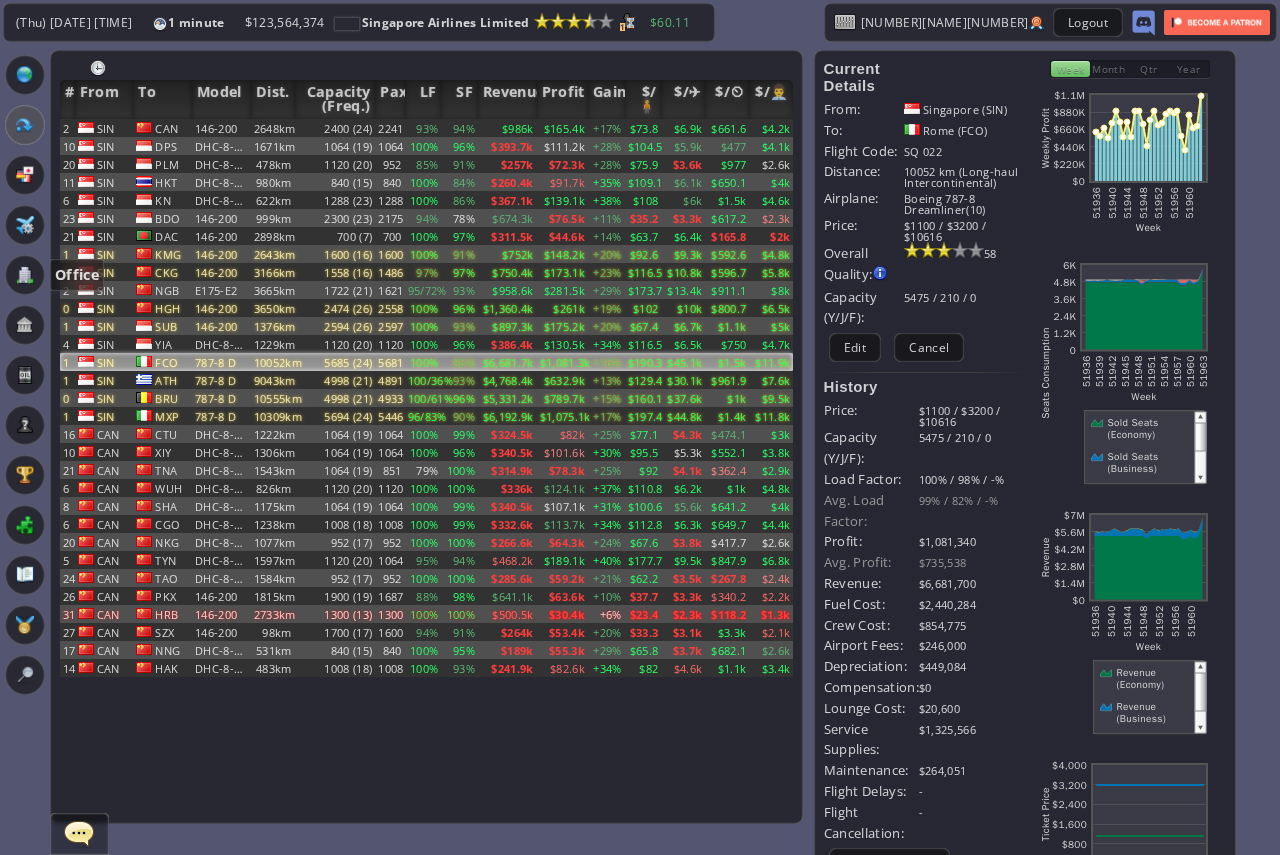 click at bounding box center [25, 275] 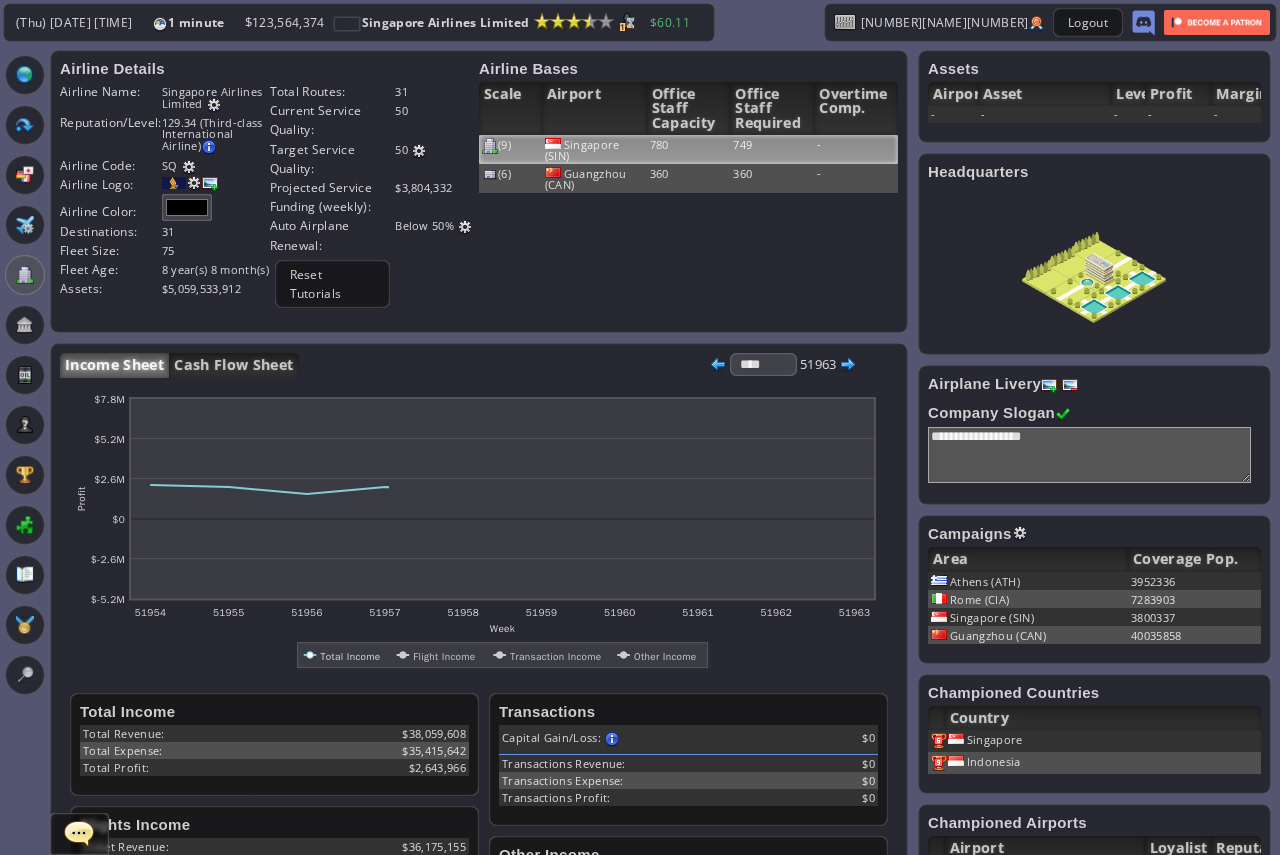 click on "Singapore (SIN)" at bounding box center [594, 149] 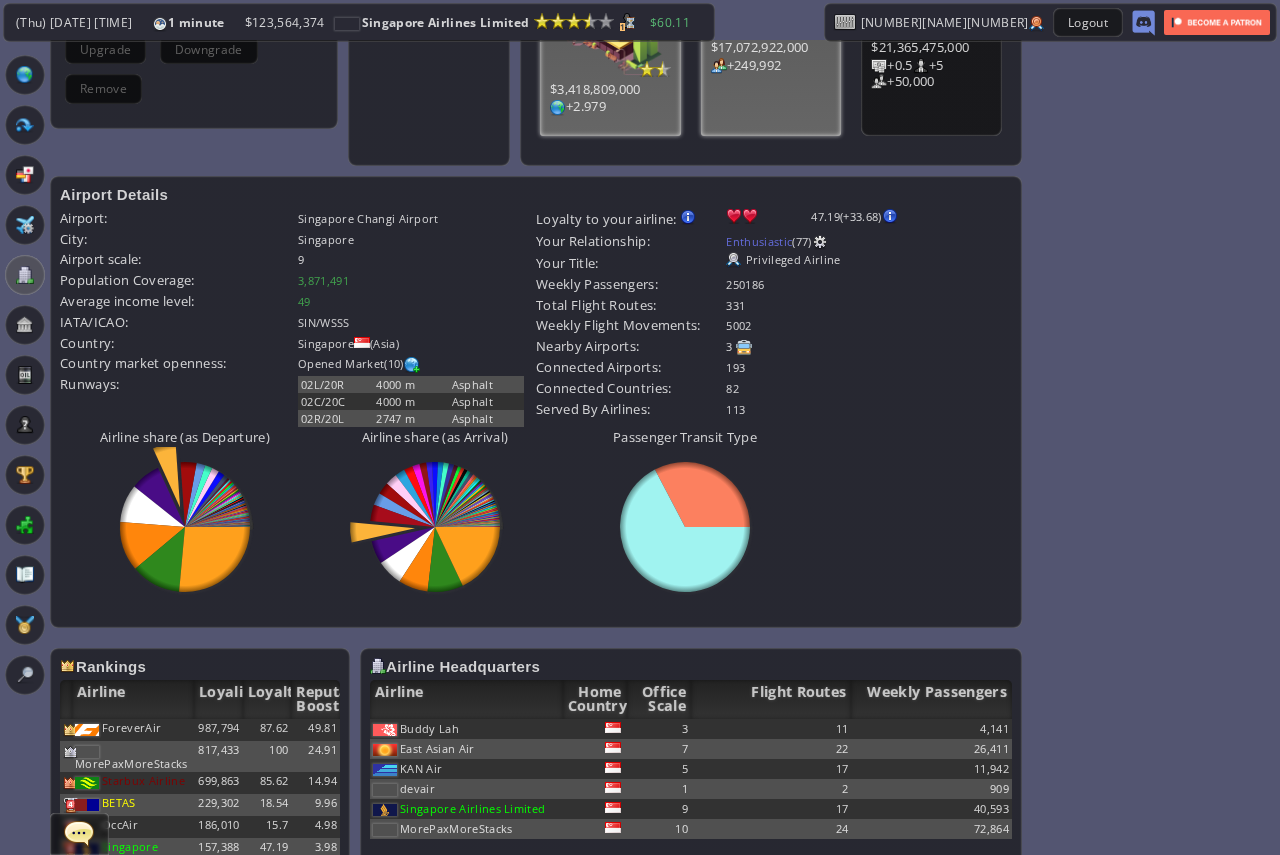 scroll, scrollTop: 710, scrollLeft: 0, axis: vertical 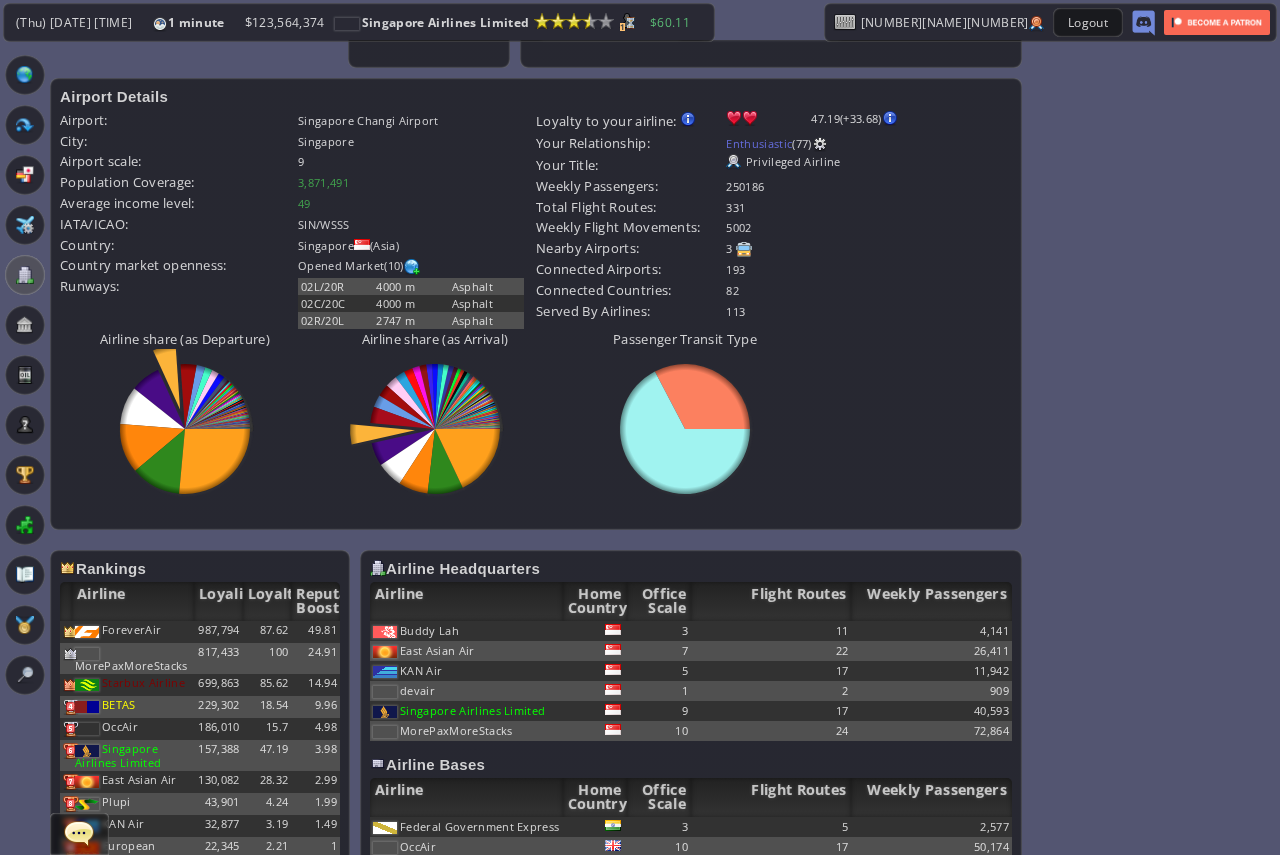 click on "Airport Rating
Airport:
68 (easy)
Country:
22 (challenging)
Competition:
100 (very challenging)
Charms:
International Hub - Attracts more international passengers especially business travelers (strength:  72 ) Vacation Hub - Attracts more tourist passengers (strength:  32 ) Financial Hub - Attracts more business passengers (strength:  70) Gateway Airport - Easier negotiation and more passengers with other gateway airports
Difficulty:
47 (easy)
Your Airline Headquarters/Base
Base Type:
Headquarters
Base Scale:
9
Base Upkeep:" at bounding box center [640, 258] 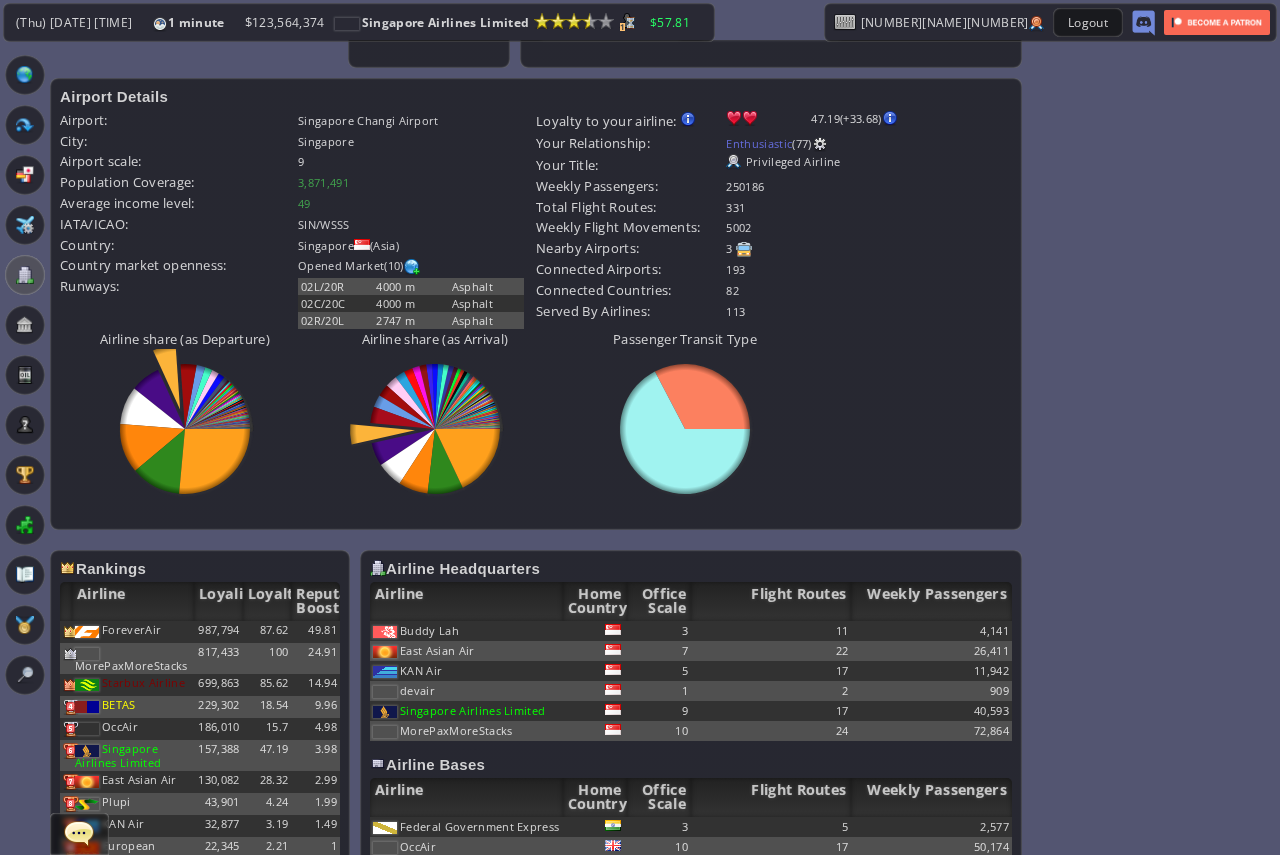 click on "Airport Rating
Airport:
68 (easy)
Country:
22 (challenging)
Competition:
100 (very challenging)
Charms:
International Hub - Attracts more international passengers especially business travelers (strength:  72 ) Vacation Hub - Attracts more tourist passengers (strength:  32 ) Financial Hub - Attracts more business passengers (strength:  70) Gateway Airport - Easier negotiation and more passengers with other gateway airports
Difficulty:
47 (easy)
Your Airline Headquarters/Base
Base Type:
Headquarters
Base Scale:
9
Base Upkeep:" at bounding box center (640, 258) 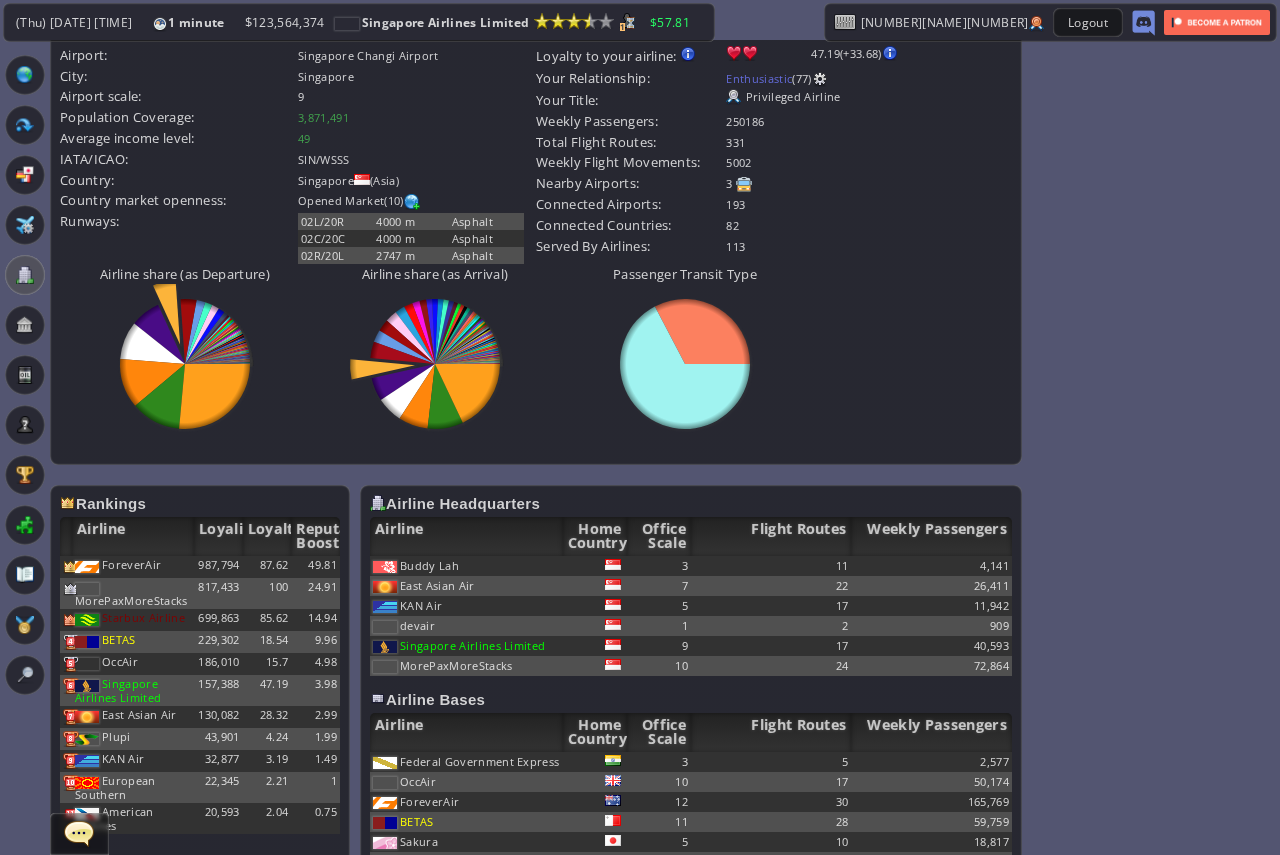 scroll, scrollTop: 810, scrollLeft: 0, axis: vertical 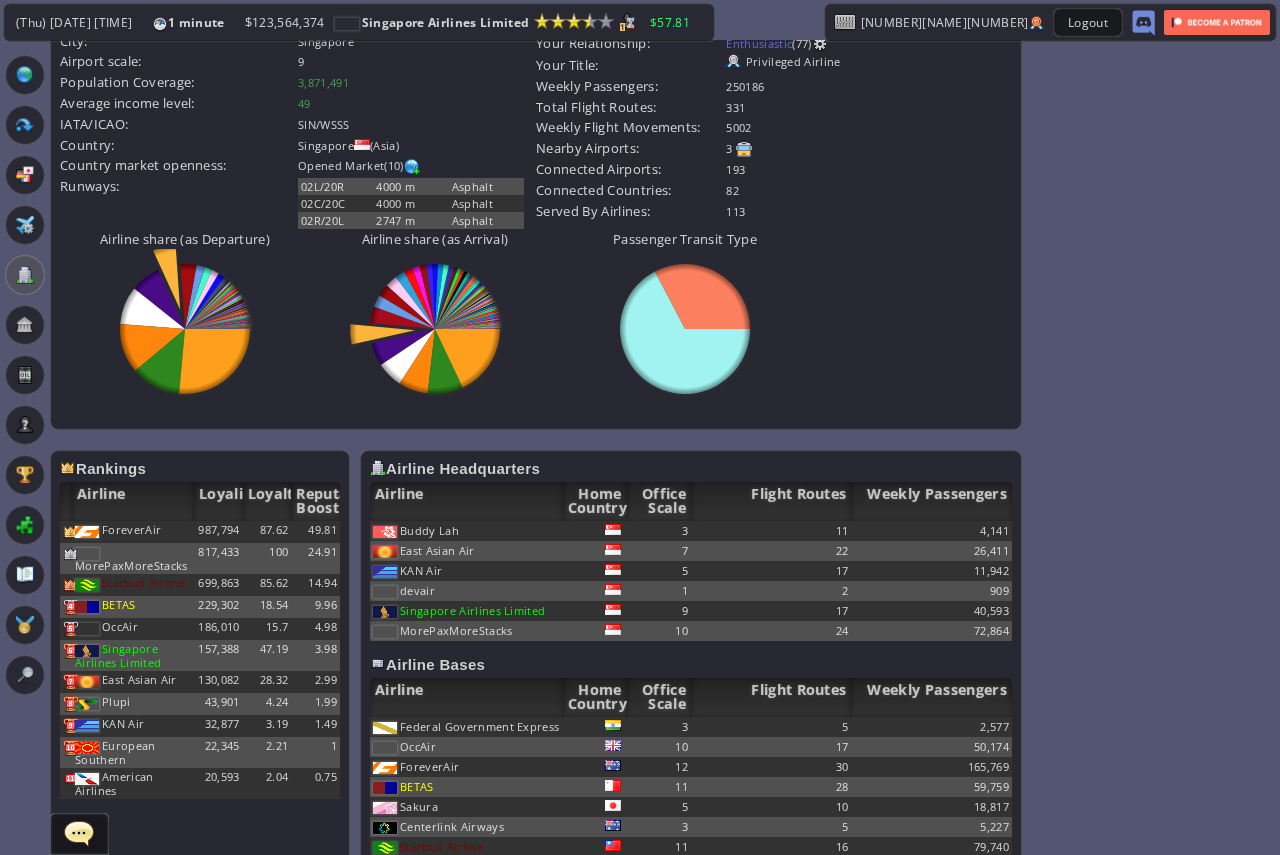 click on "Airport Rating
Airport:
68 (easy)
Country:
22 (challenging)
Competition:
100 (very challenging)
Charms:
International Hub - Attracts more international passengers especially business travelers (strength:  72 ) Vacation Hub - Attracts more tourist passengers (strength:  32 ) Financial Hub - Attracts more business passengers (strength:  70) Gateway Airport - Easier negotiation and more passengers with other gateway airports
Difficulty:
47 (easy)
Your Airline Headquarters/Base
Base Type:
Headquarters
Base Scale:
9
Base Upkeep:" at bounding box center (640, 158) 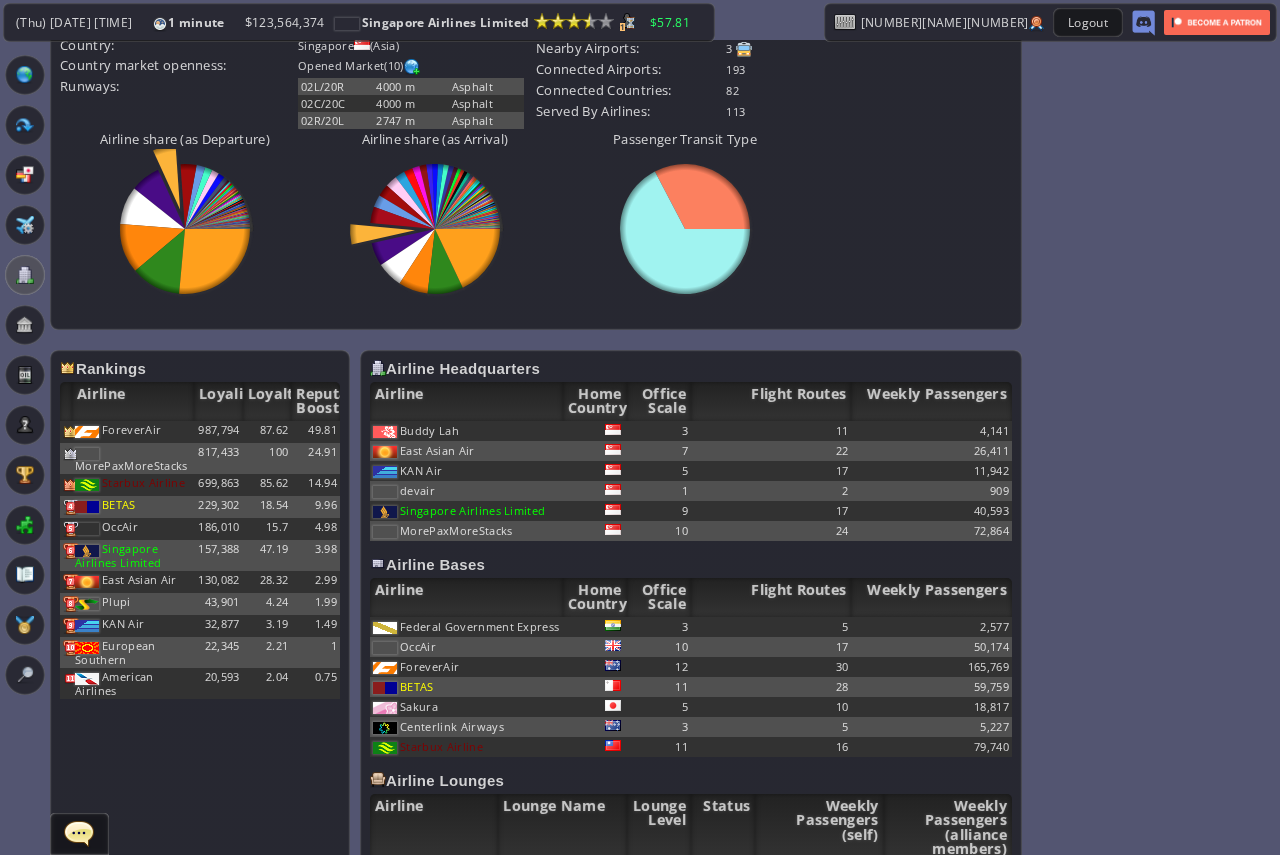 click on "Airport Rating
Airport:
68 (easy)
Country:
22 (challenging)
Competition:
100 (very challenging)
Charms:
International Hub - Attracts more international passengers especially business travelers (strength:  72 ) Vacation Hub - Attracts more tourist passengers (strength:  32 ) Financial Hub - Attracts more business passengers (strength:  70) Gateway Airport - Easier negotiation and more passengers with other gateway airports
Difficulty:
47 (easy)
Your Airline Headquarters/Base
Base Type:
Headquarters
Base Scale:
9
Base Upkeep:" at bounding box center [640, 58] 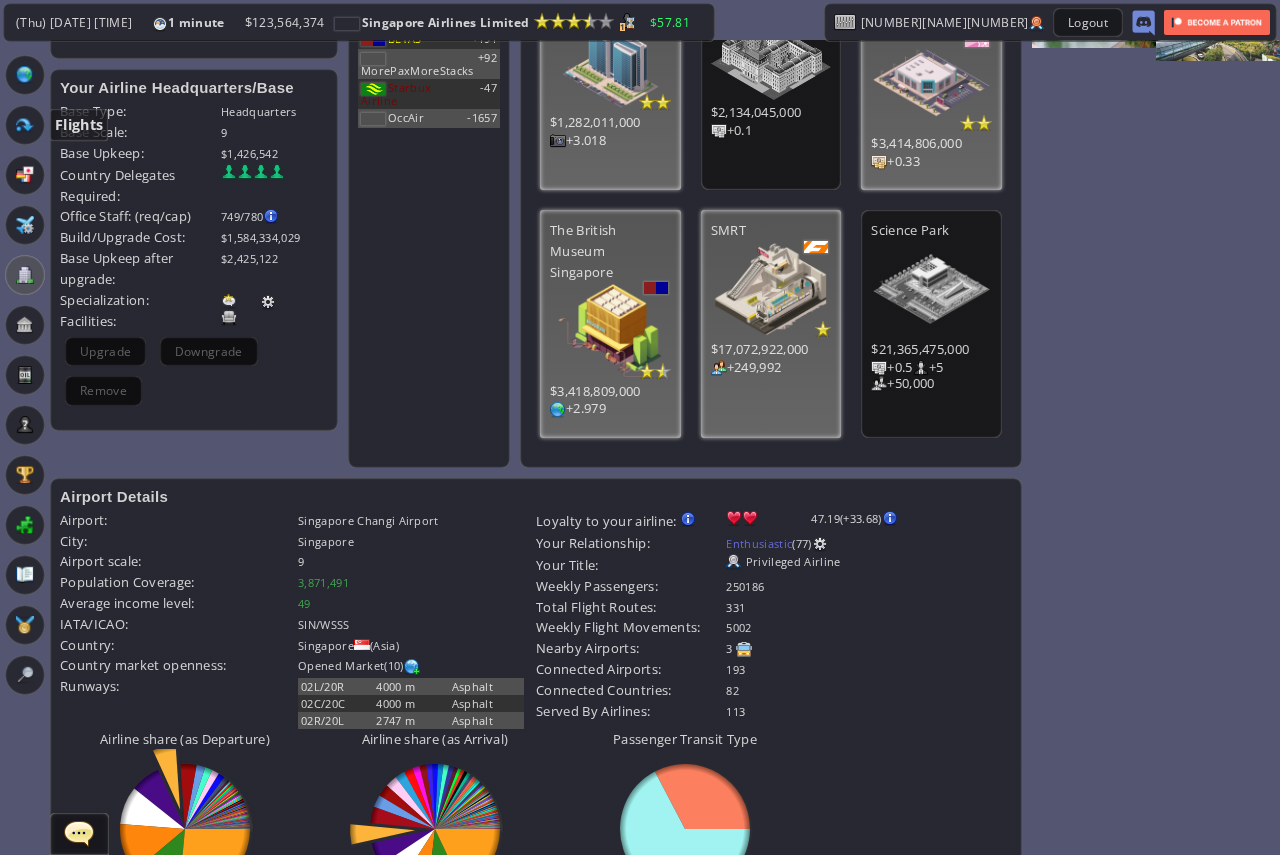 click at bounding box center [25, 125] 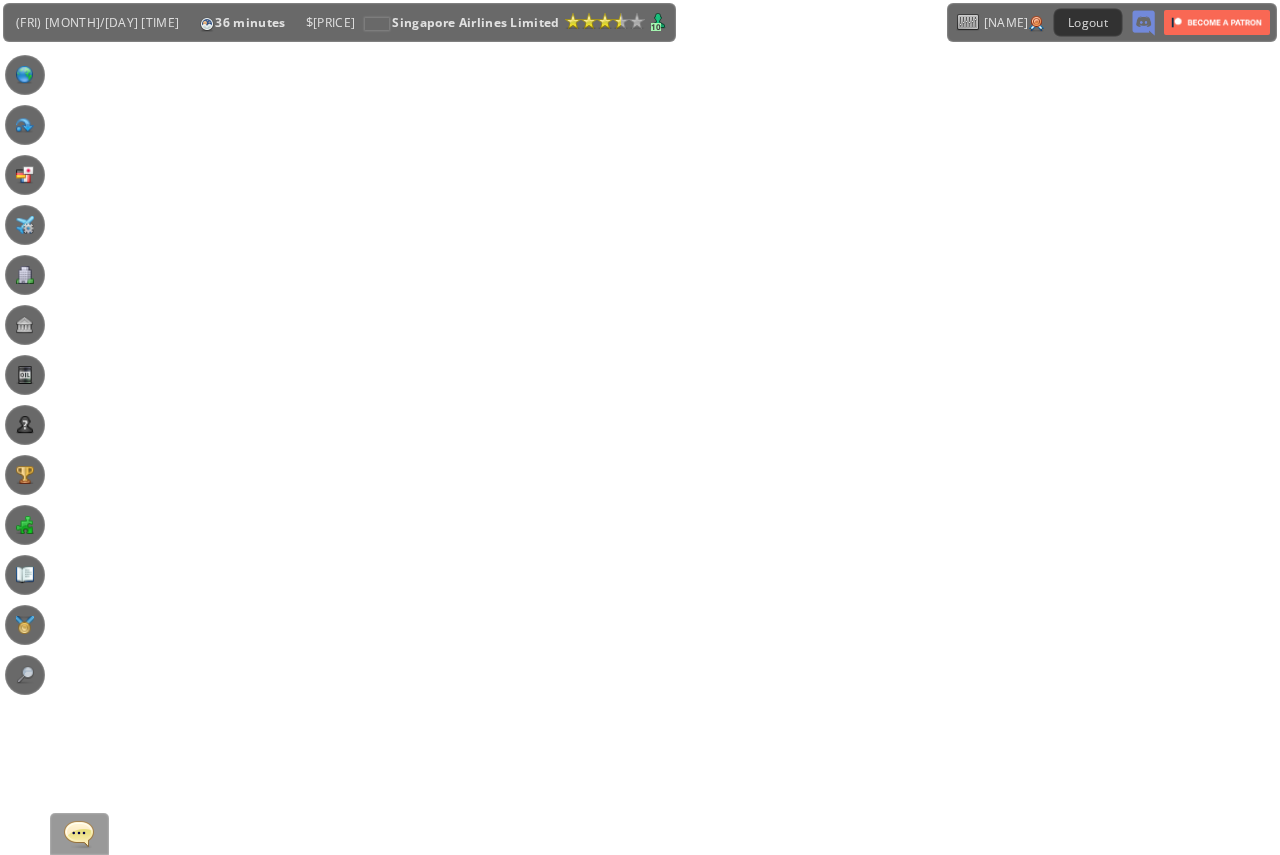 scroll, scrollTop: 0, scrollLeft: 0, axis: both 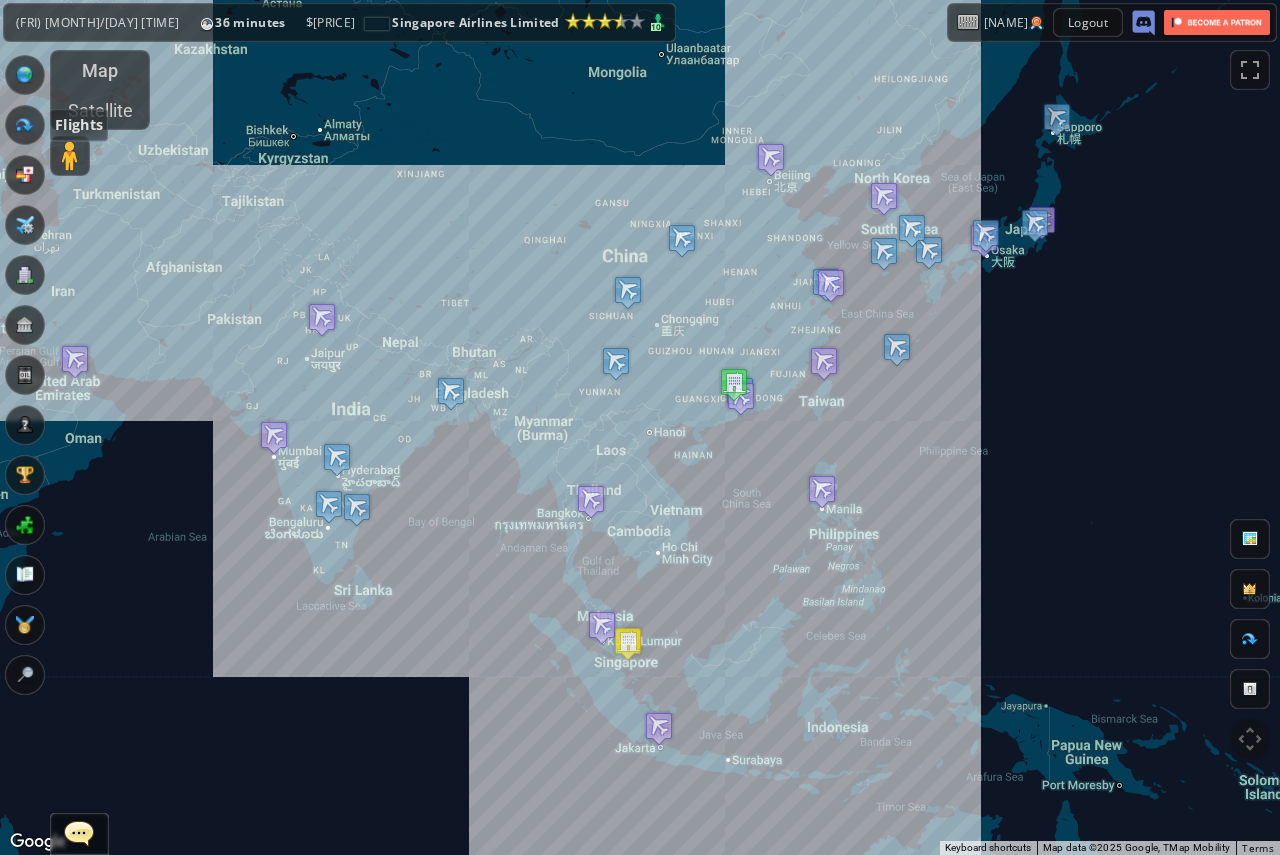 click at bounding box center (25, 125) 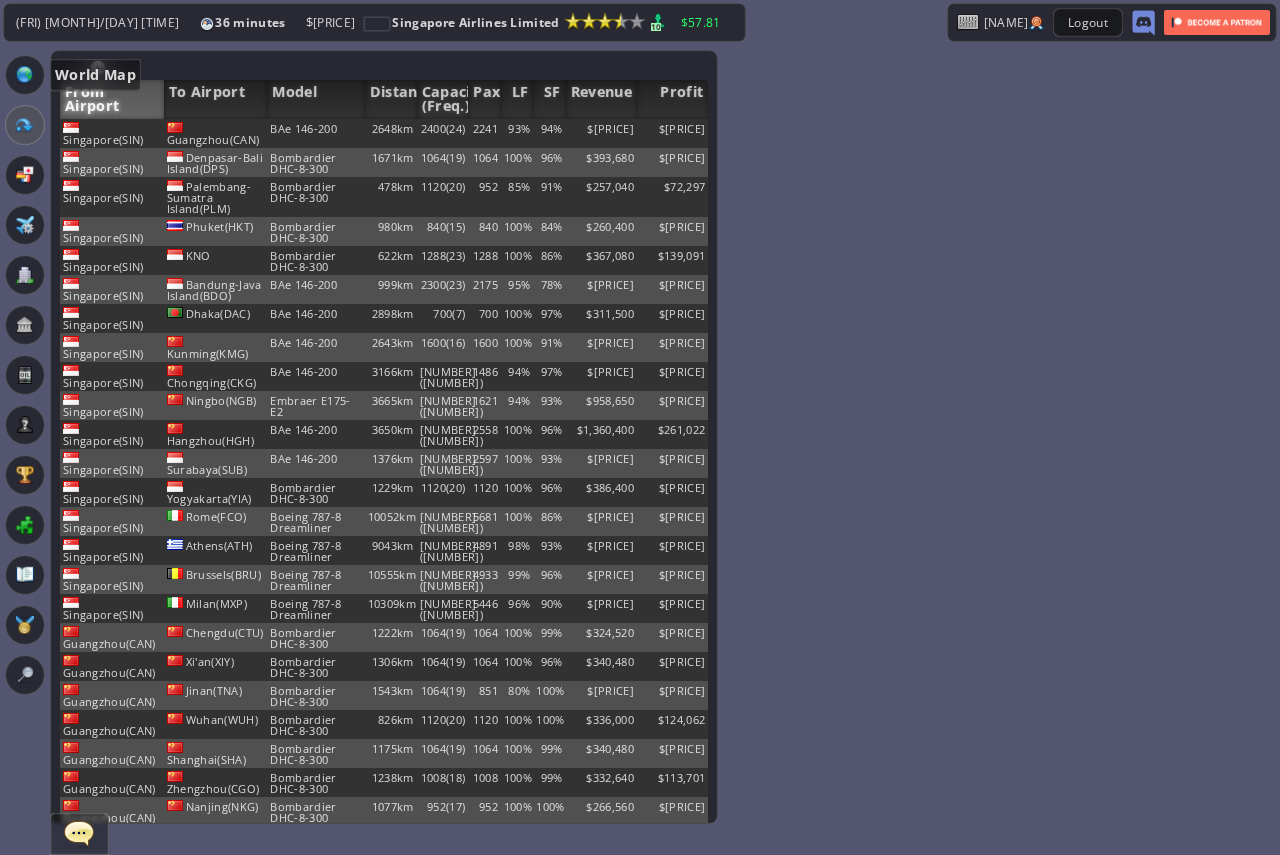 click at bounding box center [25, 75] 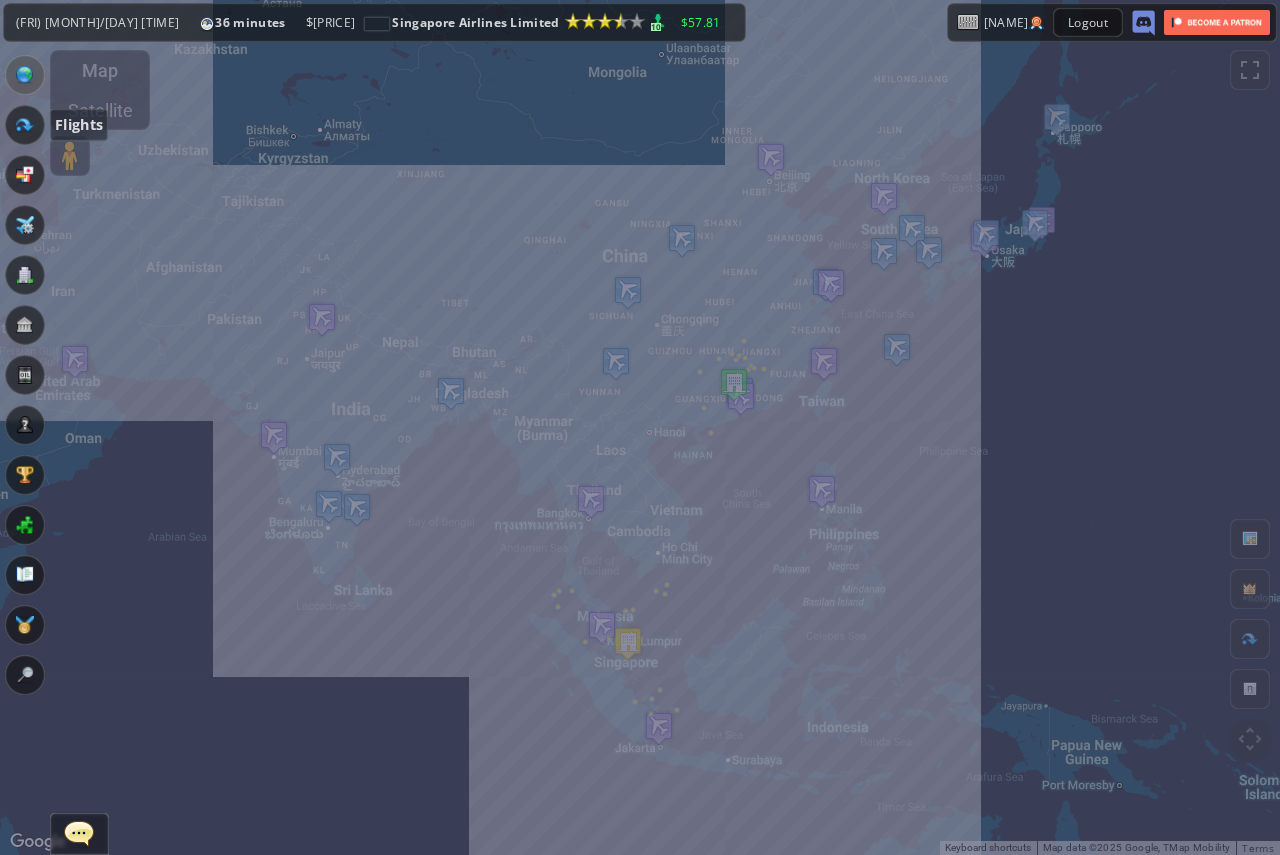 click at bounding box center (25, 125) 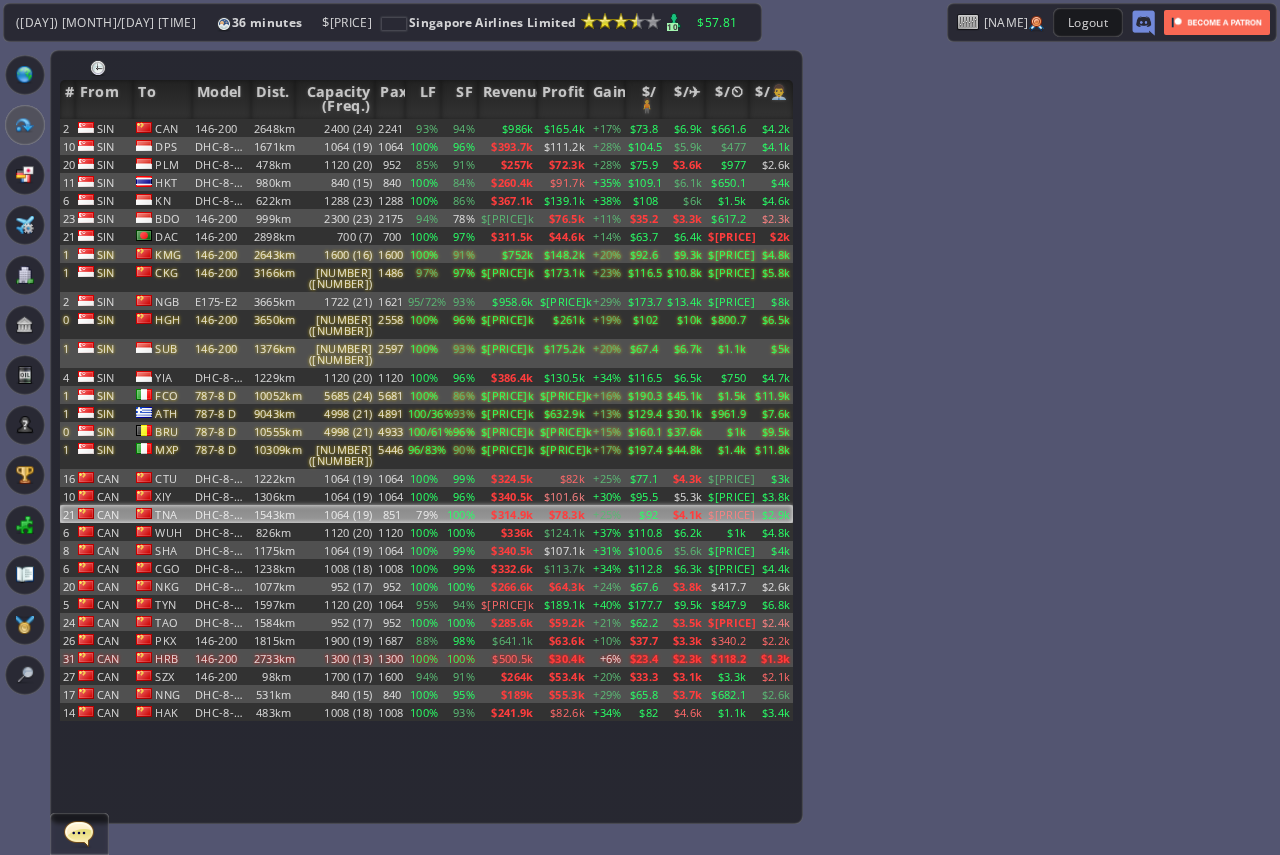 click on "1064 (19)" at bounding box center (335, 128) 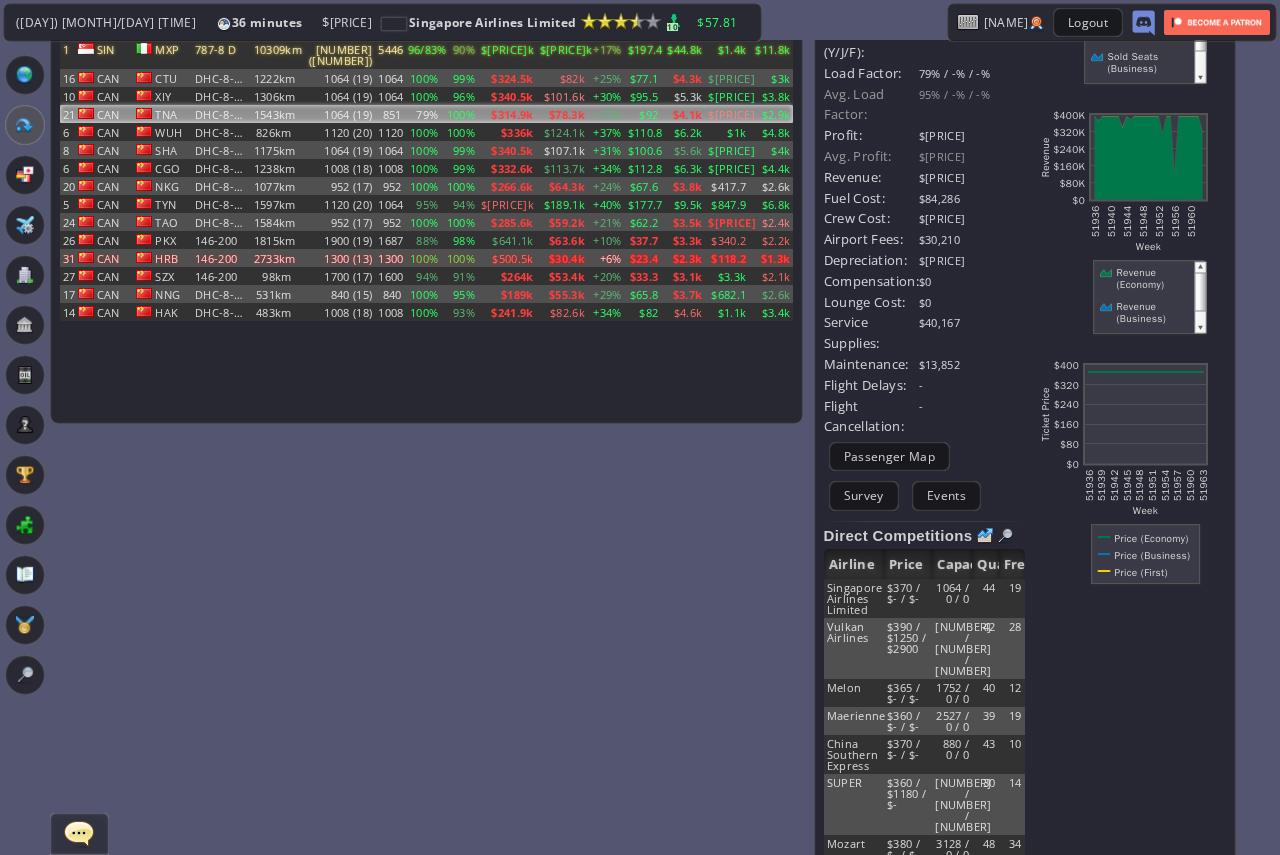 scroll, scrollTop: 0, scrollLeft: 0, axis: both 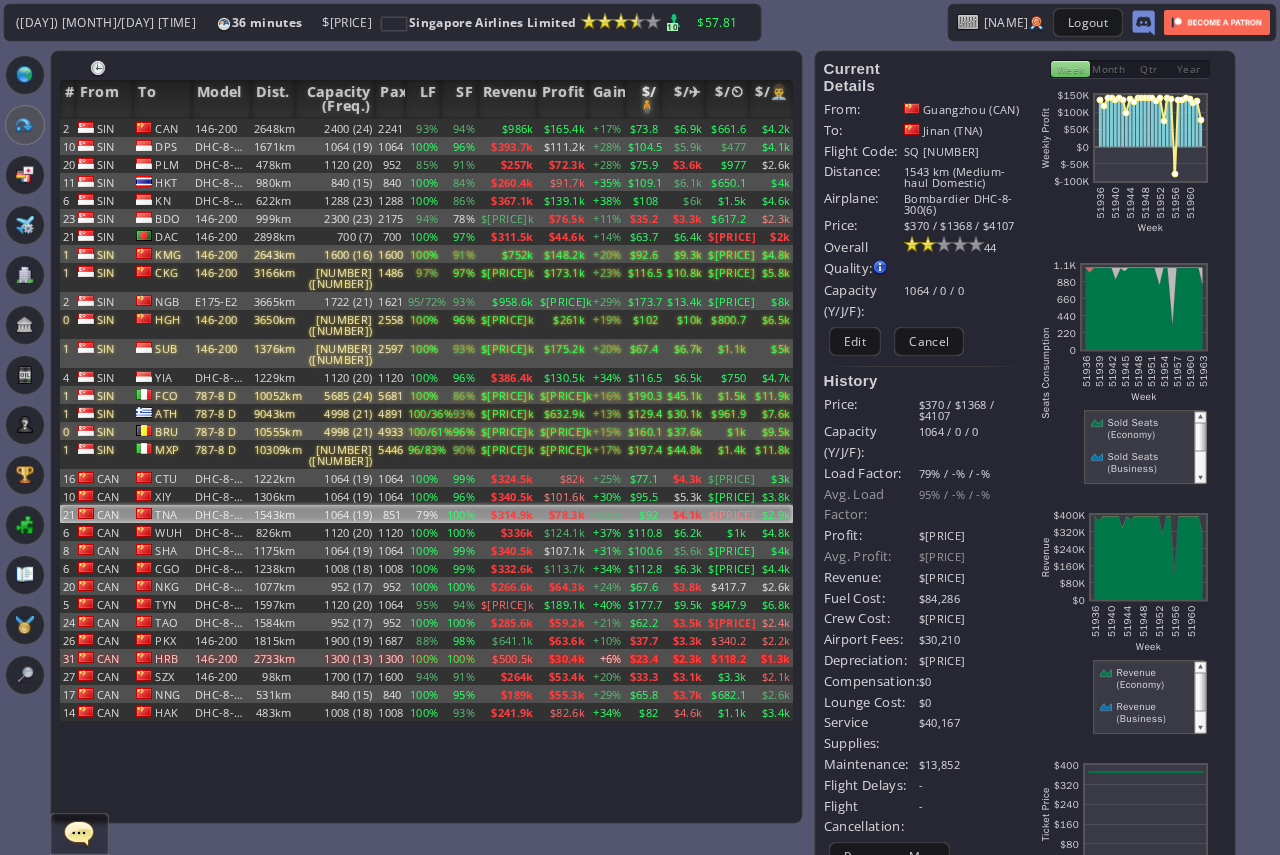 click on "$/🧍" at bounding box center (643, 99) 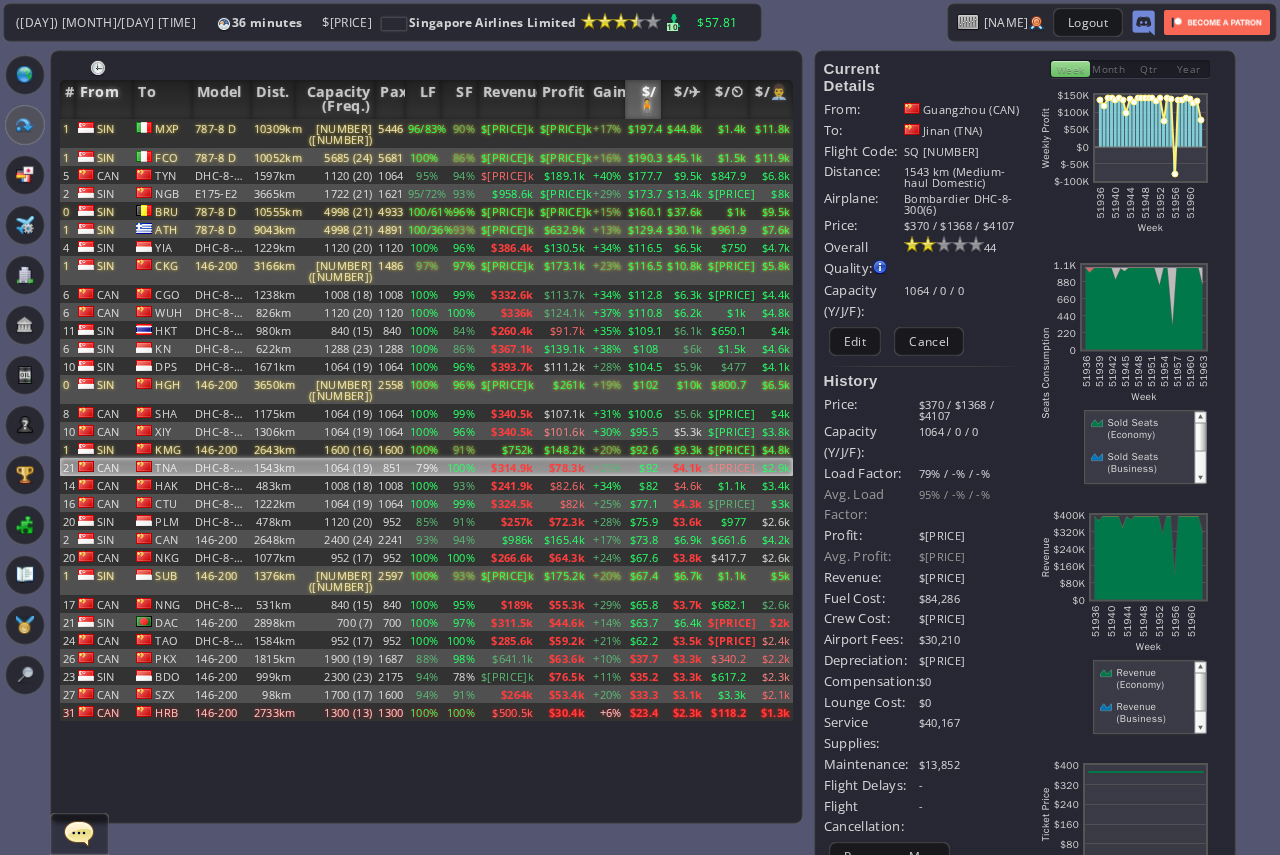 click on "From" at bounding box center [104, 99] 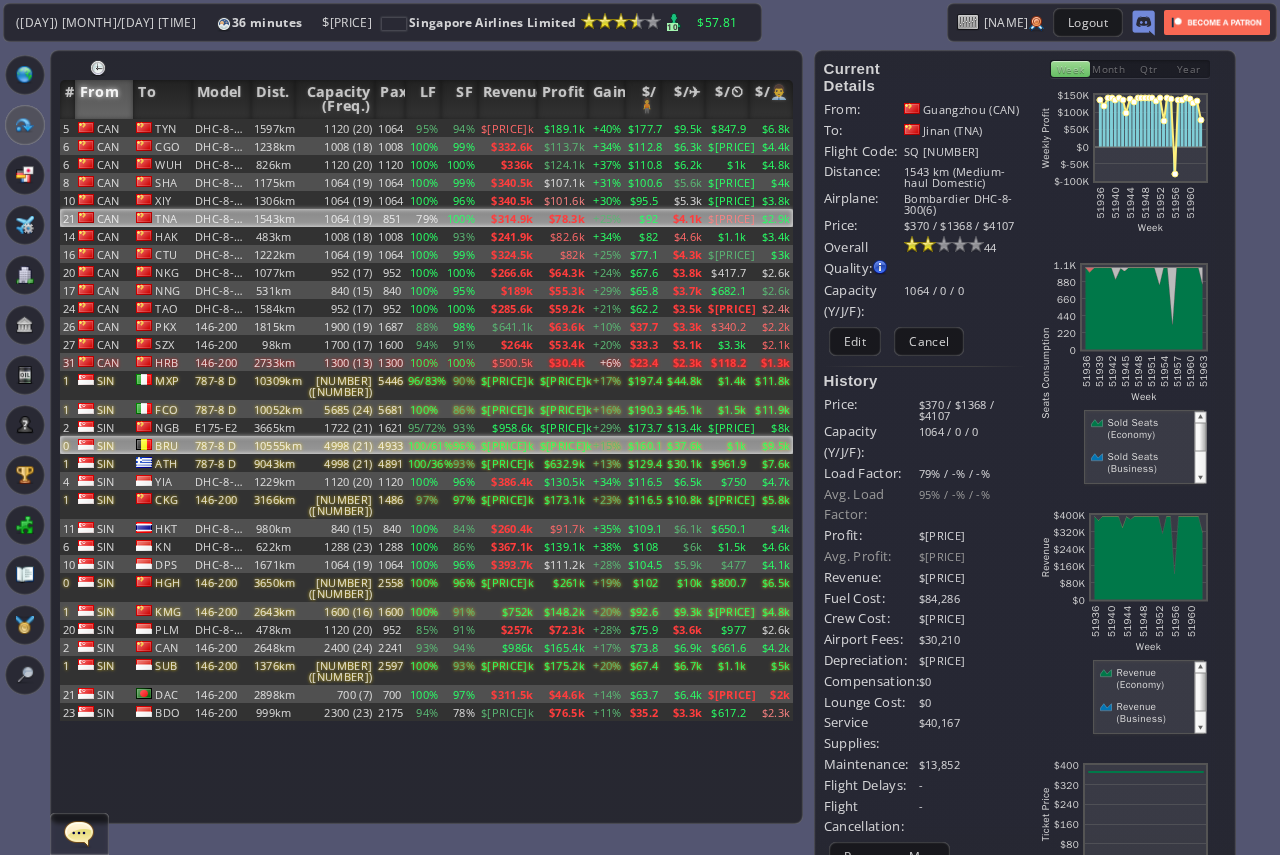 click on "4998 (21)" at bounding box center (335, 128) 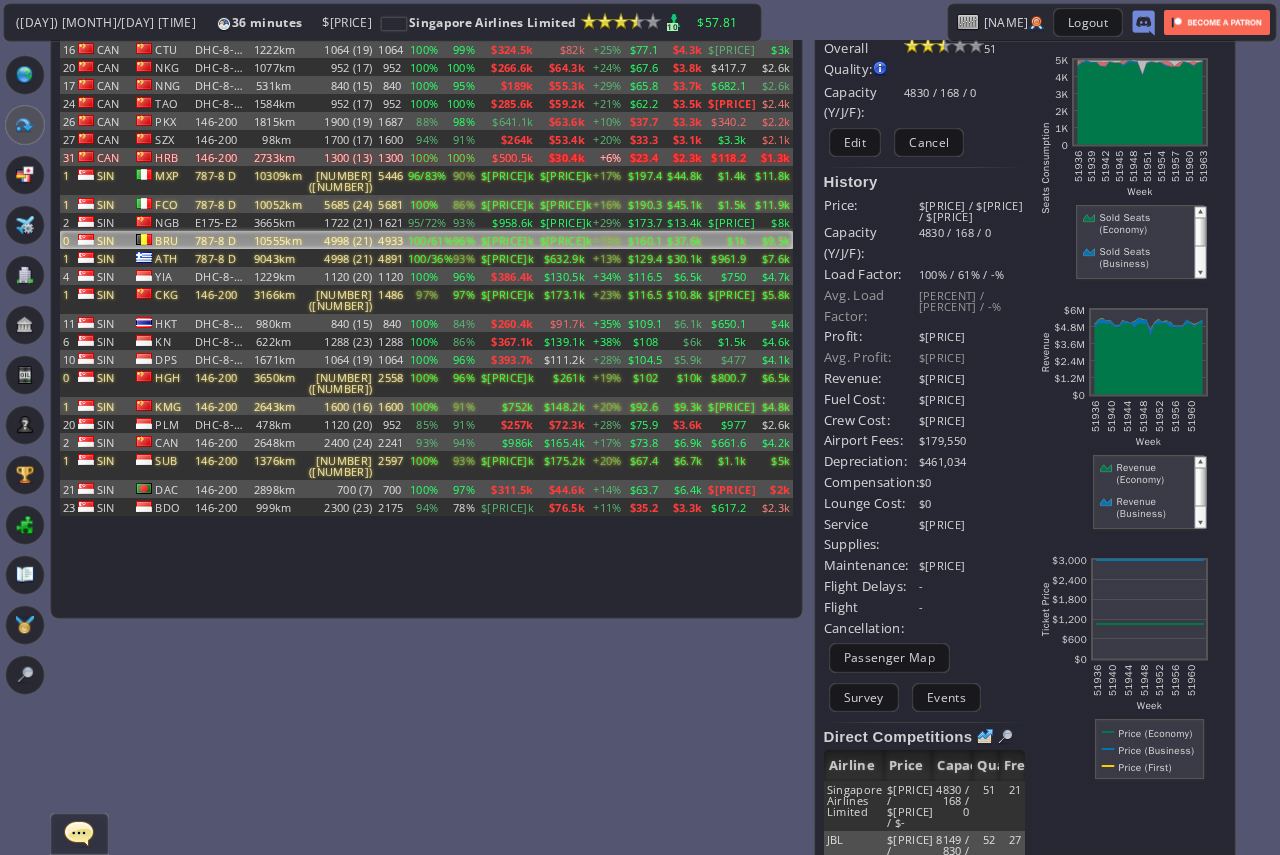 scroll, scrollTop: 300, scrollLeft: 0, axis: vertical 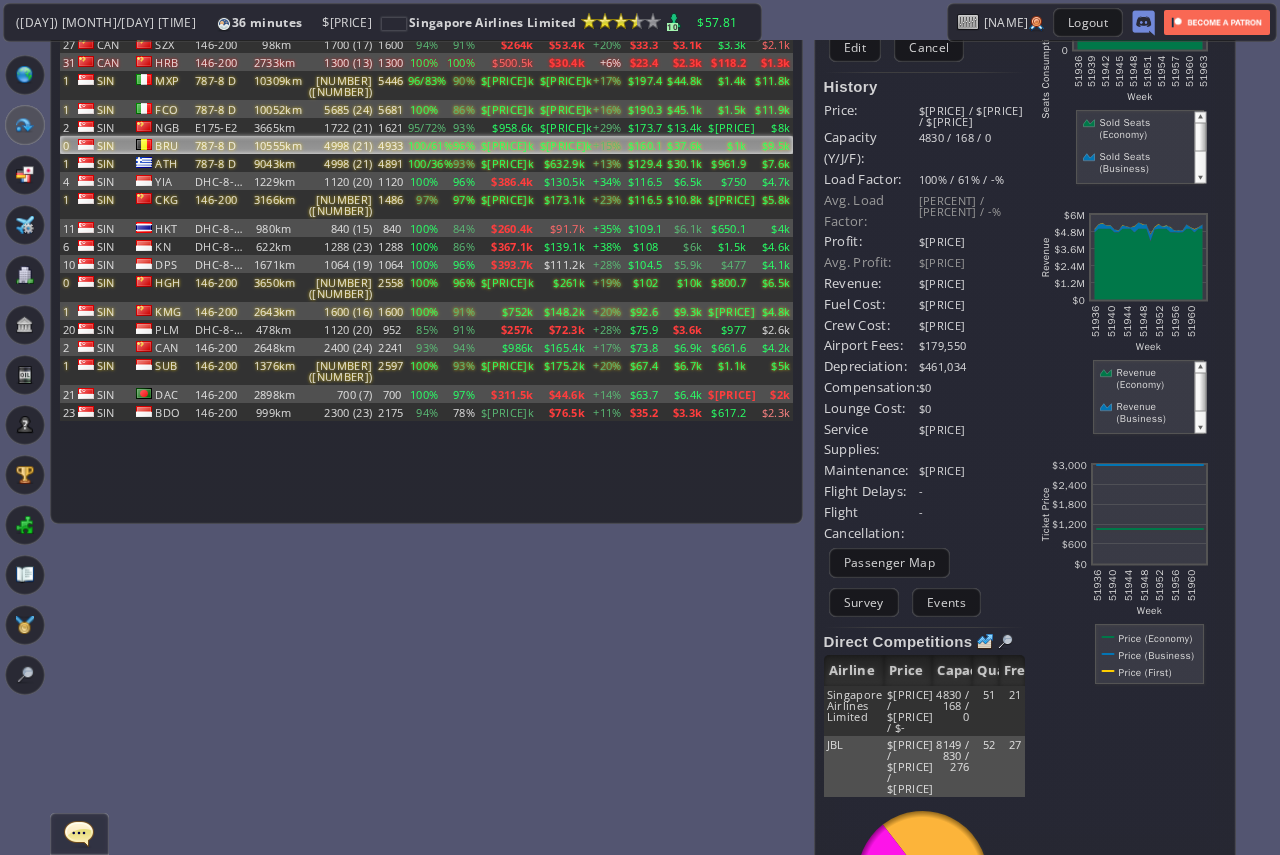 click on "$695,881" at bounding box center (972, 440) 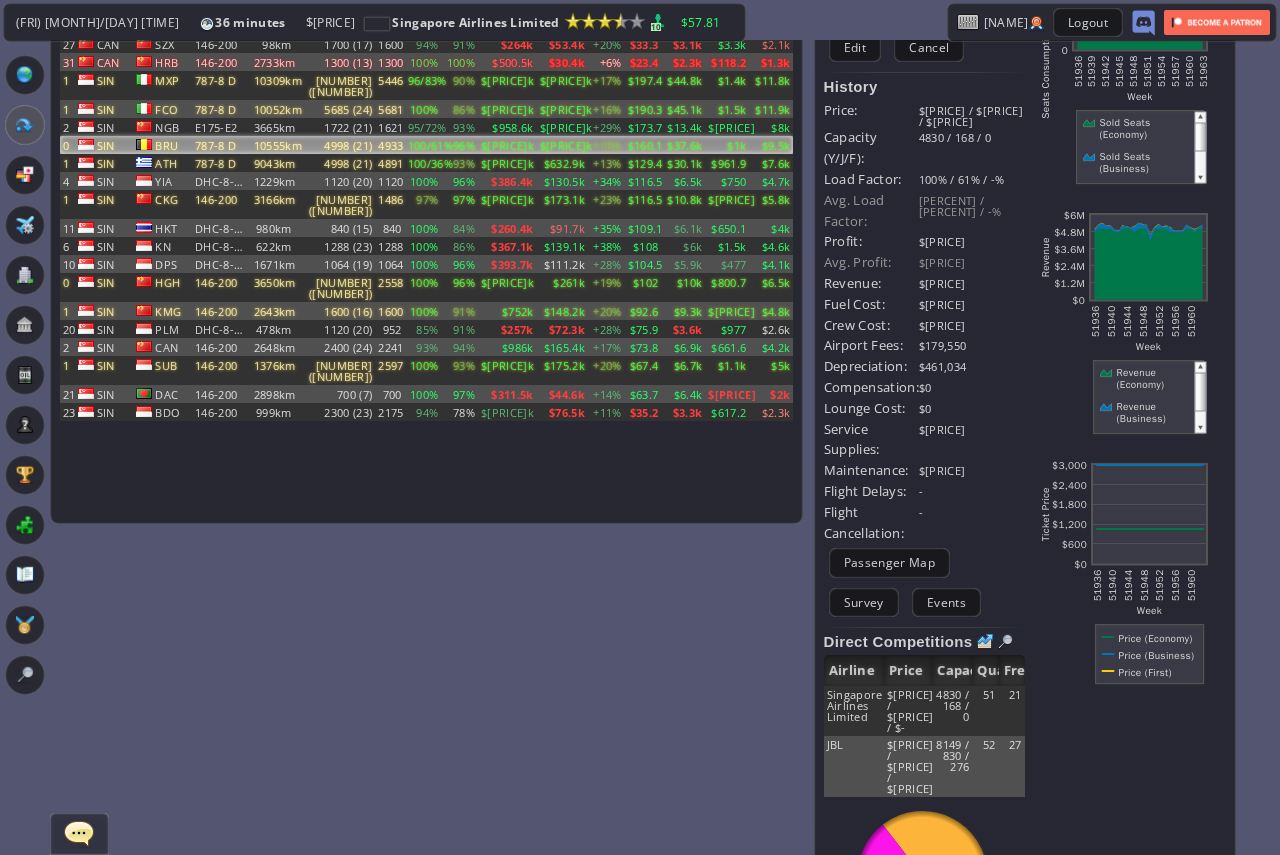 click on "$695,881" at bounding box center (972, 440) 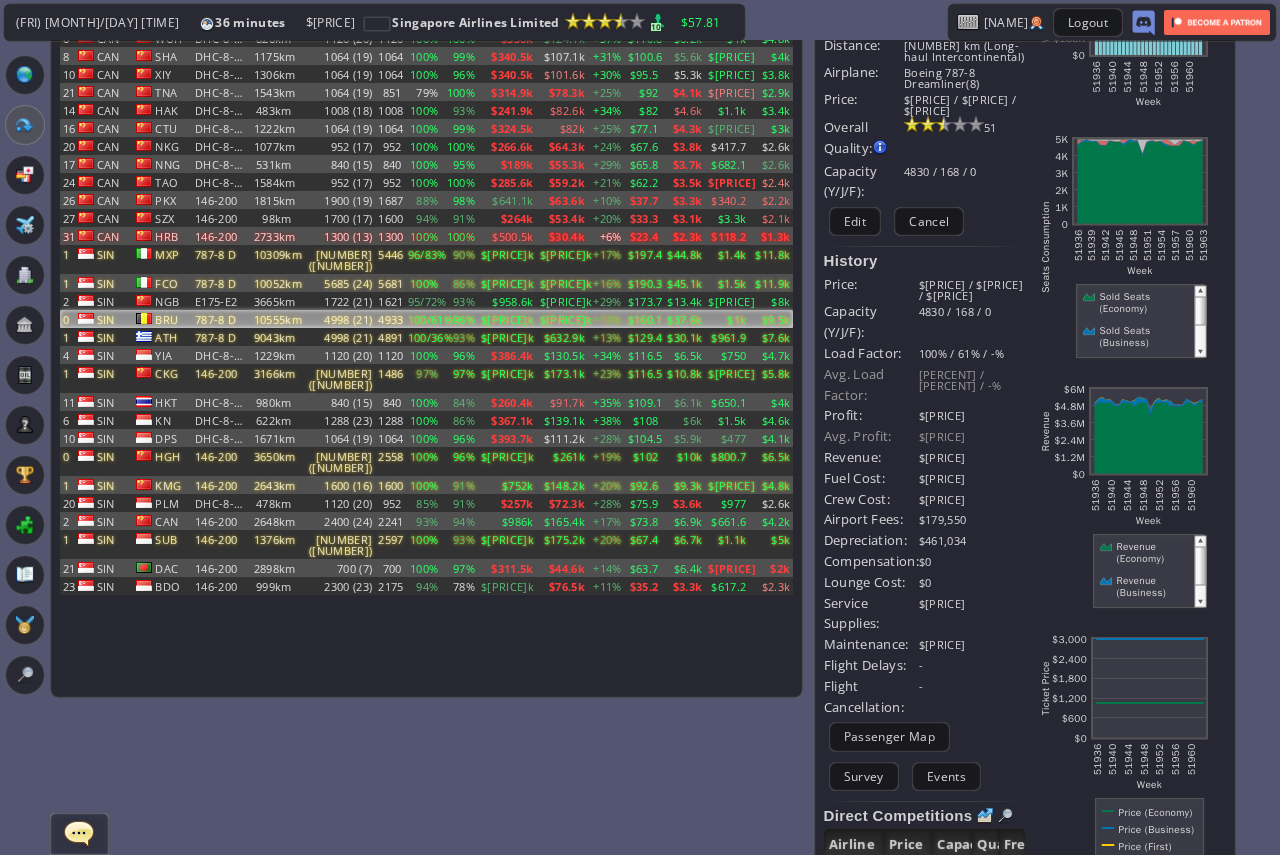 scroll, scrollTop: 0, scrollLeft: 0, axis: both 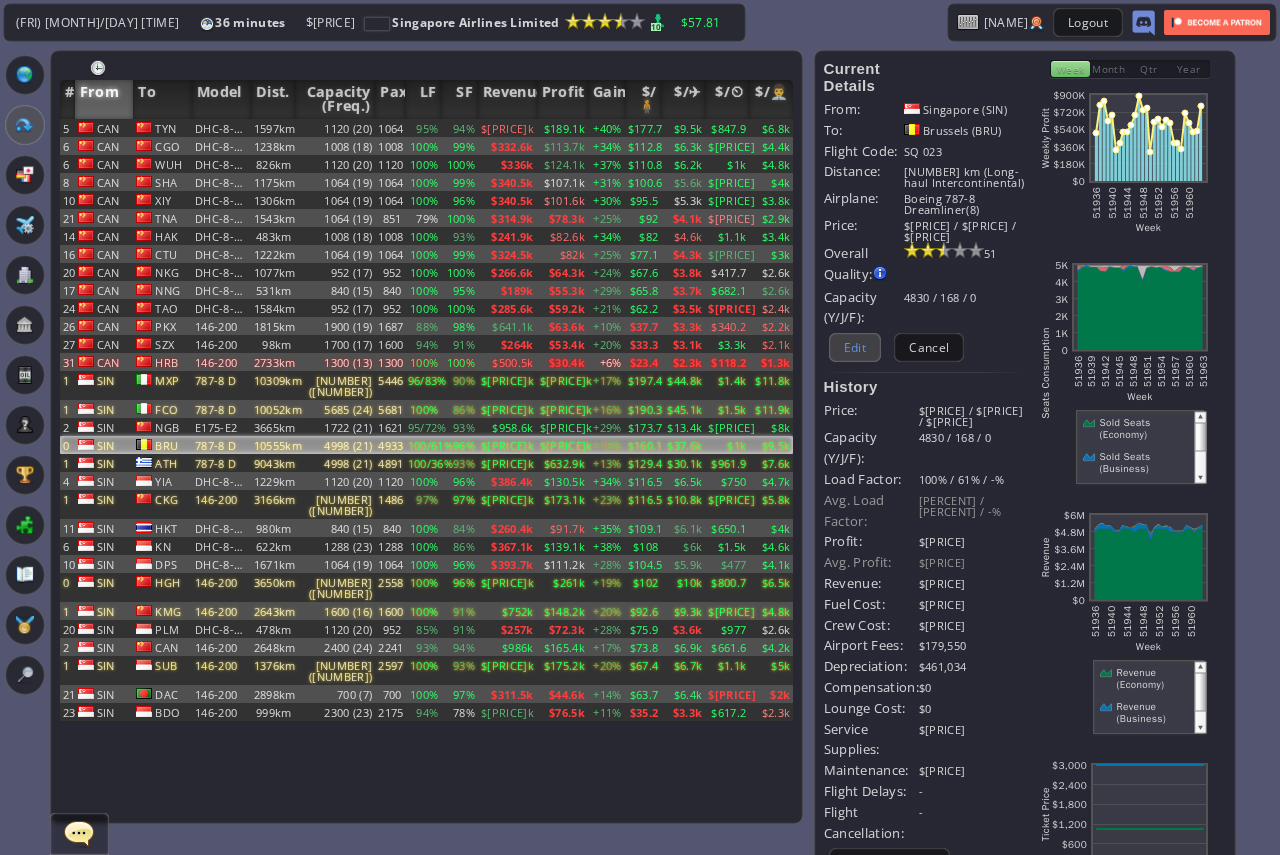click on "Edit" at bounding box center [855, 347] 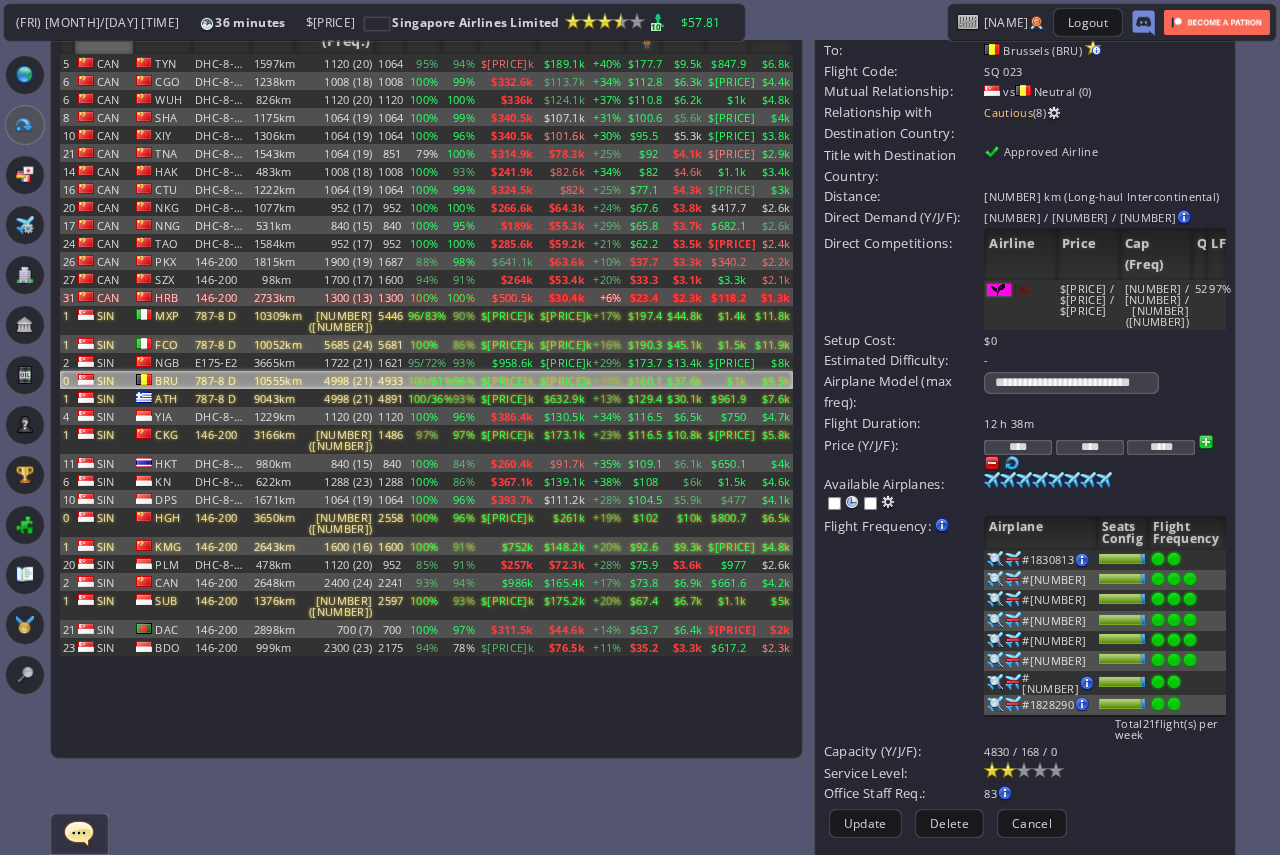 scroll, scrollTop: 100, scrollLeft: 0, axis: vertical 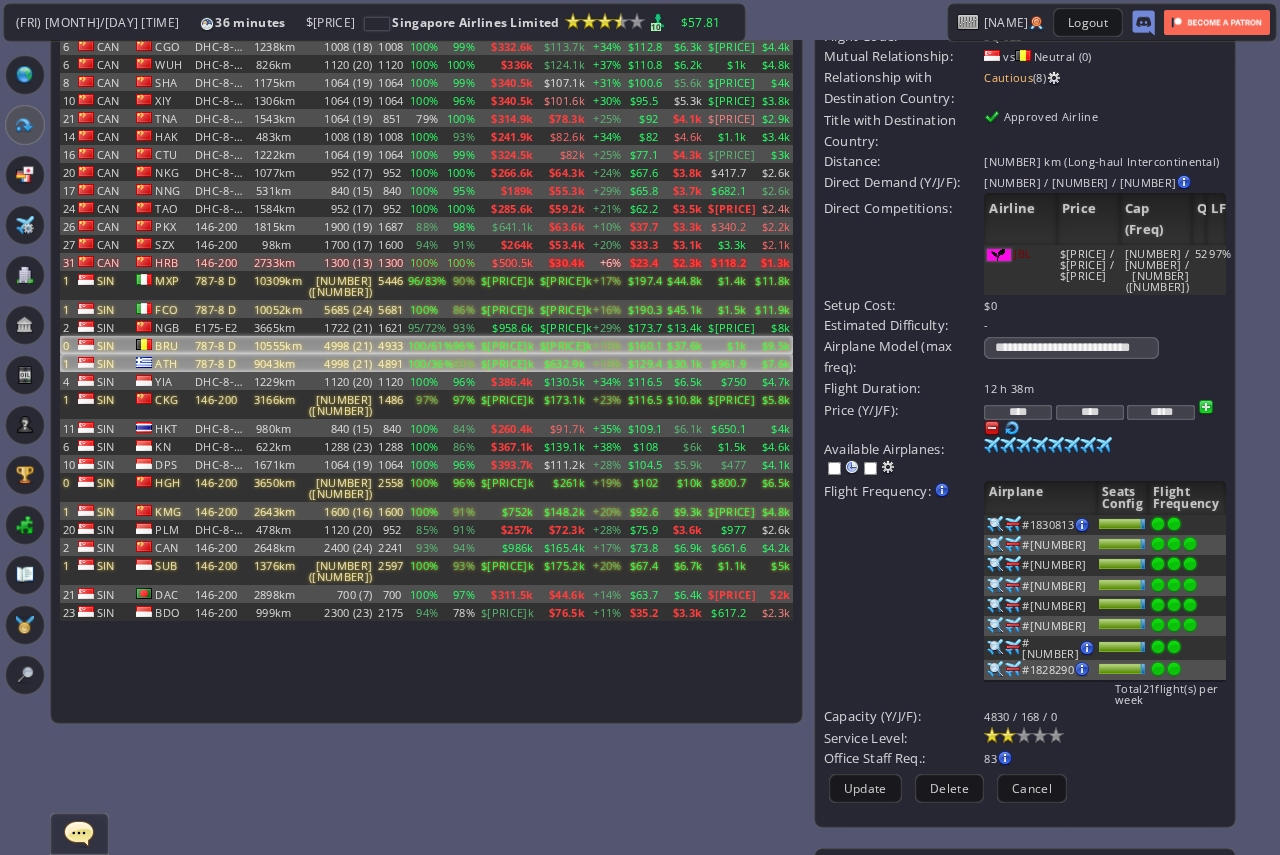click on "$4,768.4k" at bounding box center (507, 28) 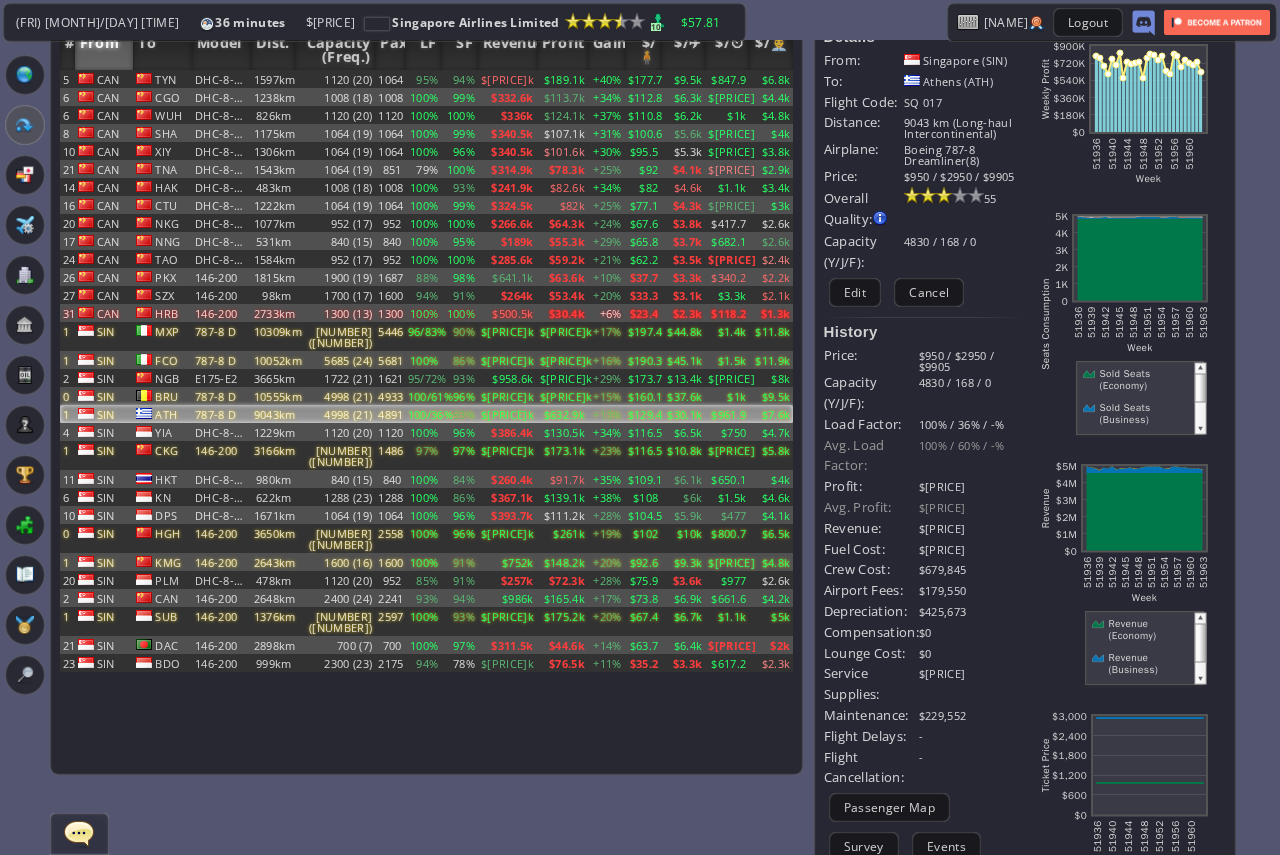 scroll, scrollTop: 0, scrollLeft: 0, axis: both 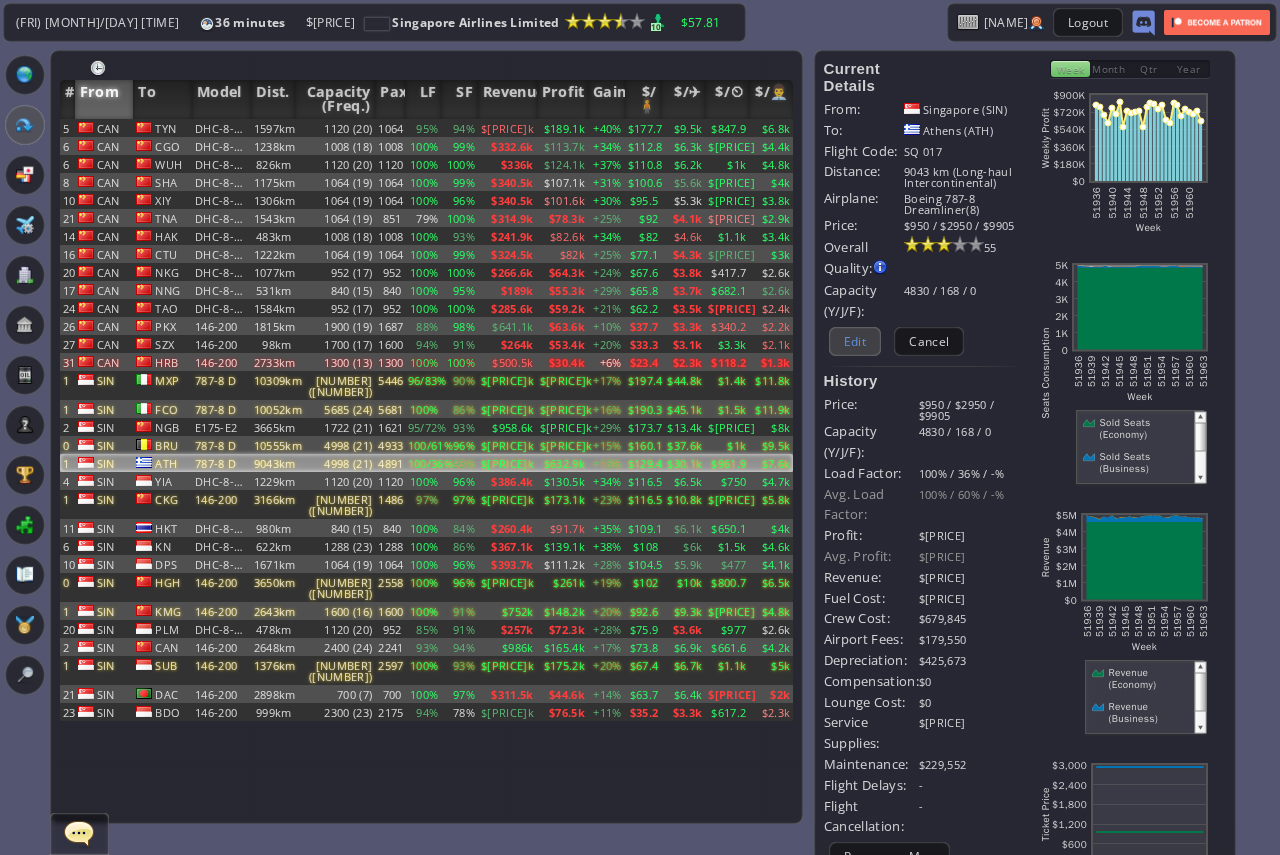 click on "Edit" at bounding box center [855, 341] 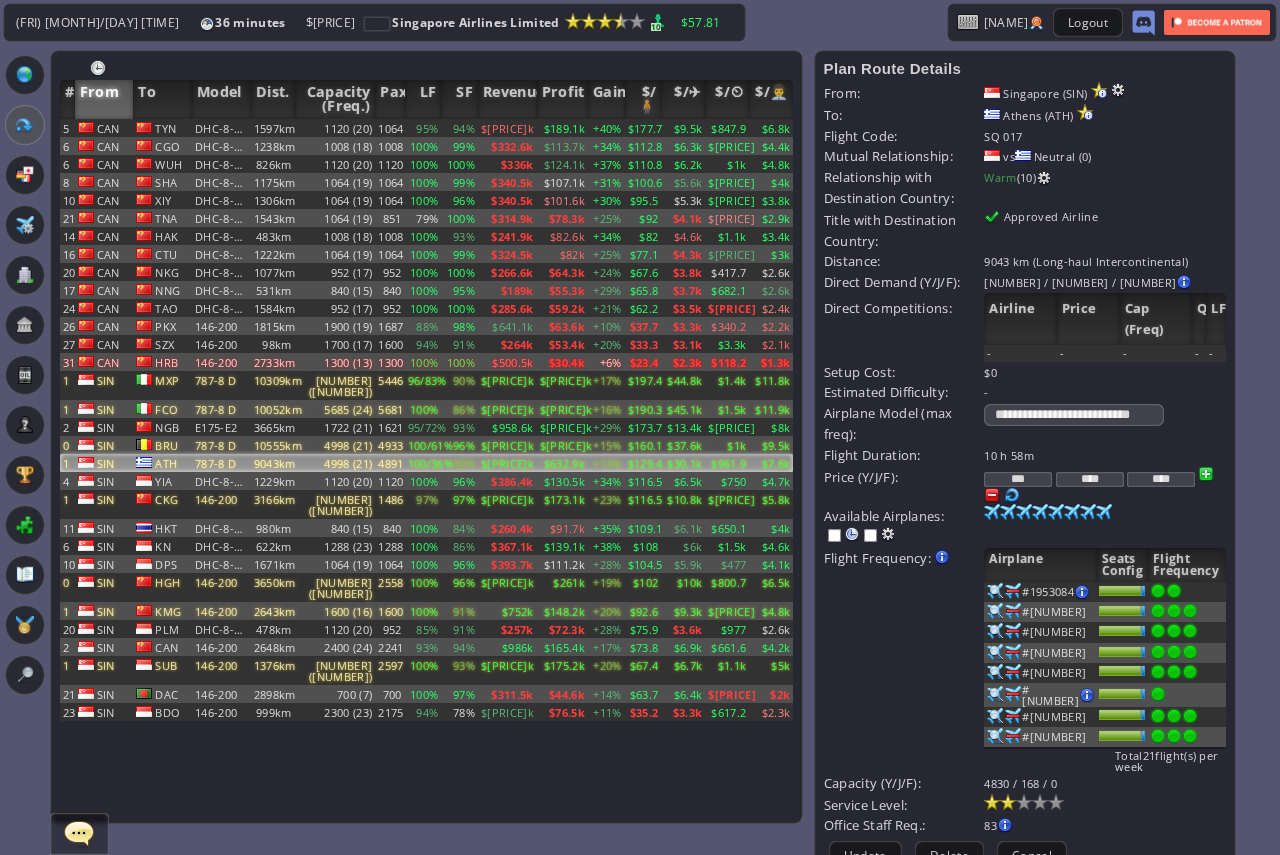 click on "****" at bounding box center (1090, 479) 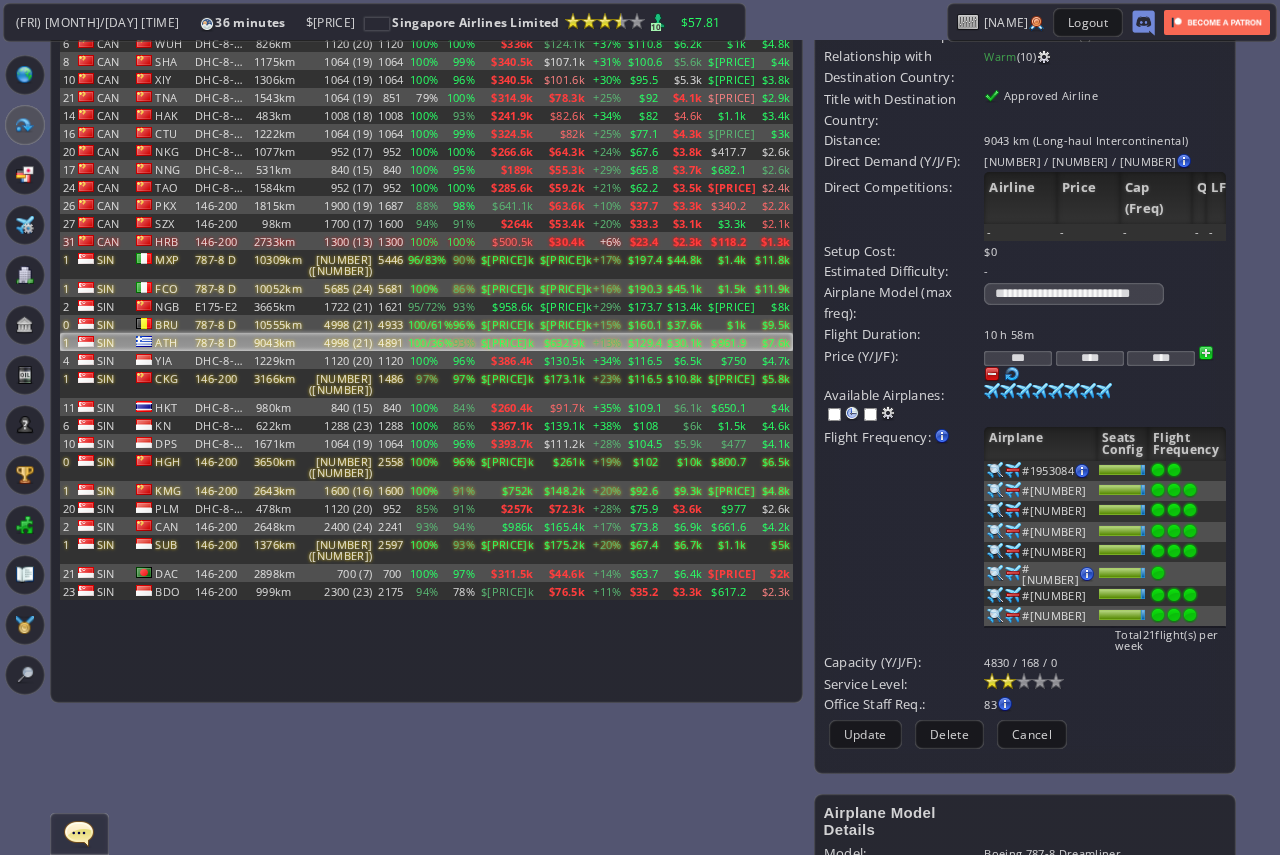 scroll, scrollTop: 300, scrollLeft: 0, axis: vertical 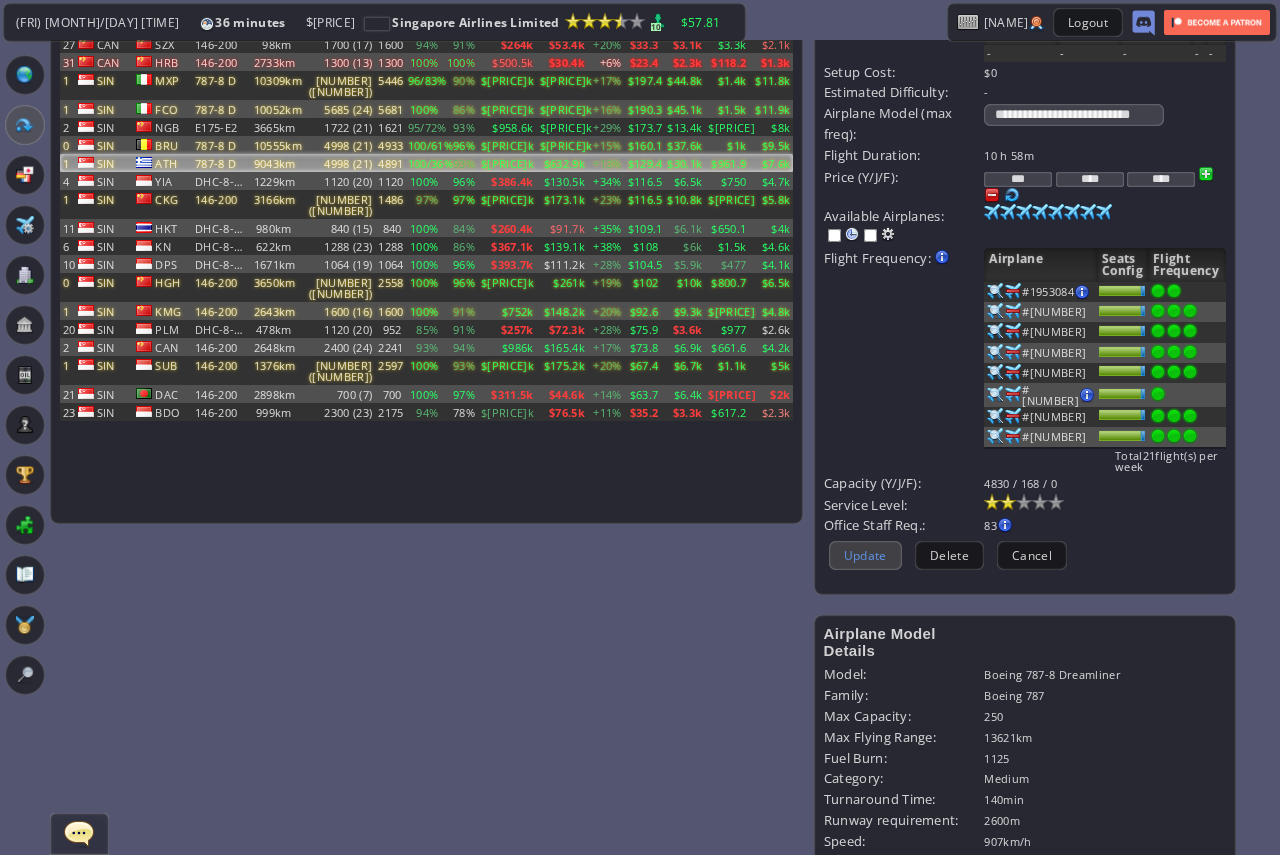 click on "Update" at bounding box center [865, 555] 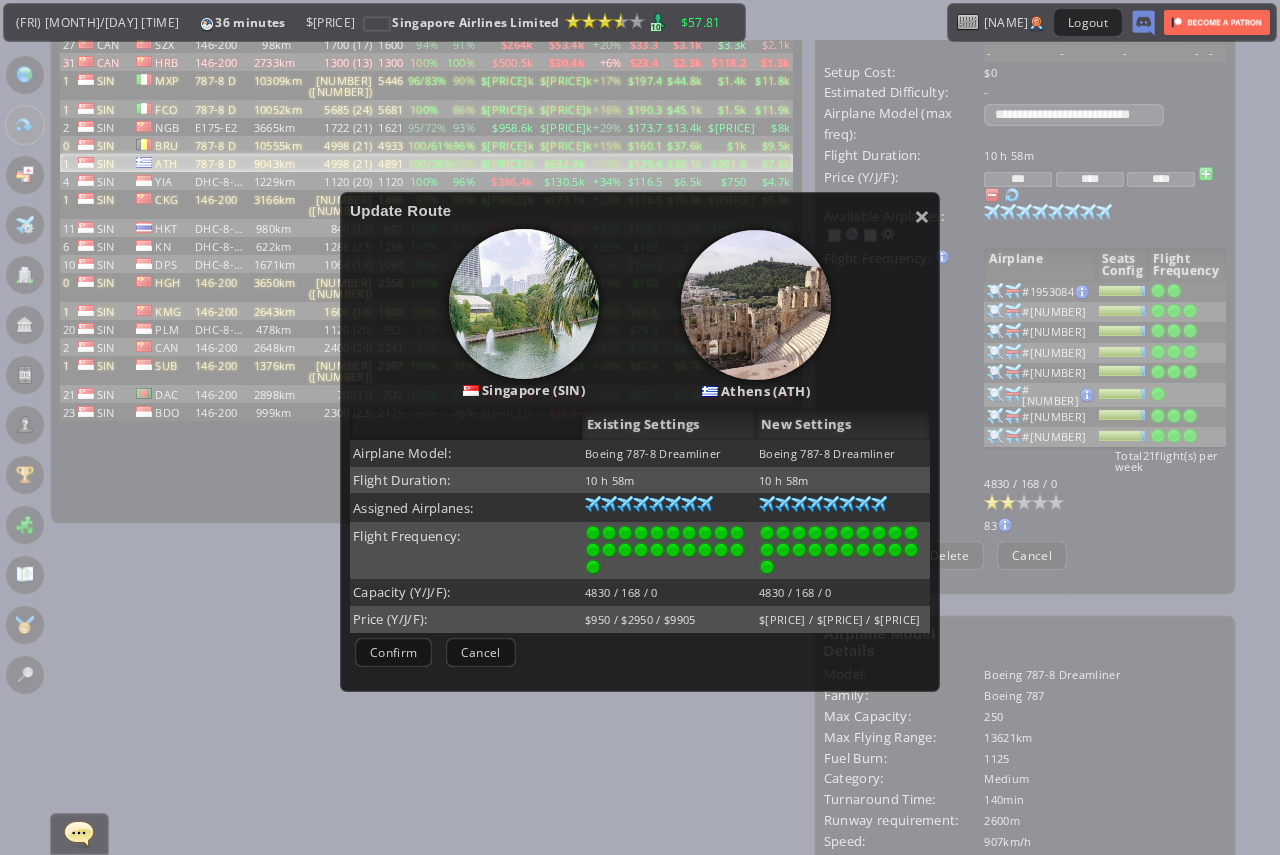 click on "Confirm" at bounding box center (393, 652) 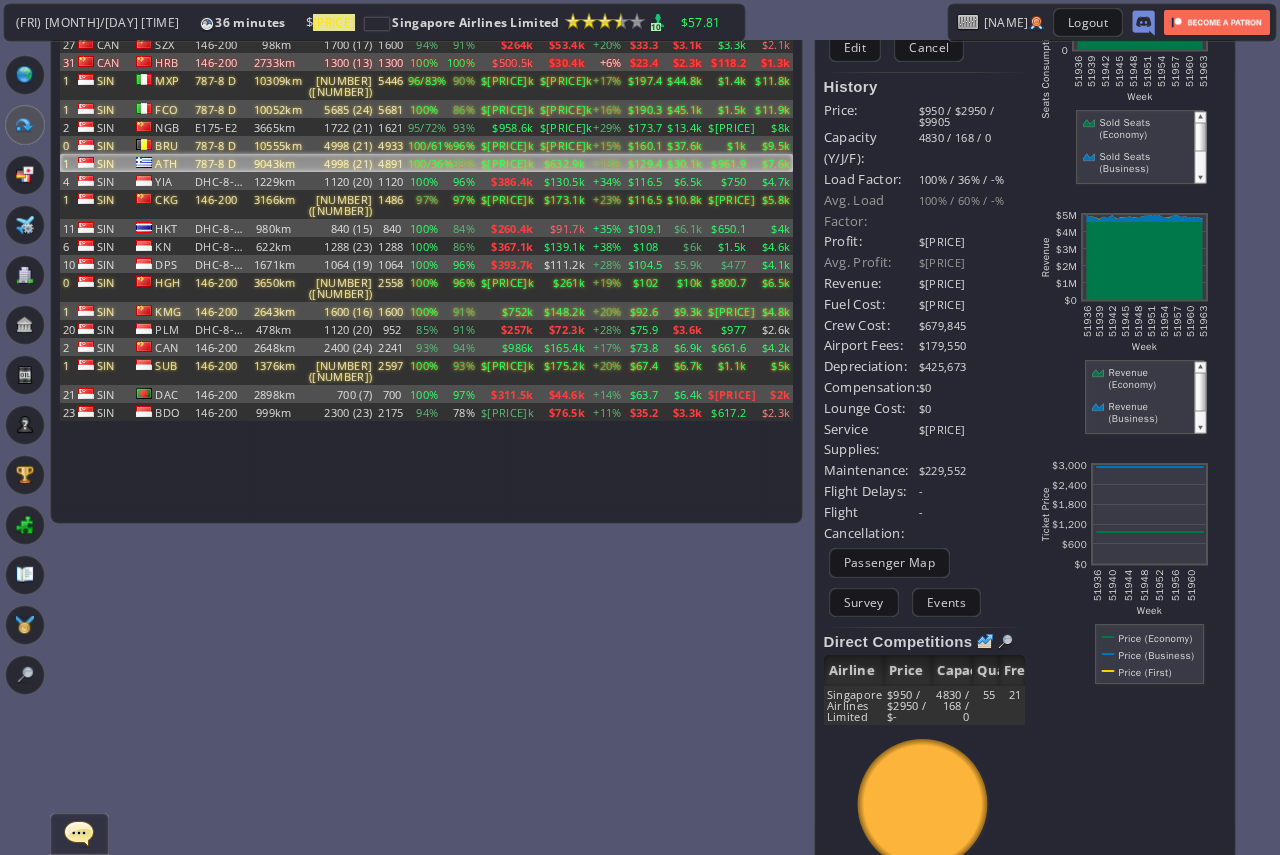 scroll, scrollTop: 0, scrollLeft: 0, axis: both 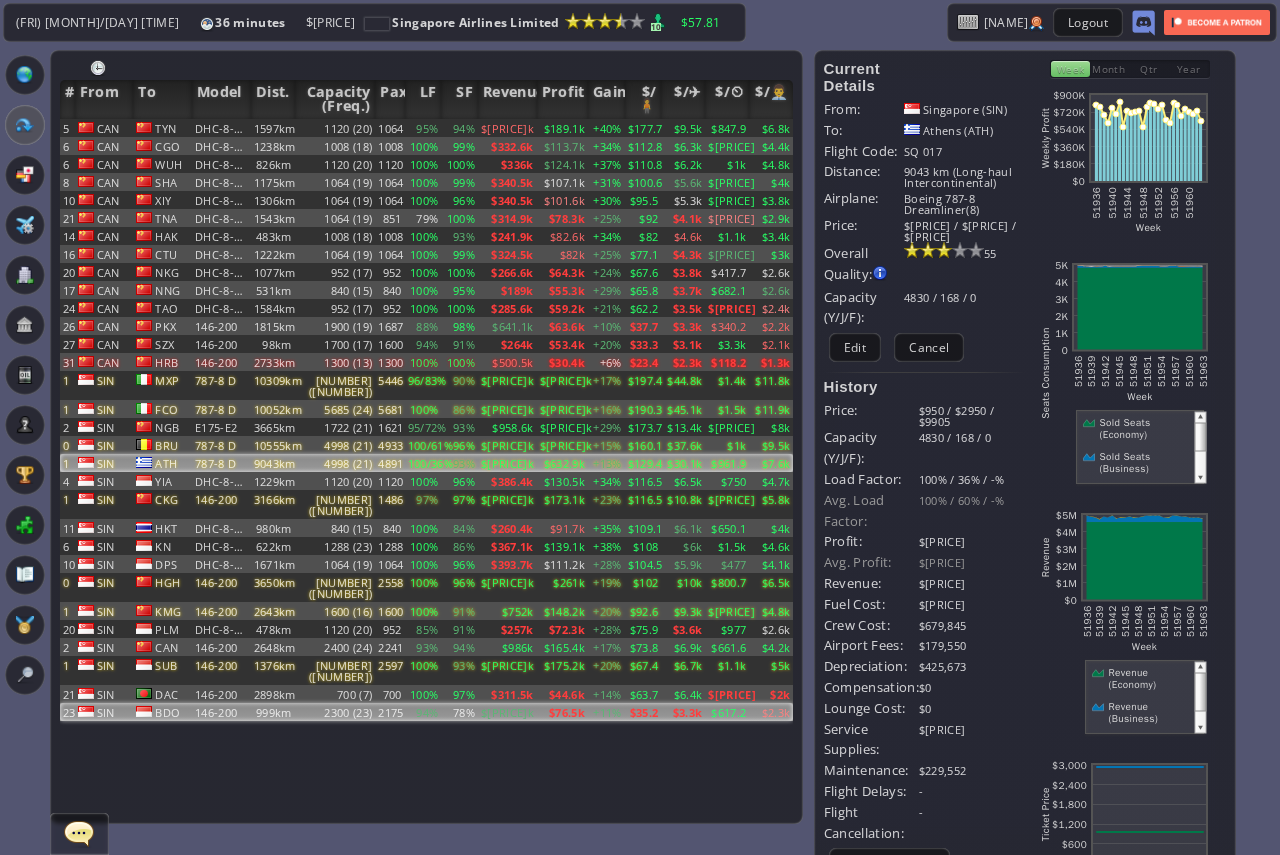 click on "78%" at bounding box center (459, 128) 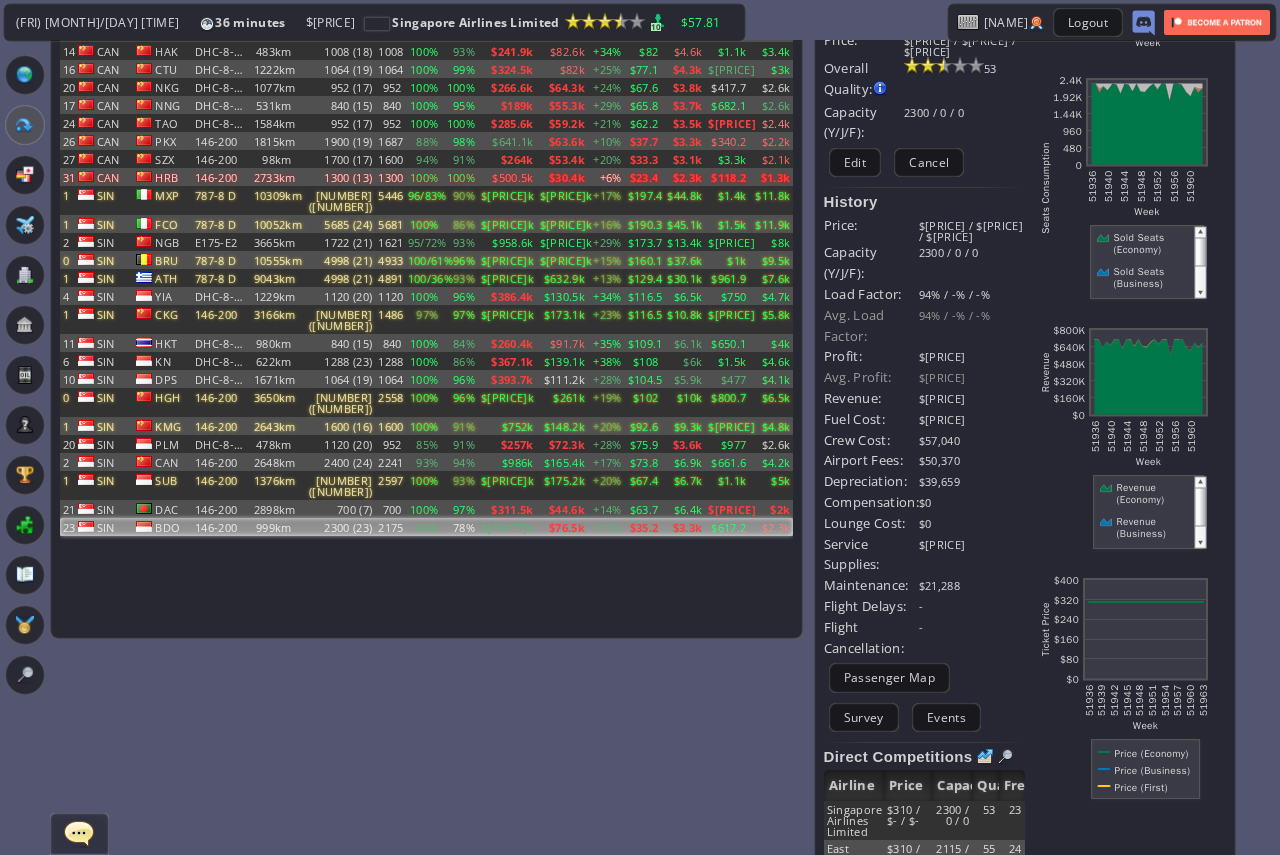 scroll, scrollTop: 0, scrollLeft: 0, axis: both 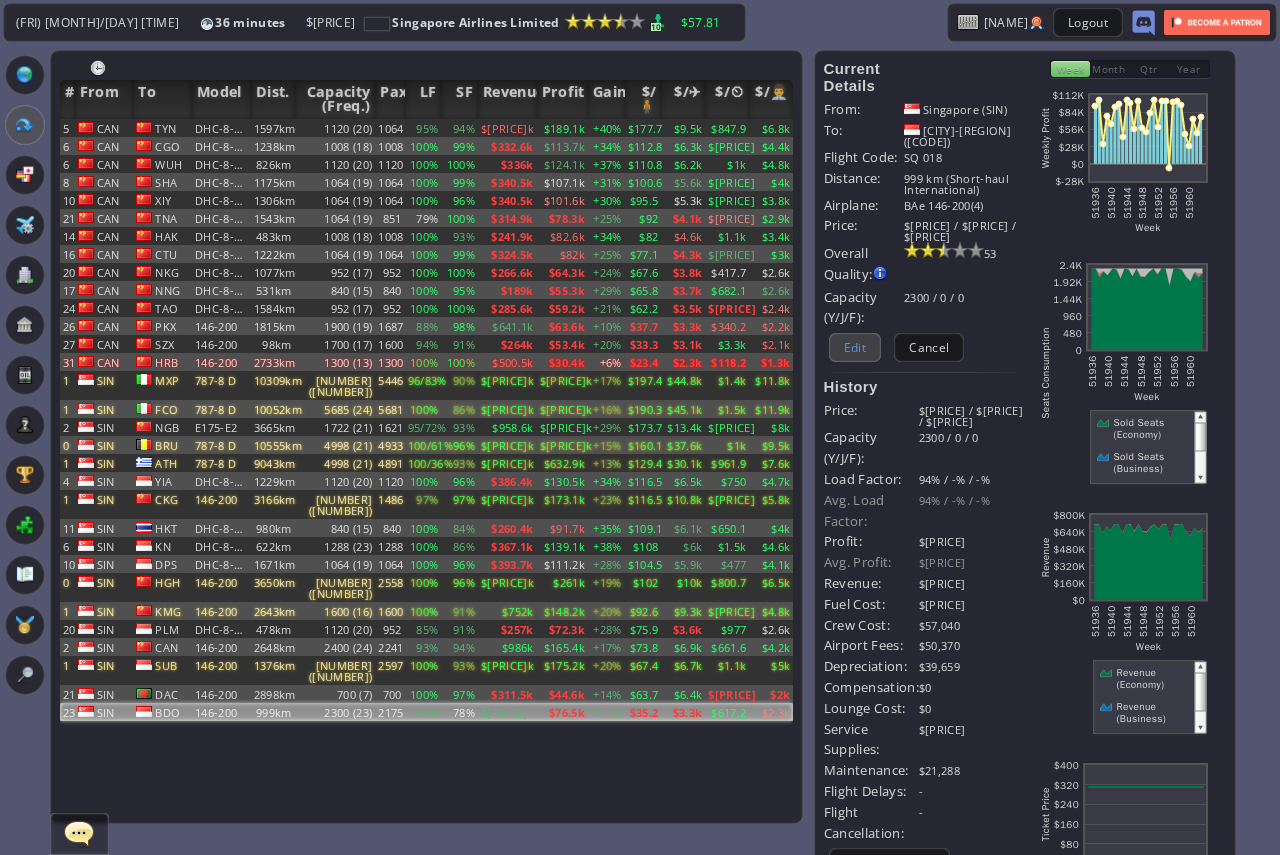 click on "Edit" at bounding box center (855, 347) 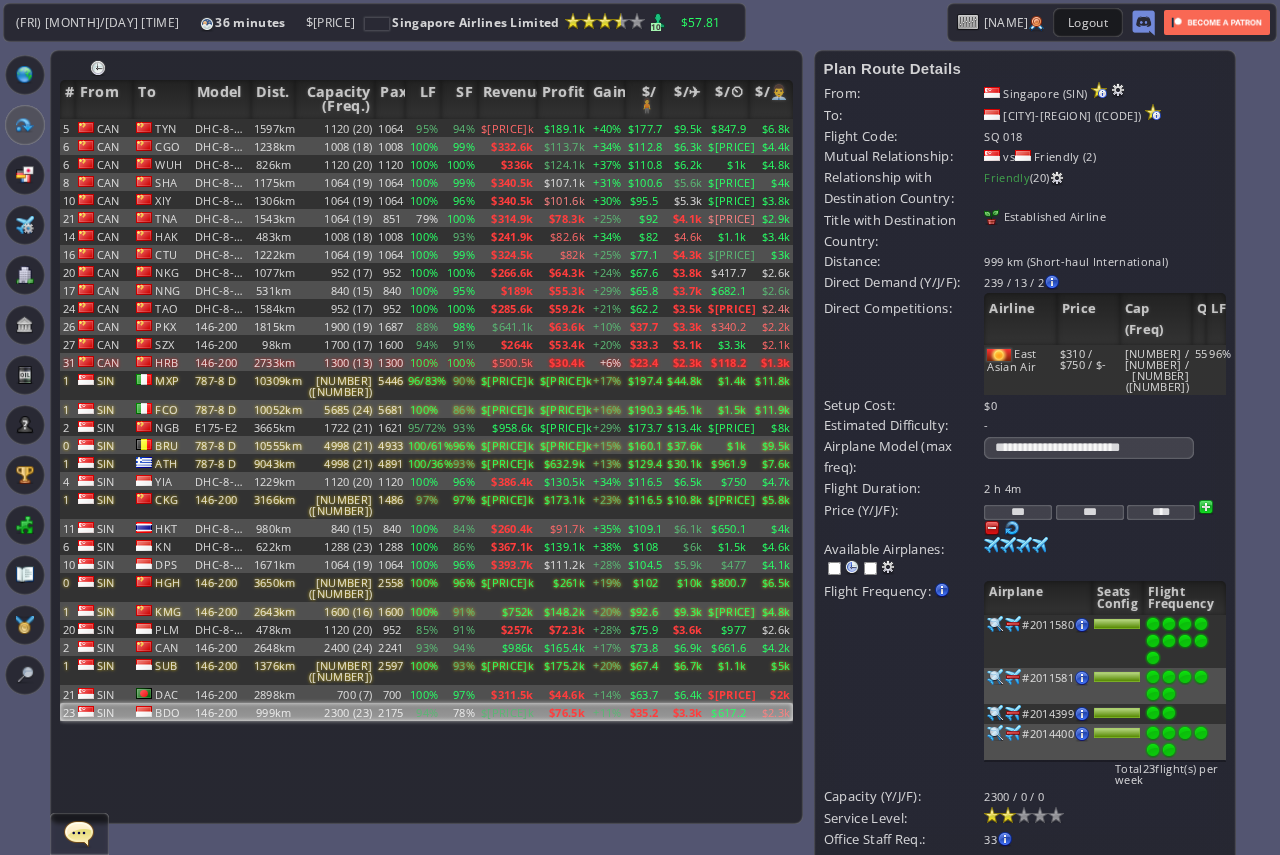 scroll, scrollTop: 100, scrollLeft: 0, axis: vertical 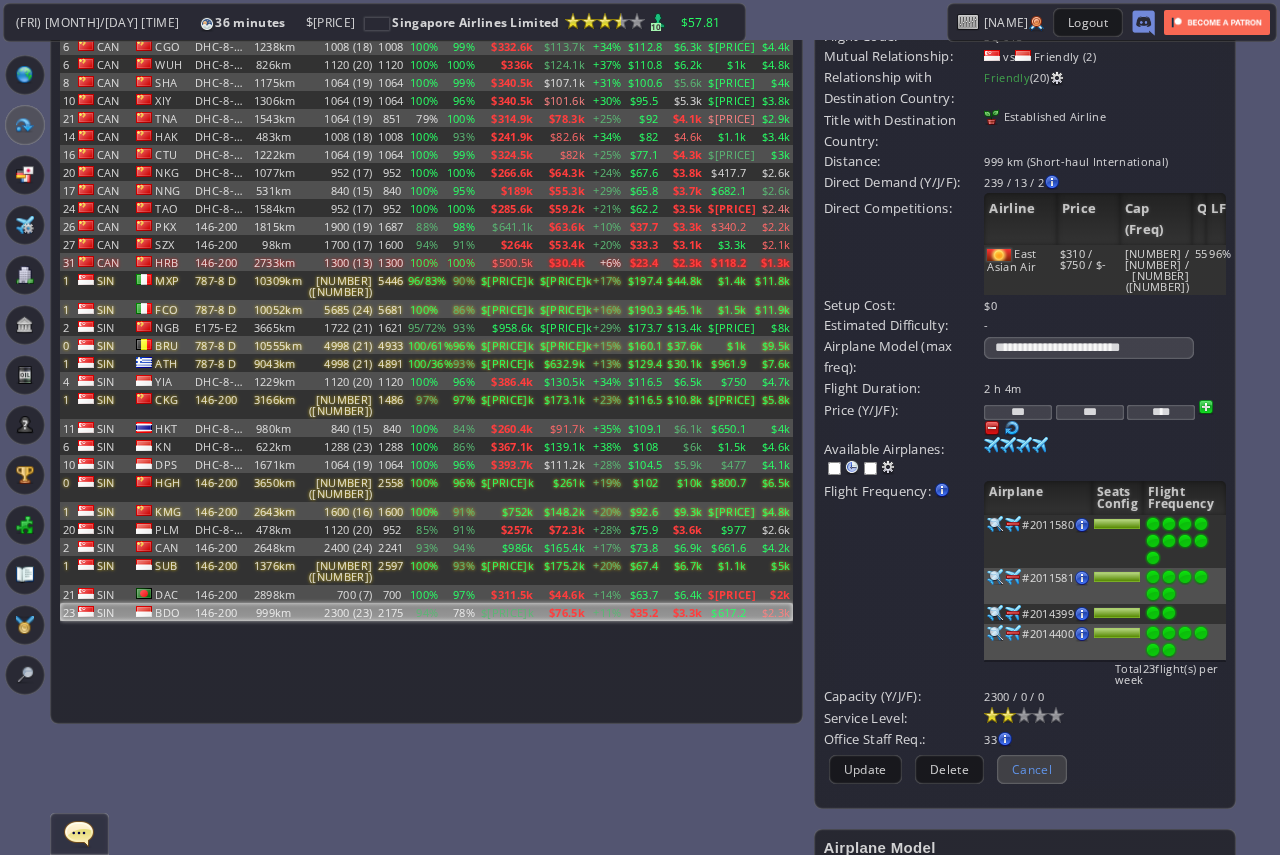 click on "Cancel" at bounding box center [1032, 769] 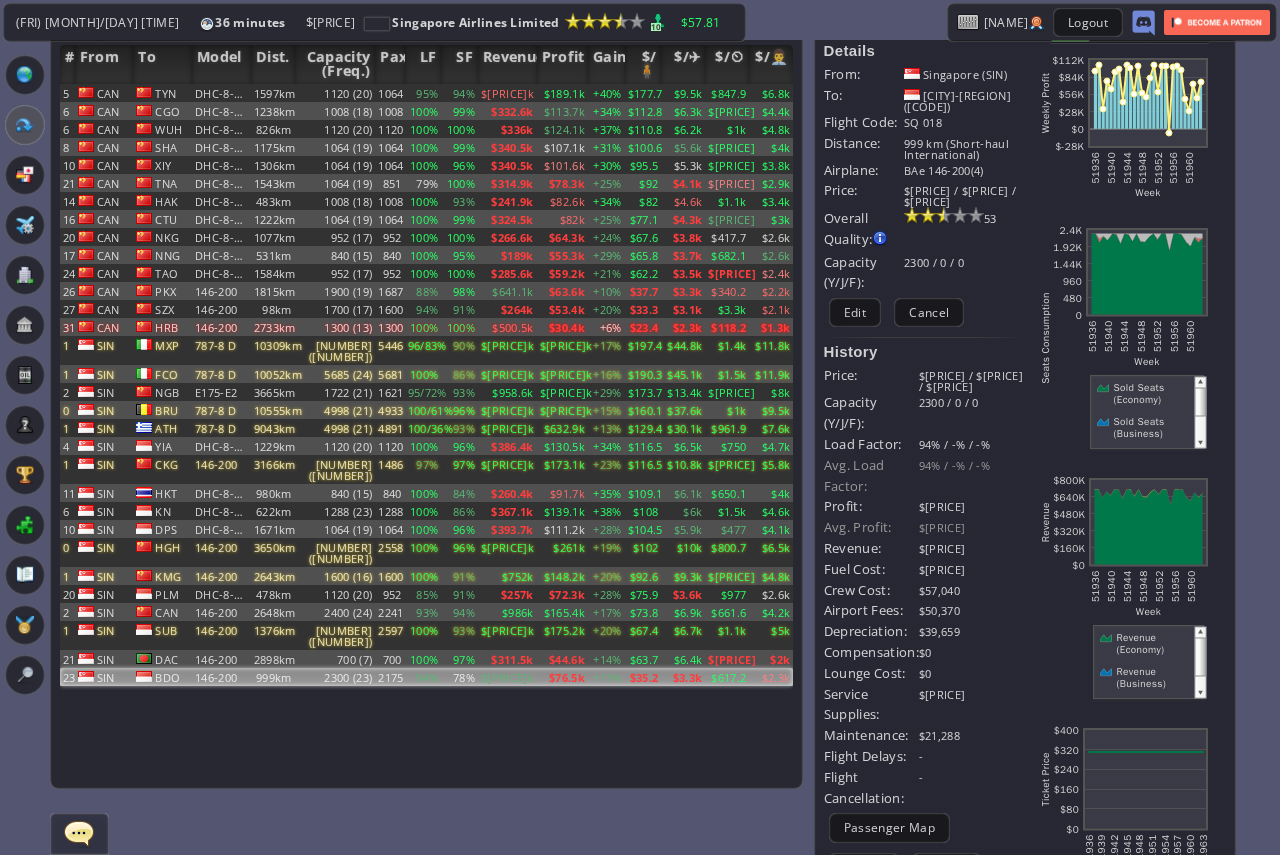 scroll, scrollTop: 0, scrollLeft: 0, axis: both 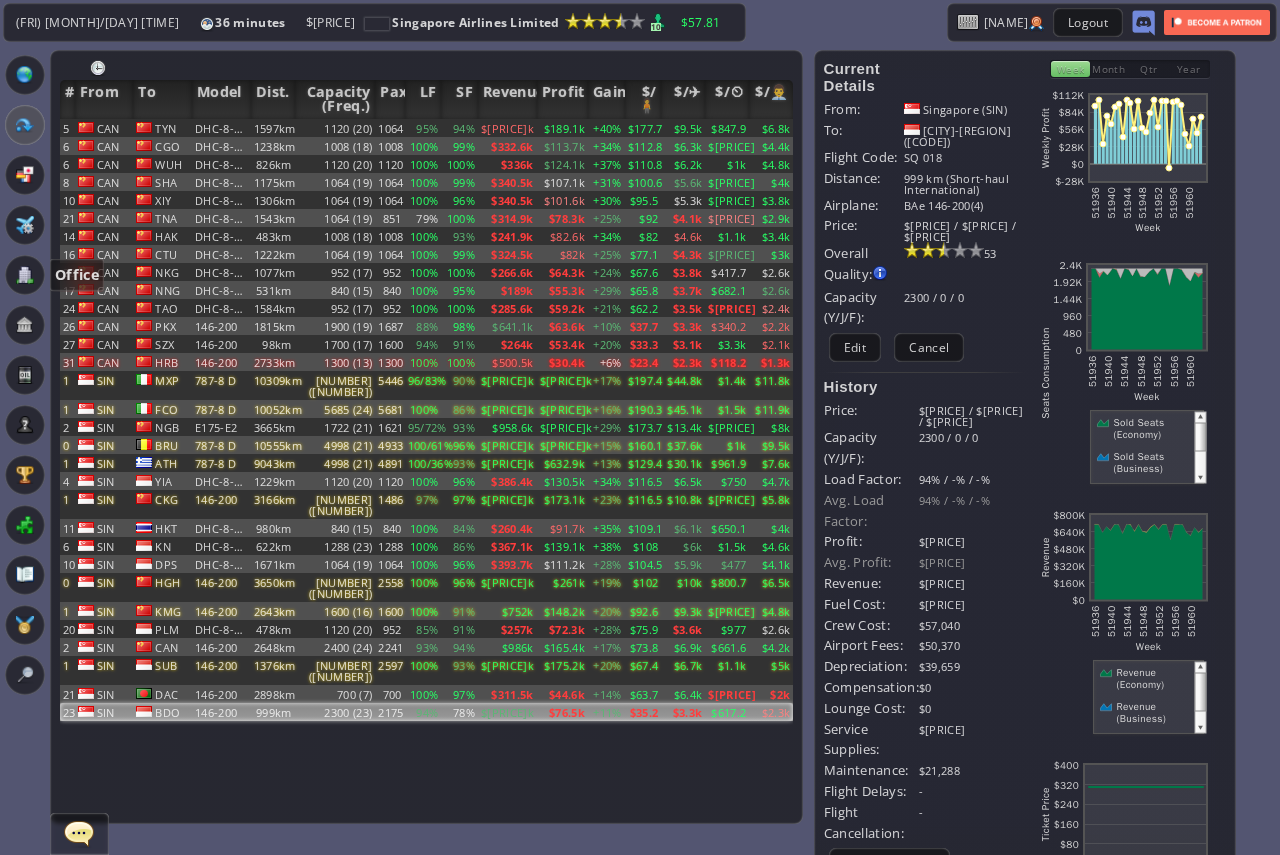 click at bounding box center (25, 275) 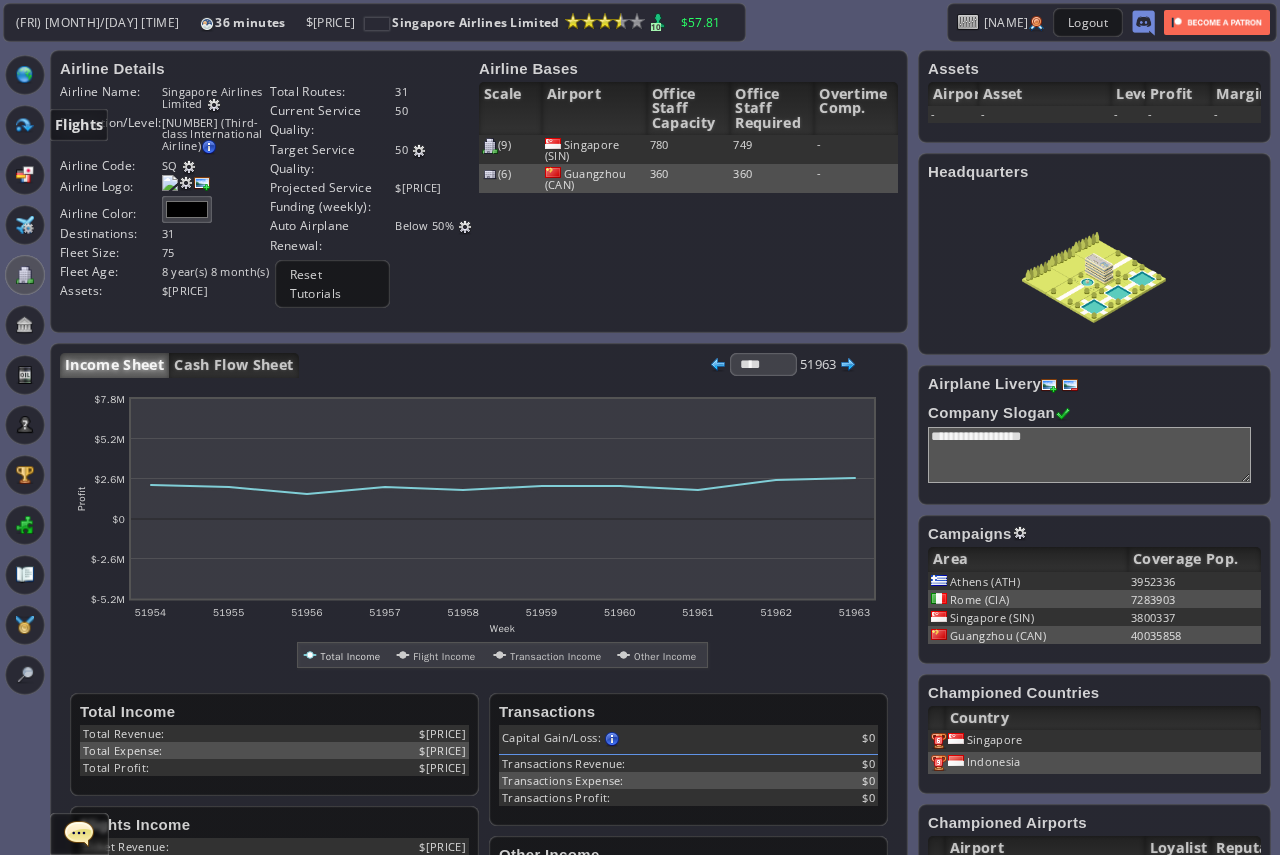 click at bounding box center (25, 125) 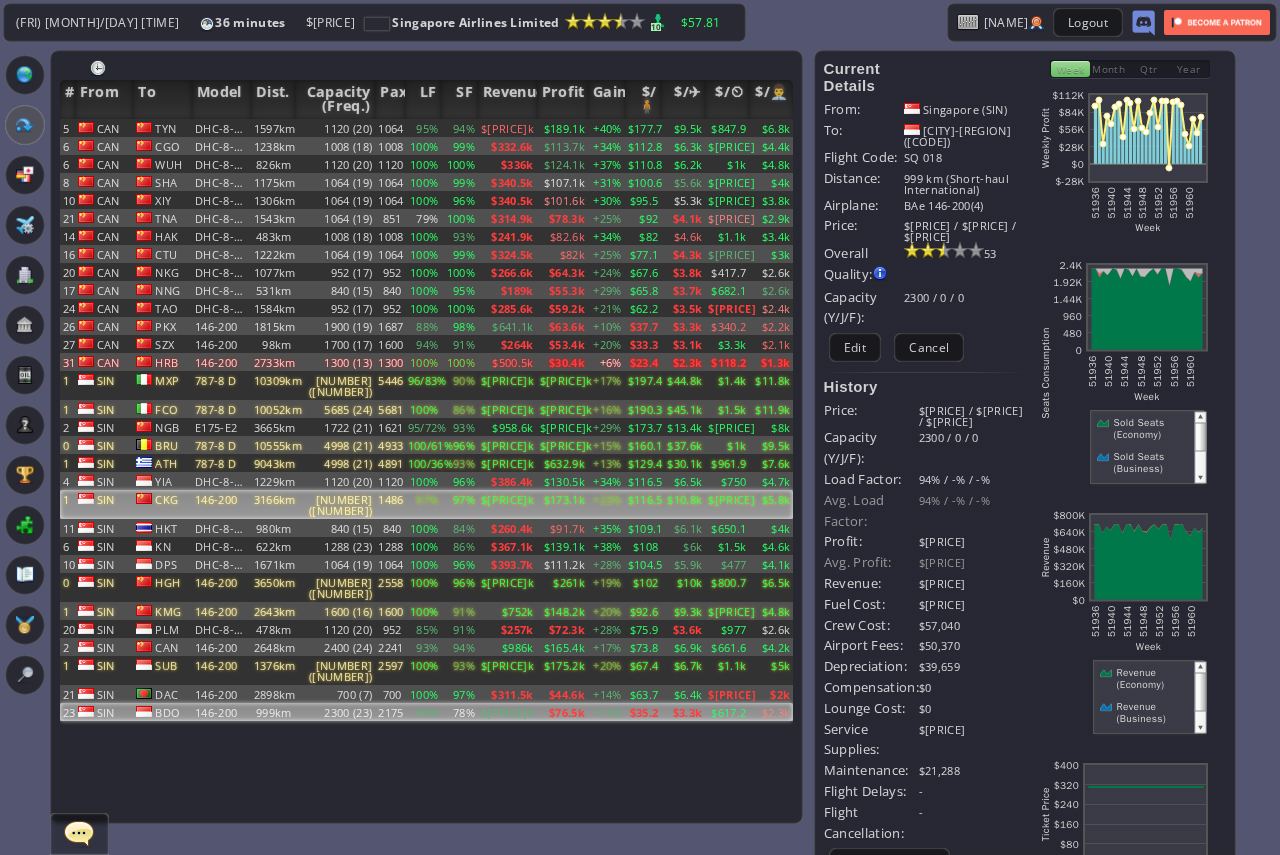 click on "1558 (16)" at bounding box center [335, 128] 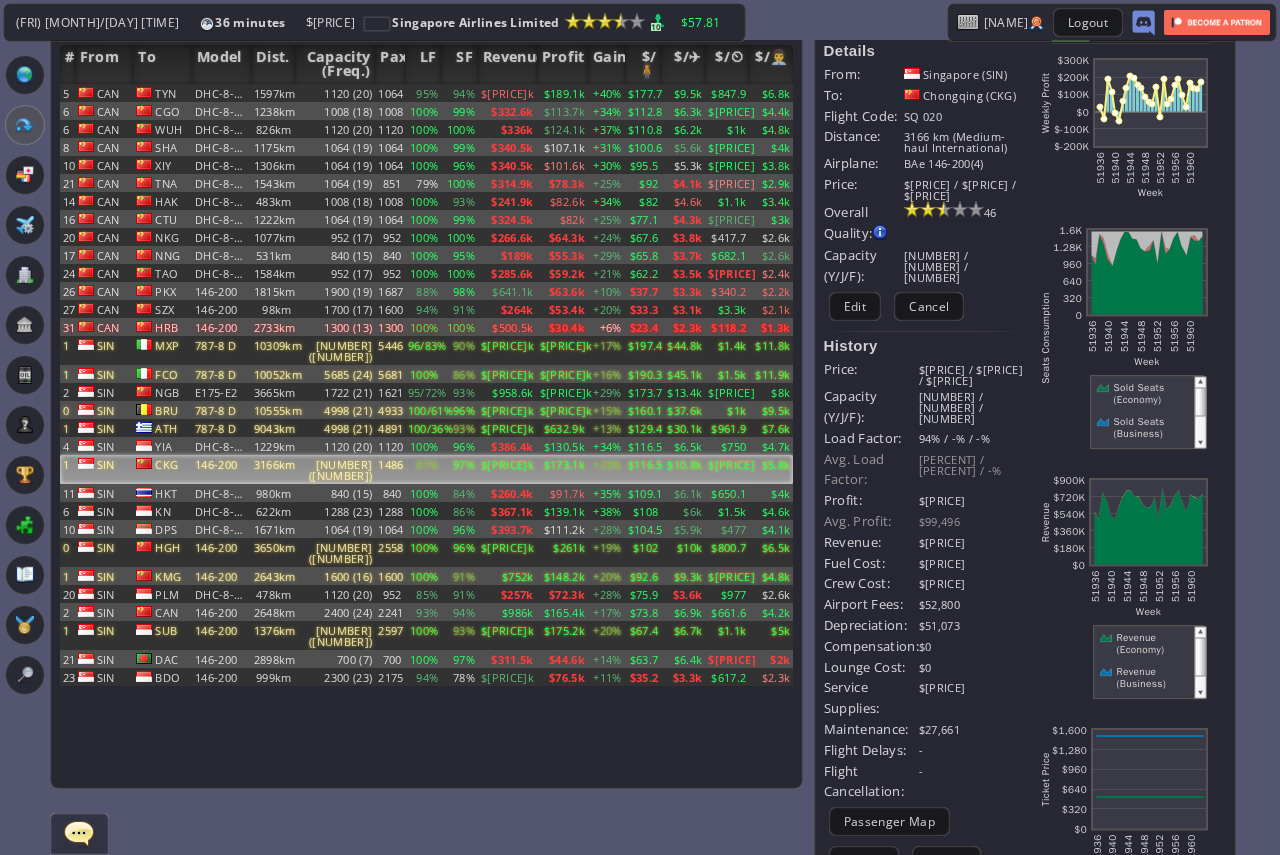scroll, scrollTop: 0, scrollLeft: 0, axis: both 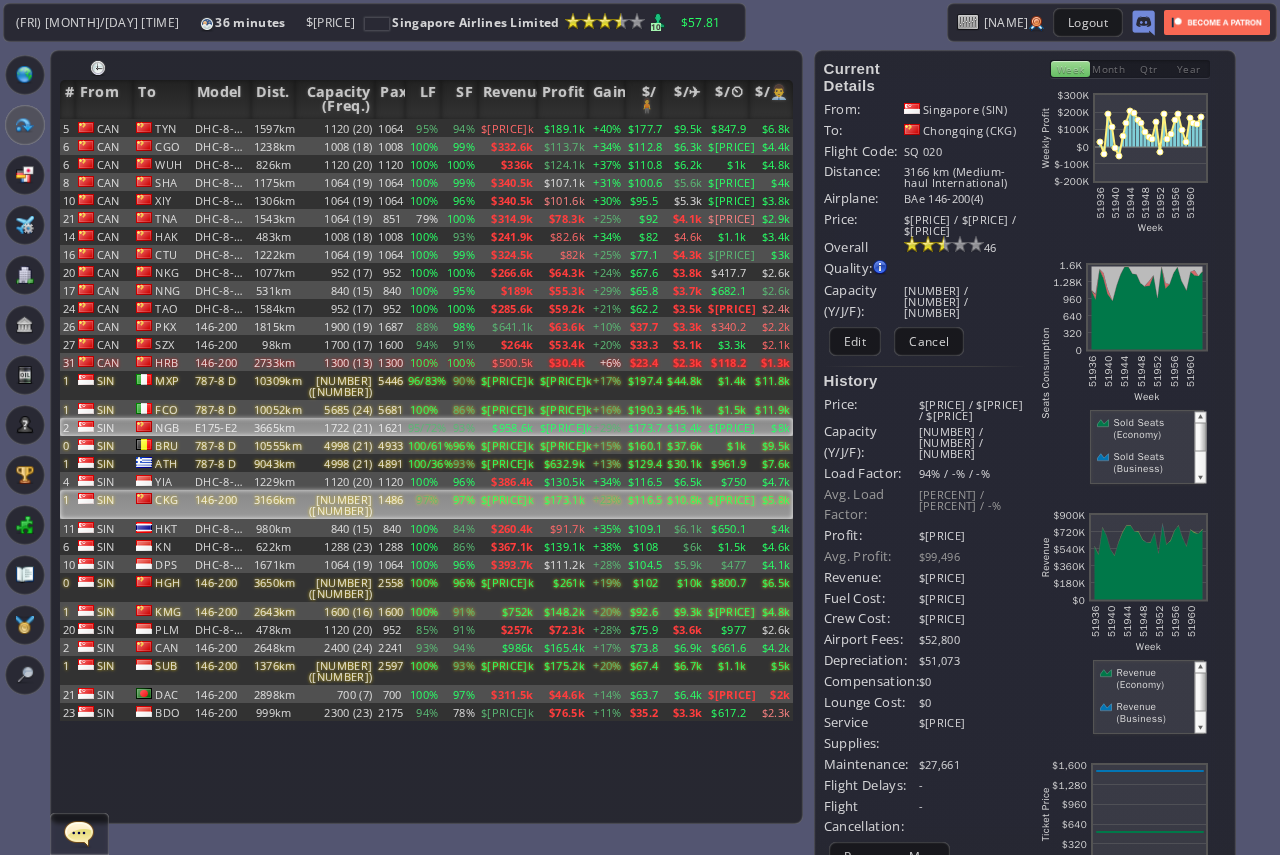 click on "1722 (21)" at bounding box center [335, 128] 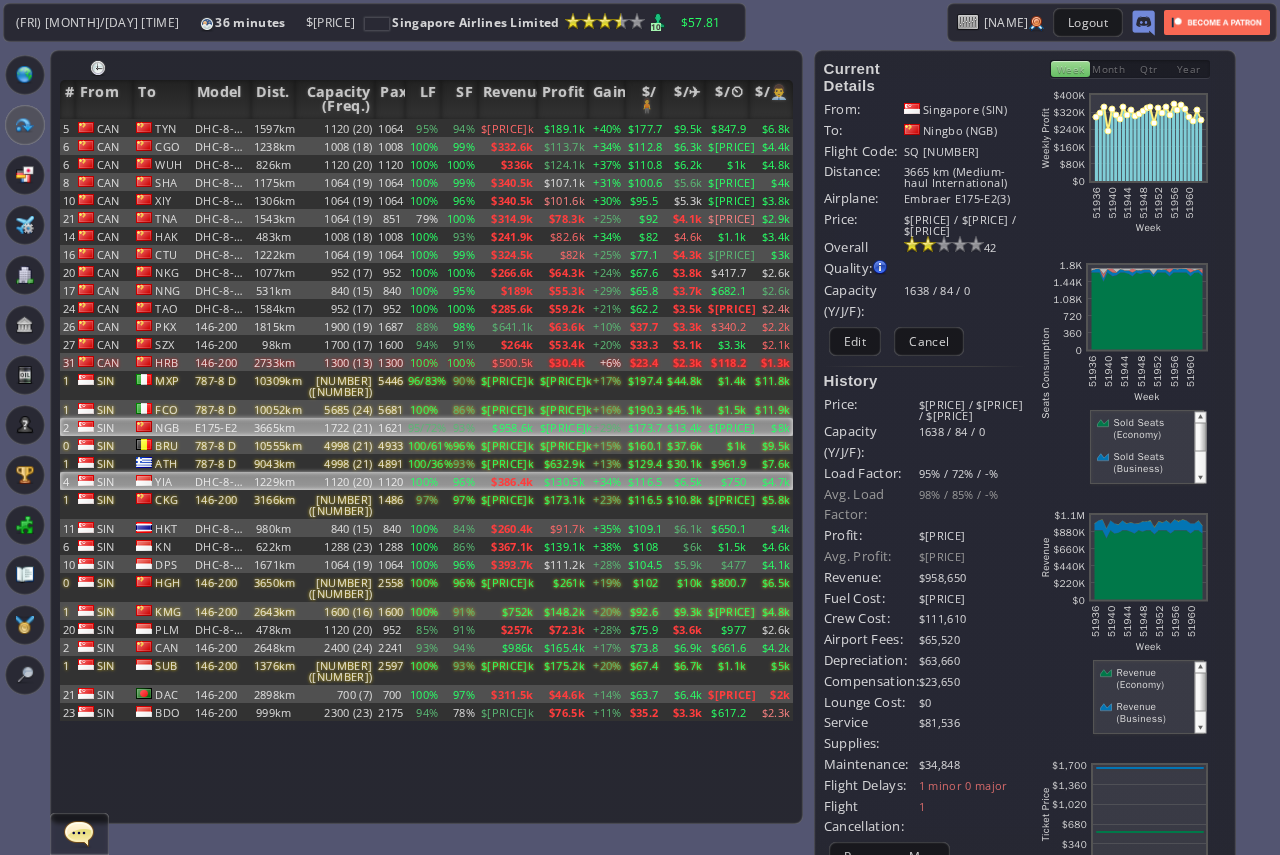 click on "1120" at bounding box center [389, 128] 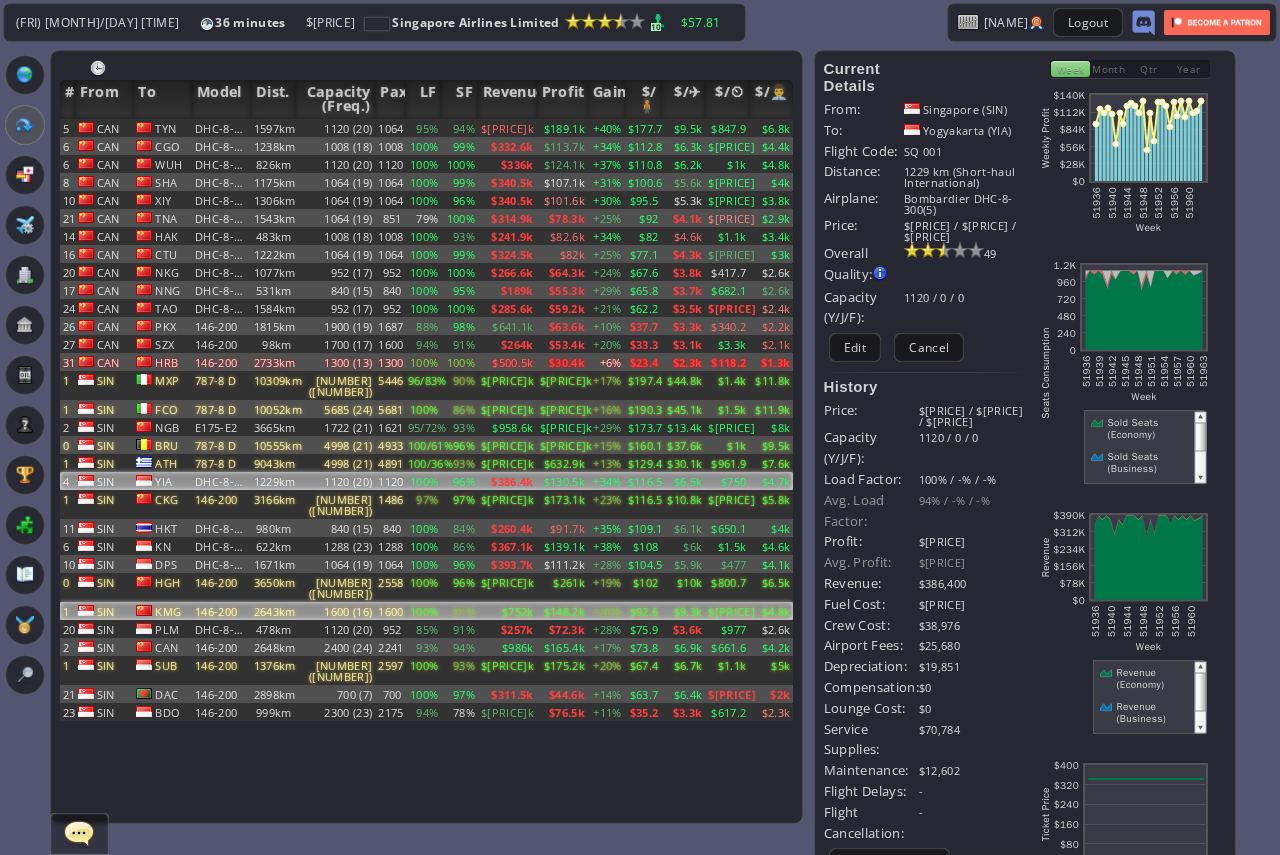 click on "1600" at bounding box center [389, 128] 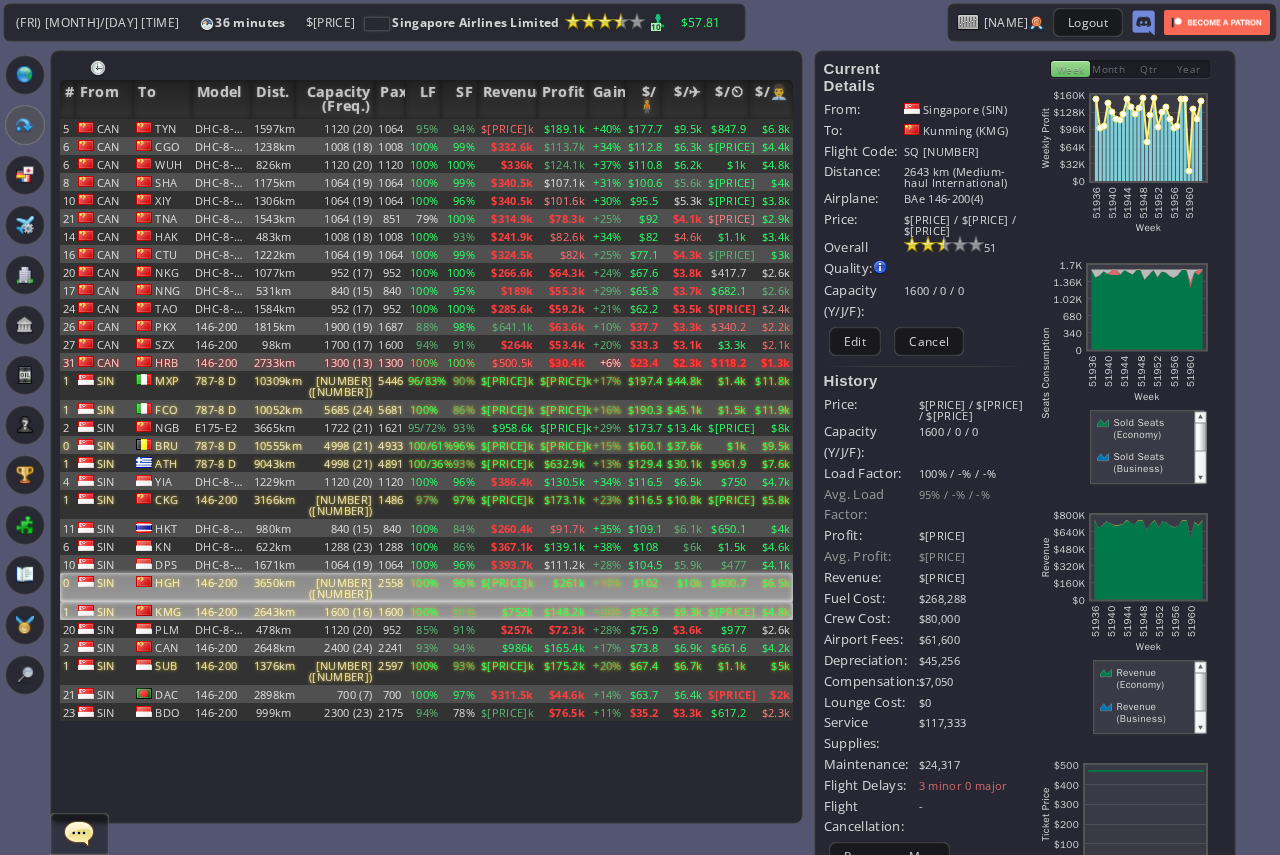 click on "2558" at bounding box center [389, 128] 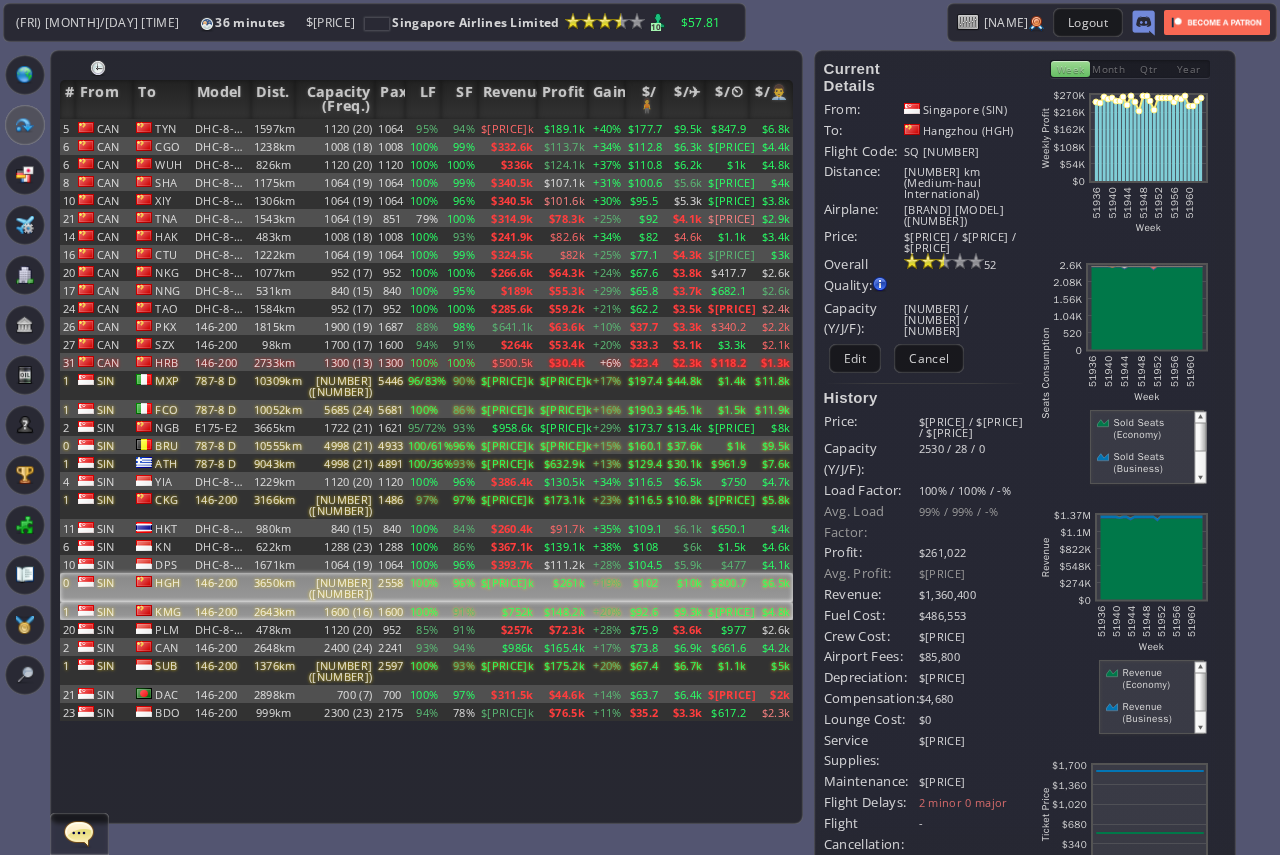 click on "1600" at bounding box center (389, 128) 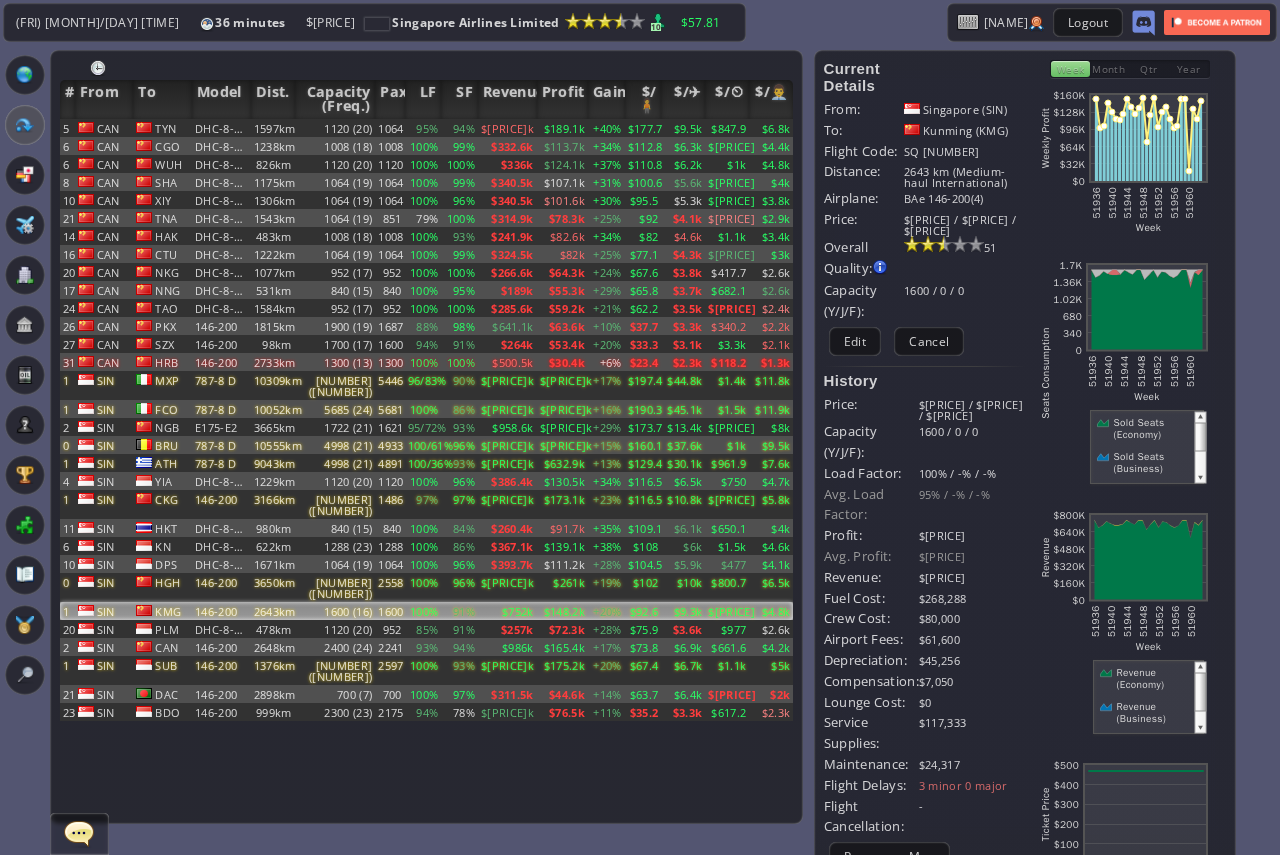 click on "Month" at bounding box center [1110, 69] 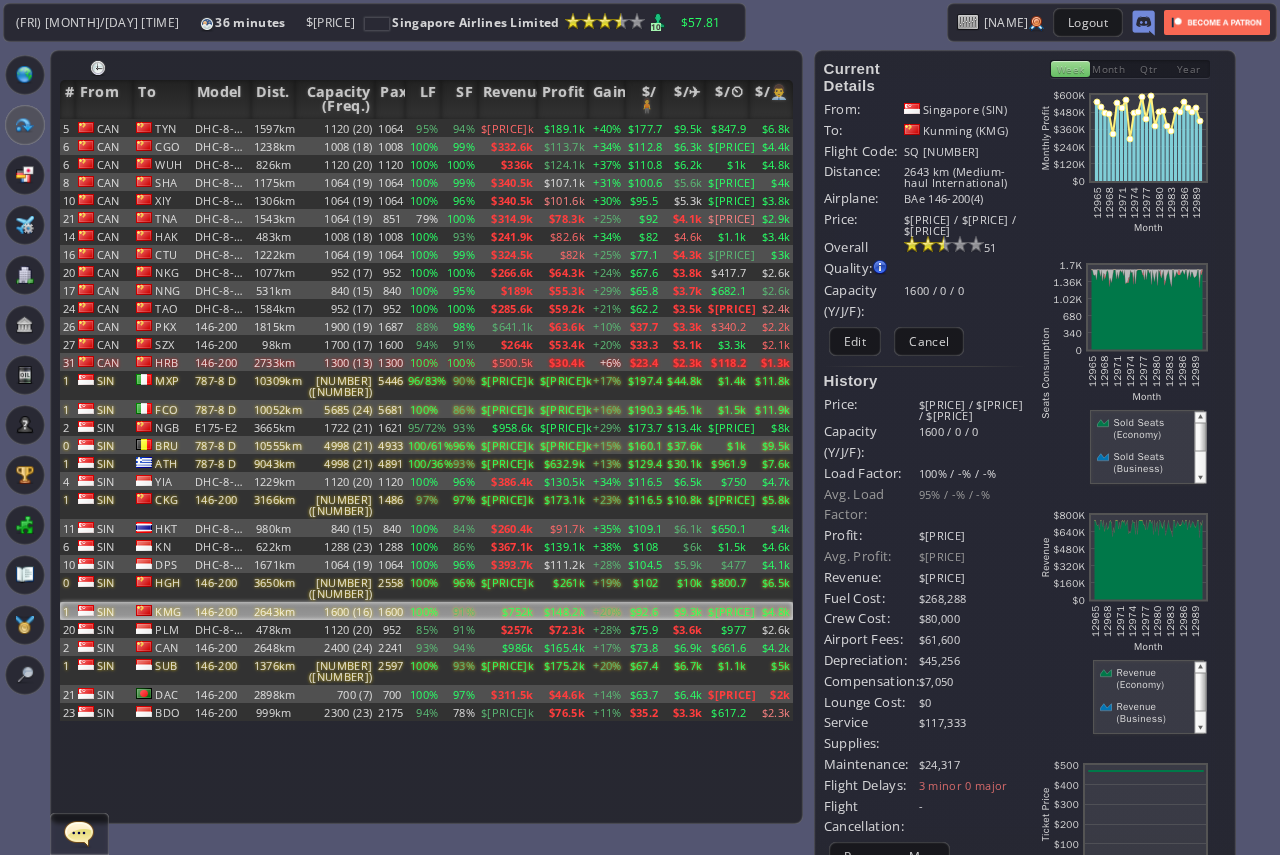 click on "Week" at bounding box center (1070, 69) 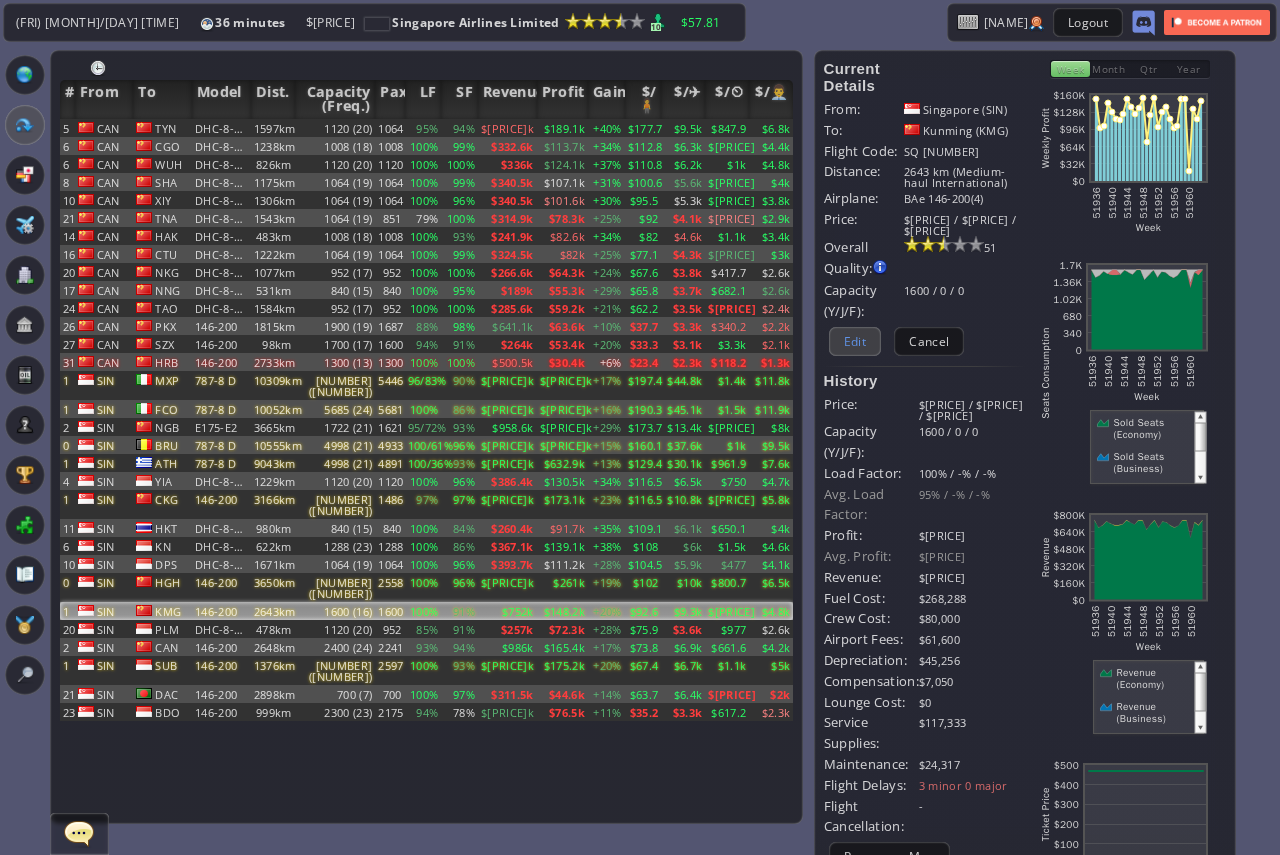 click on "Edit" at bounding box center [855, 341] 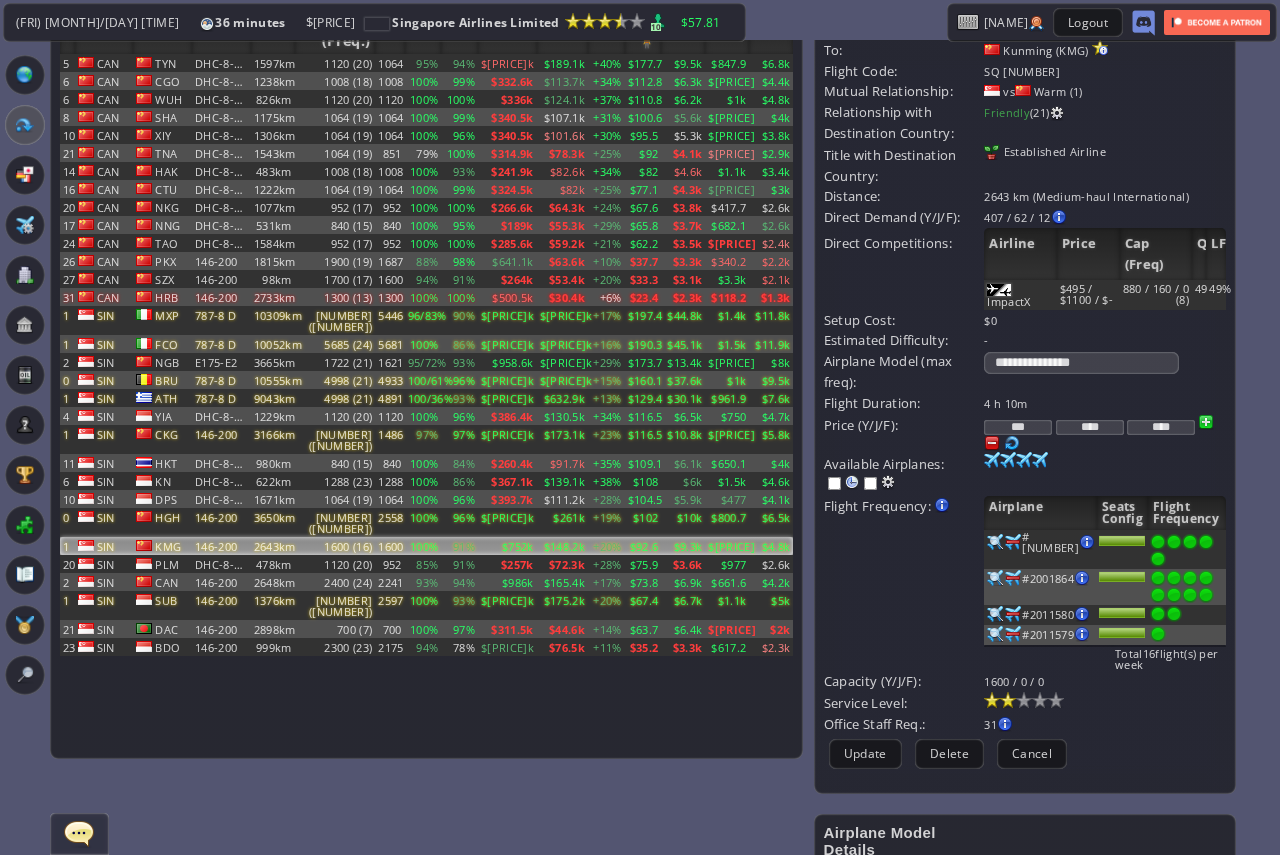 scroll, scrollTop: 100, scrollLeft: 0, axis: vertical 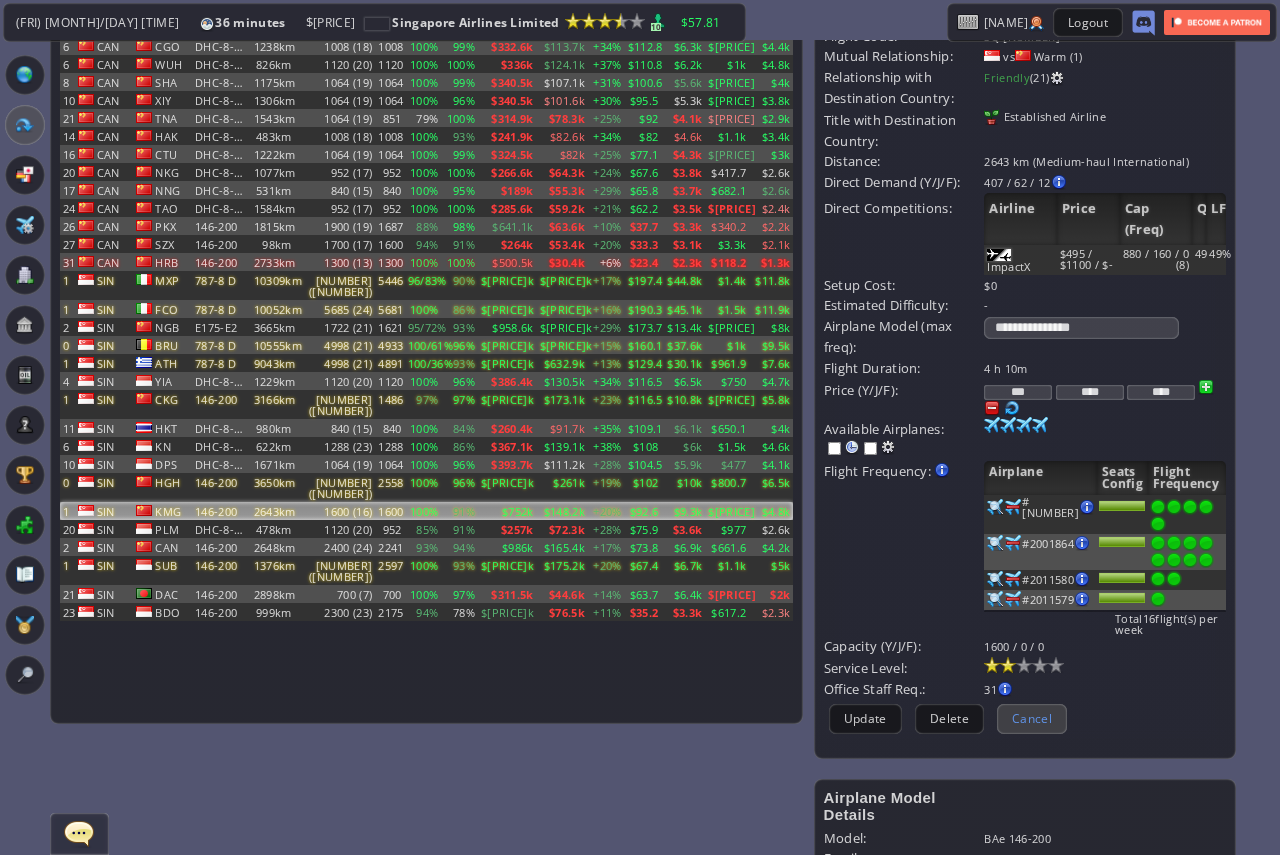 click on "Cancel" at bounding box center [1032, 718] 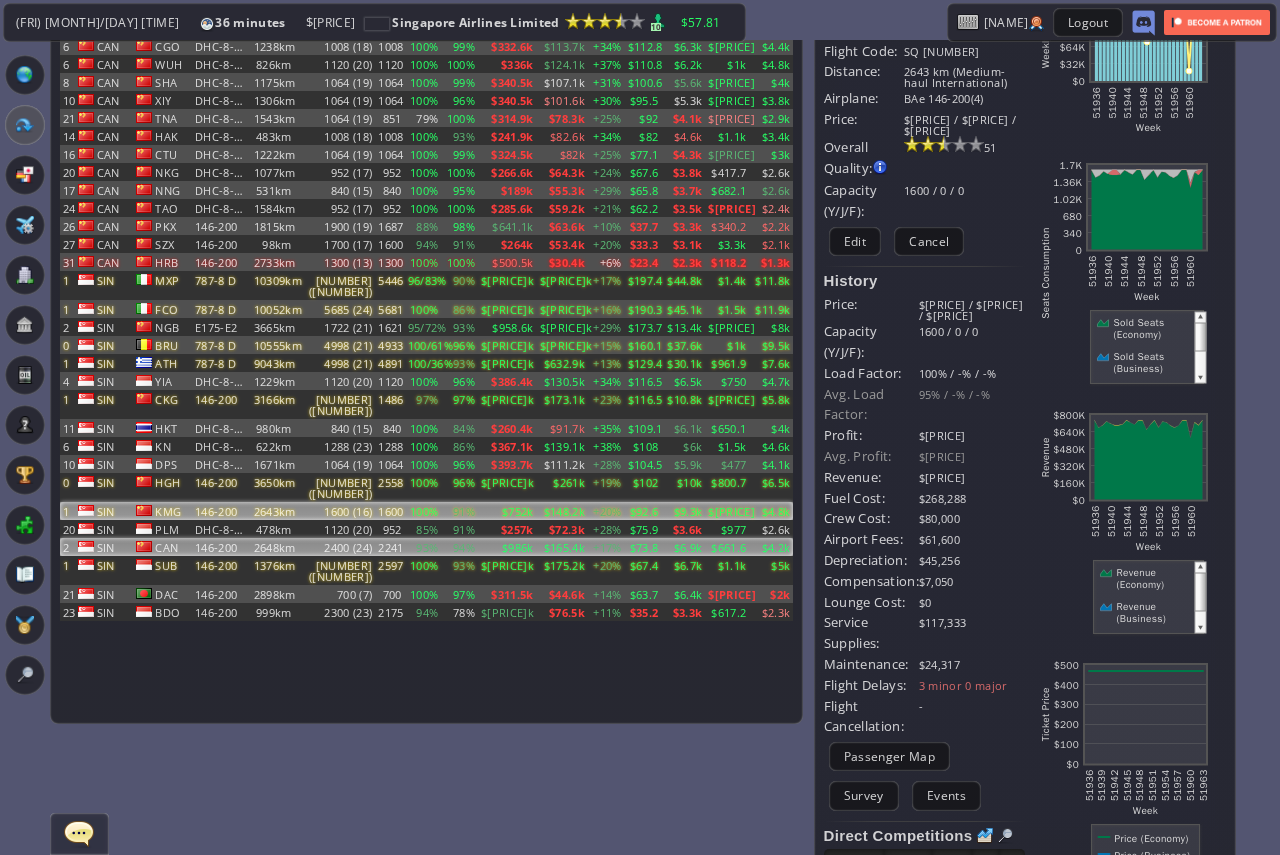 click on "$986k" at bounding box center [507, 28] 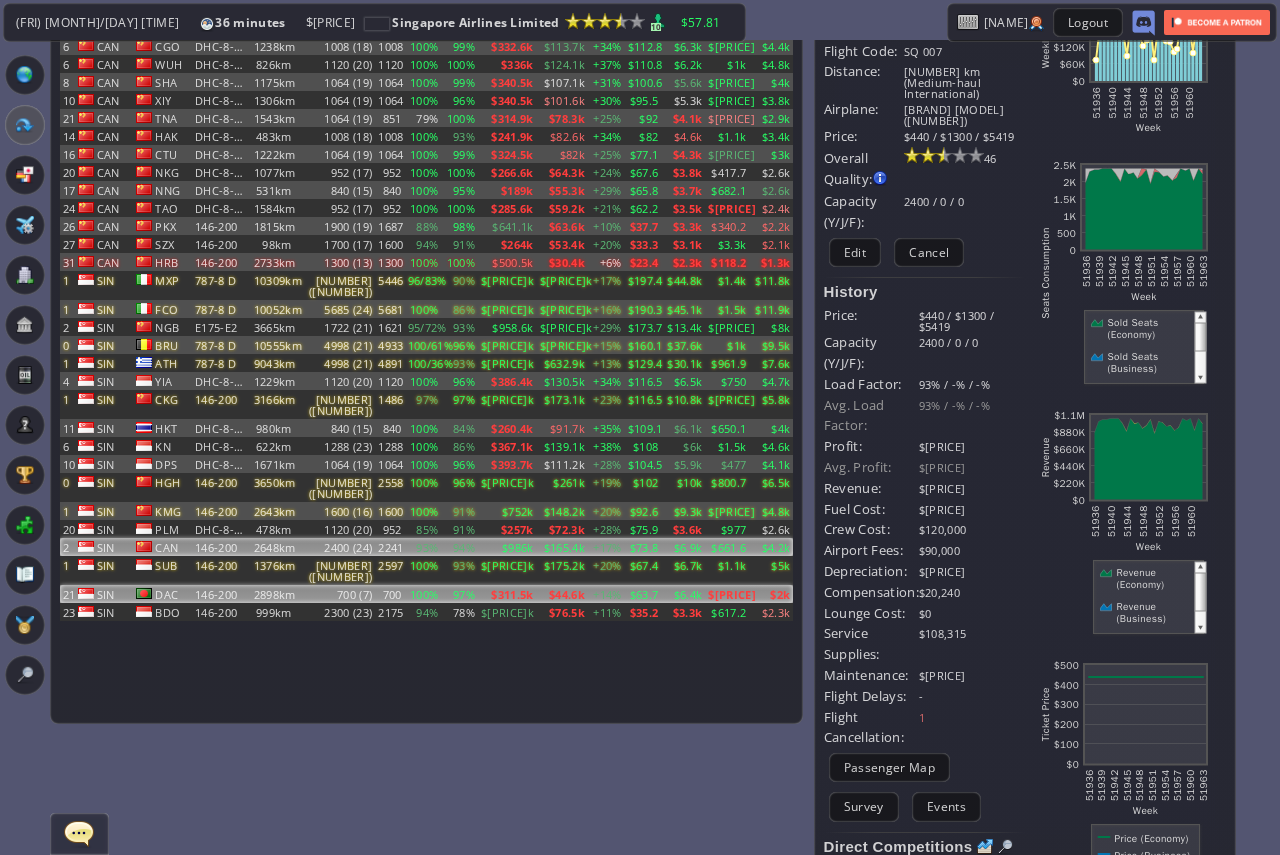 click on "$311.5k" at bounding box center (507, 28) 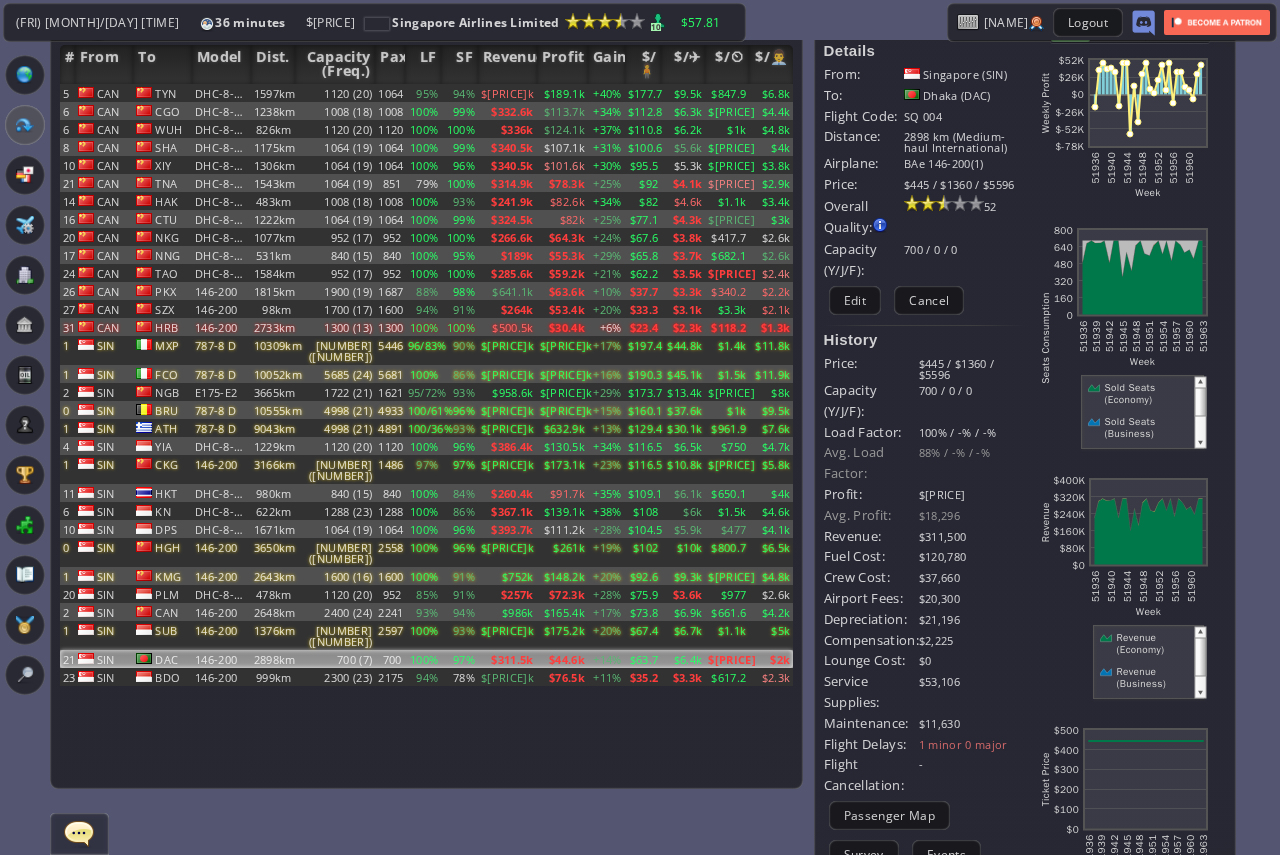 scroll, scrollTop: 0, scrollLeft: 0, axis: both 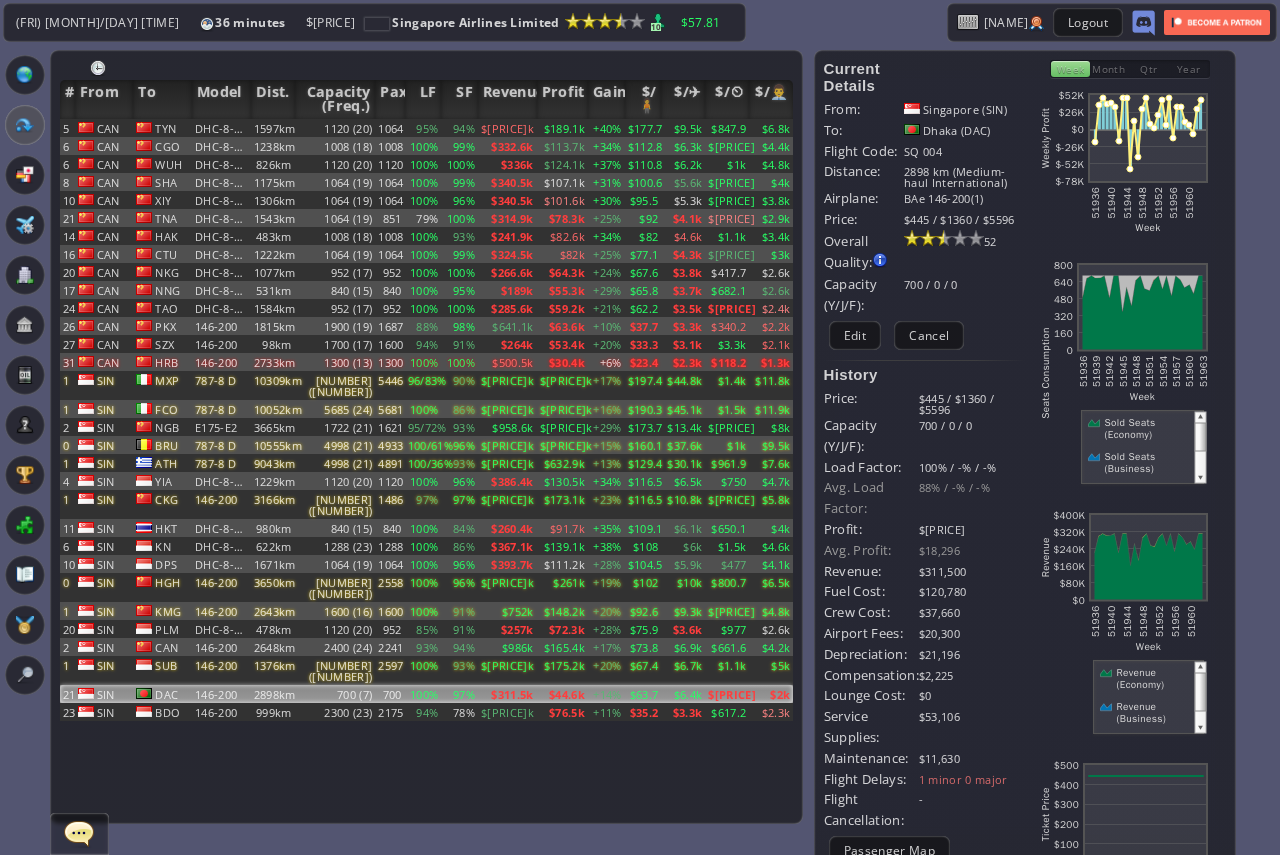 click on "Month" at bounding box center (1110, 69) 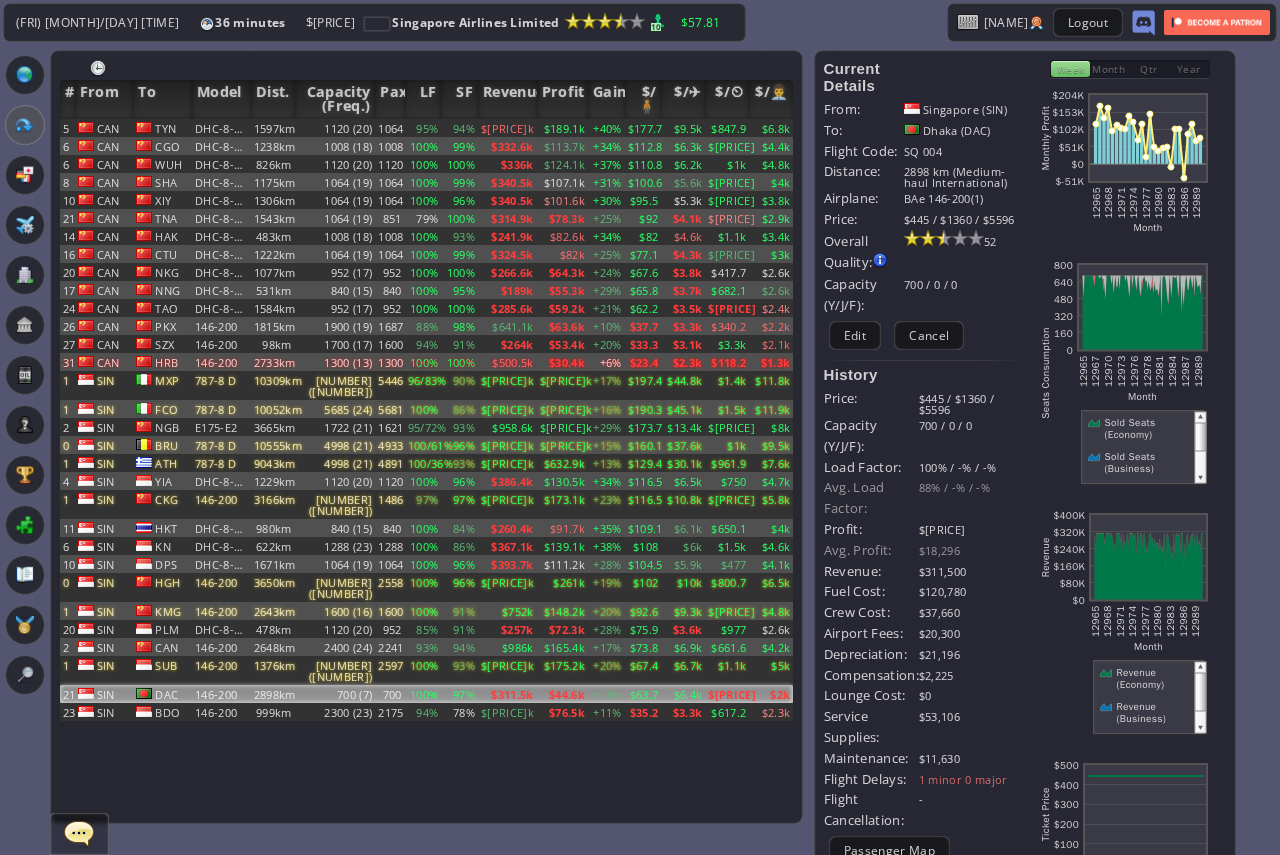 click on "Week" at bounding box center (1070, 69) 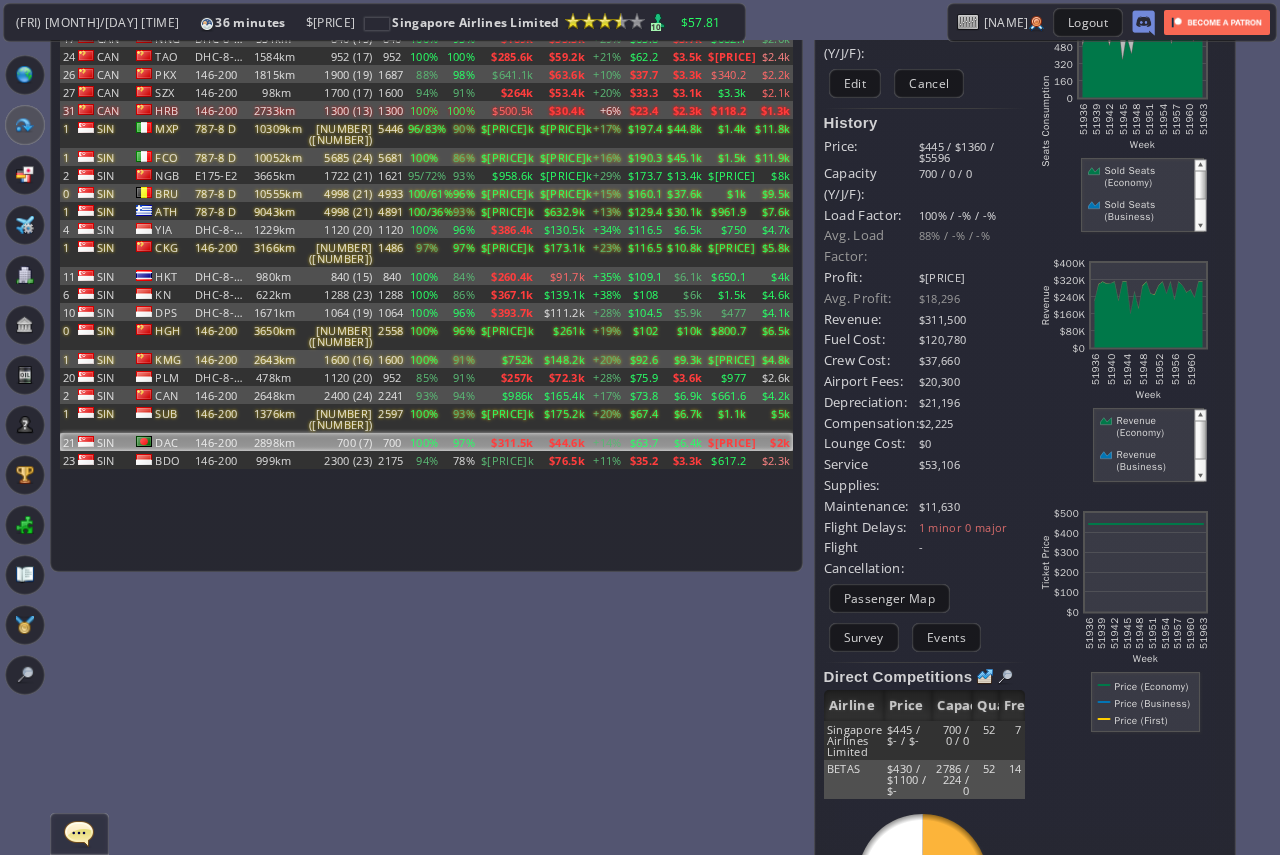 scroll, scrollTop: 300, scrollLeft: 0, axis: vertical 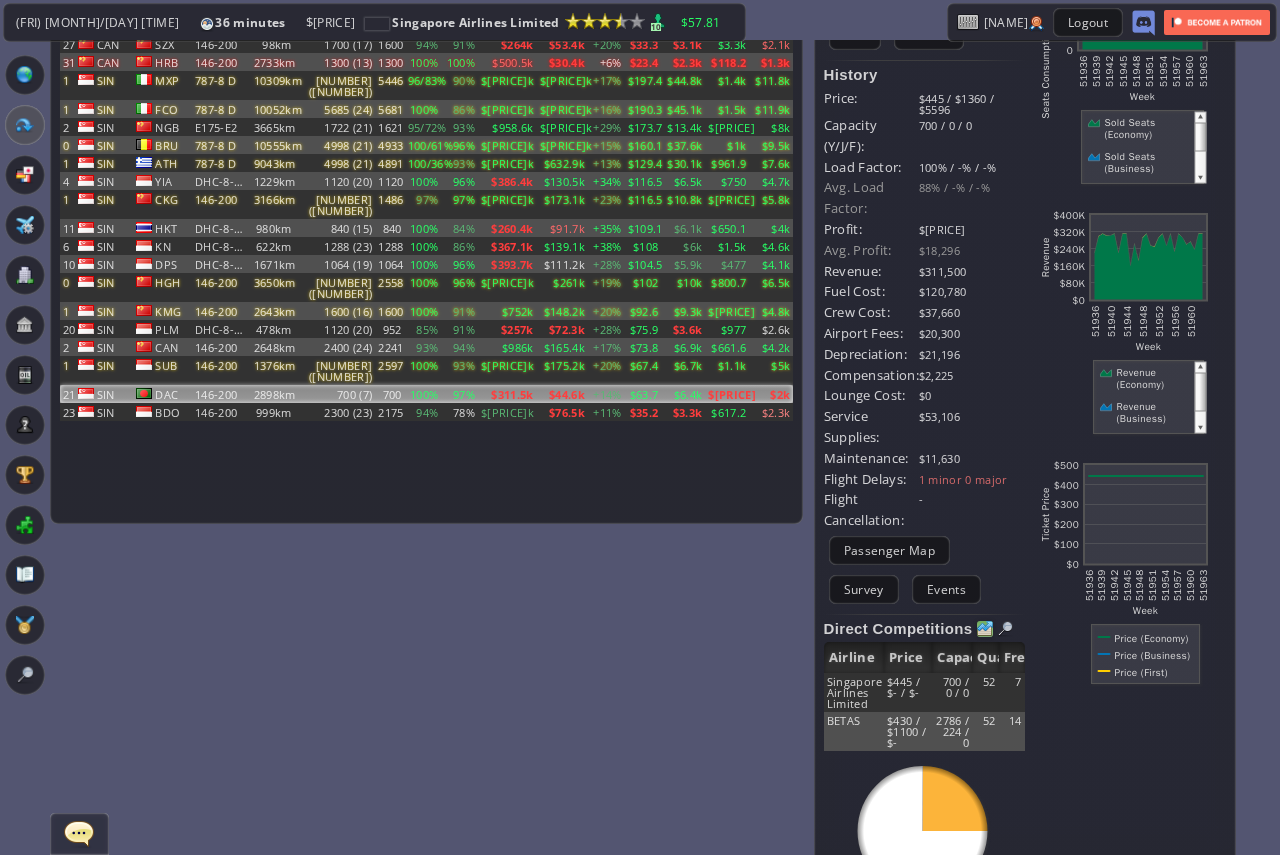 click at bounding box center [985, 629] 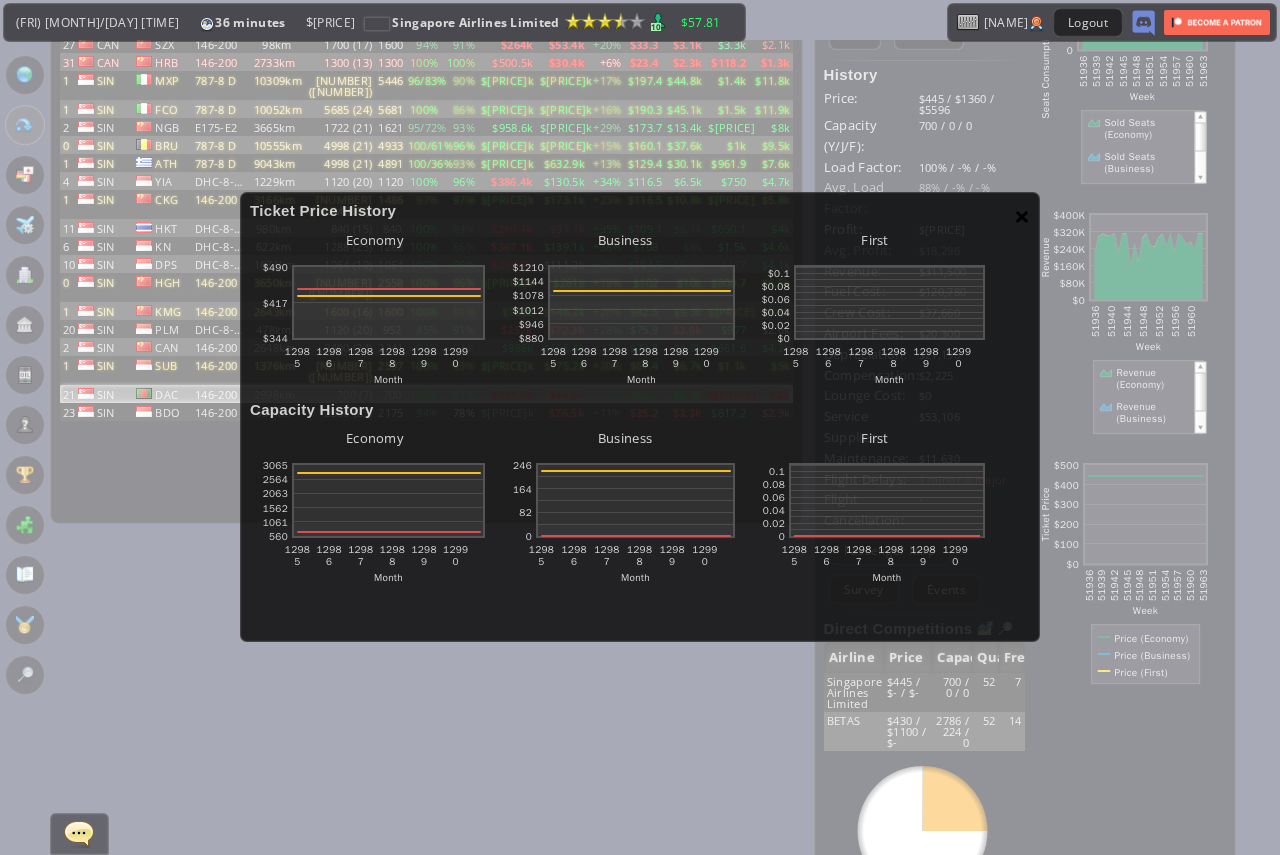 click on "×" at bounding box center (1022, 216) 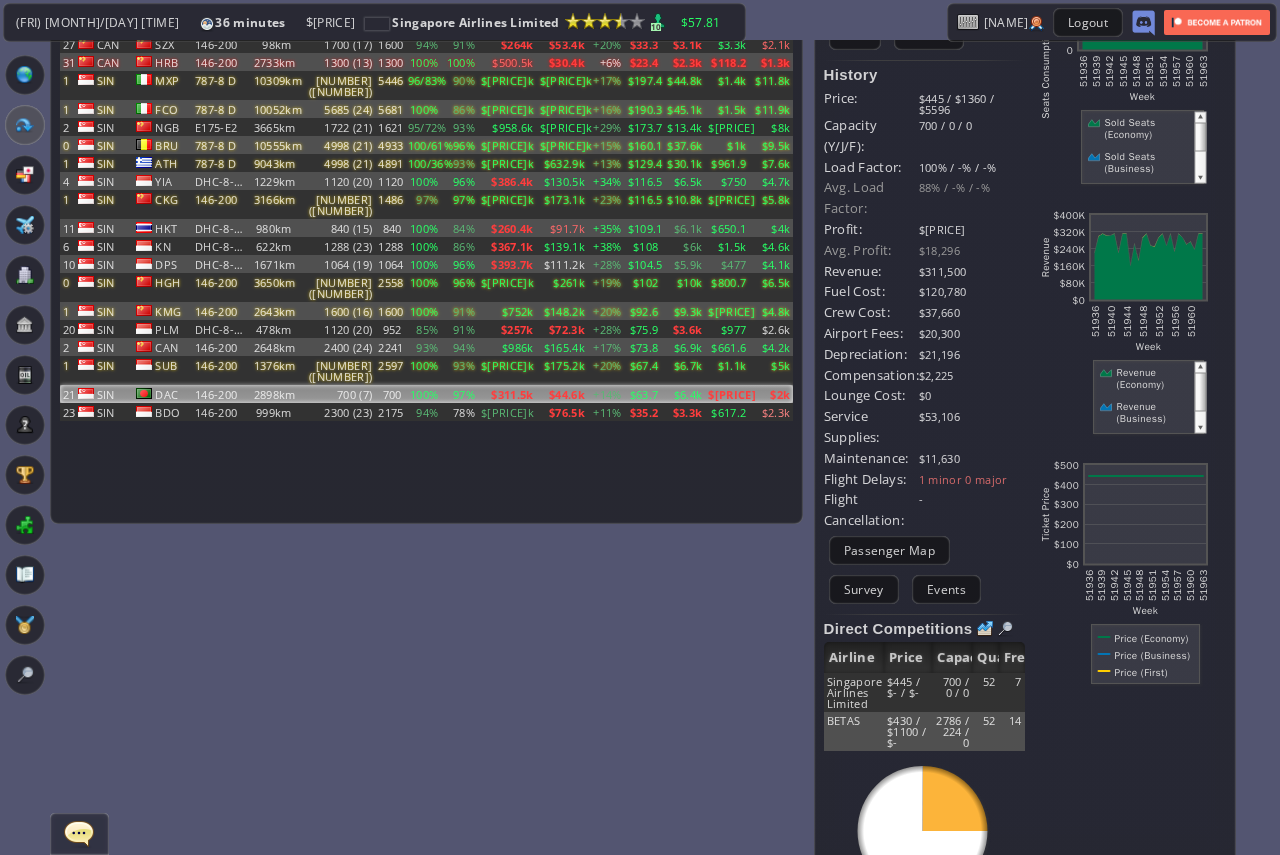 scroll, scrollTop: 0, scrollLeft: 0, axis: both 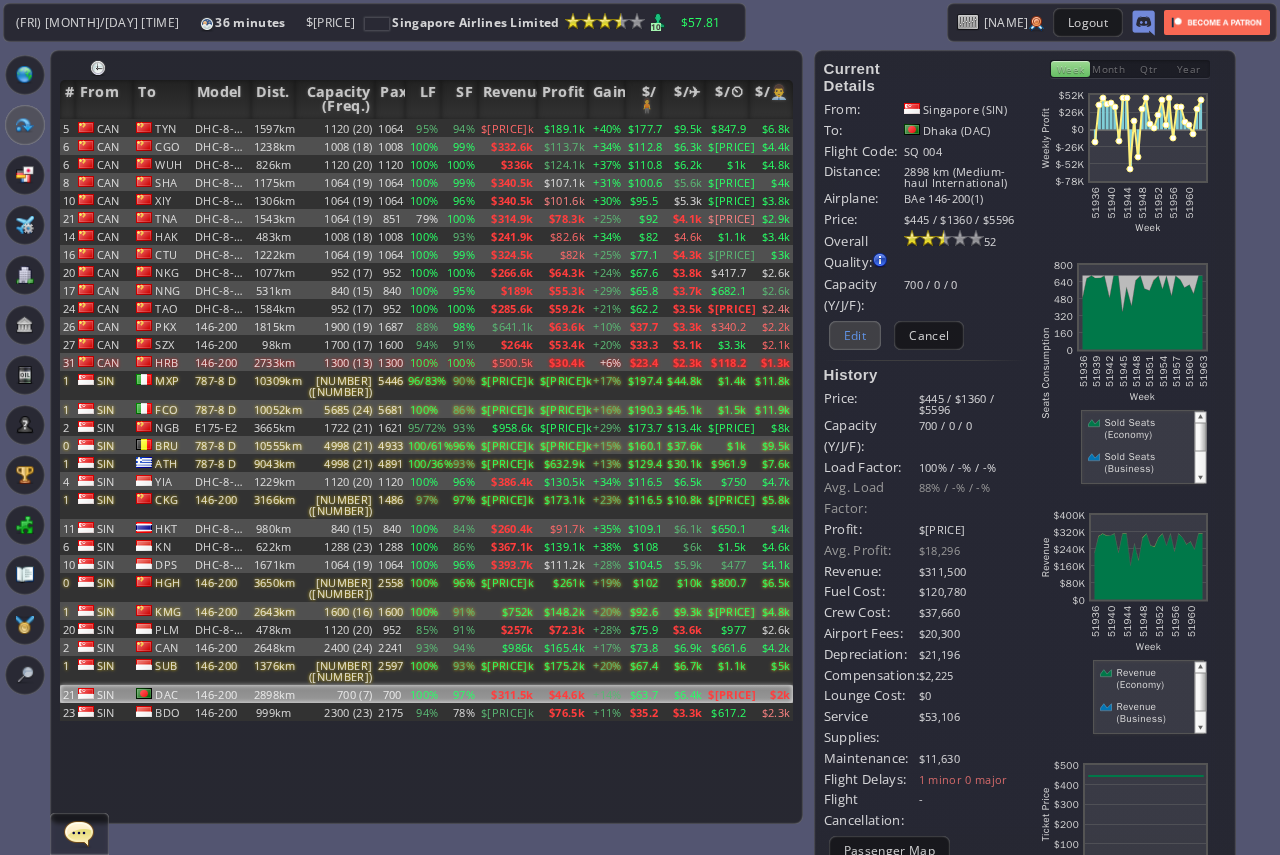 click on "Edit" at bounding box center (855, 335) 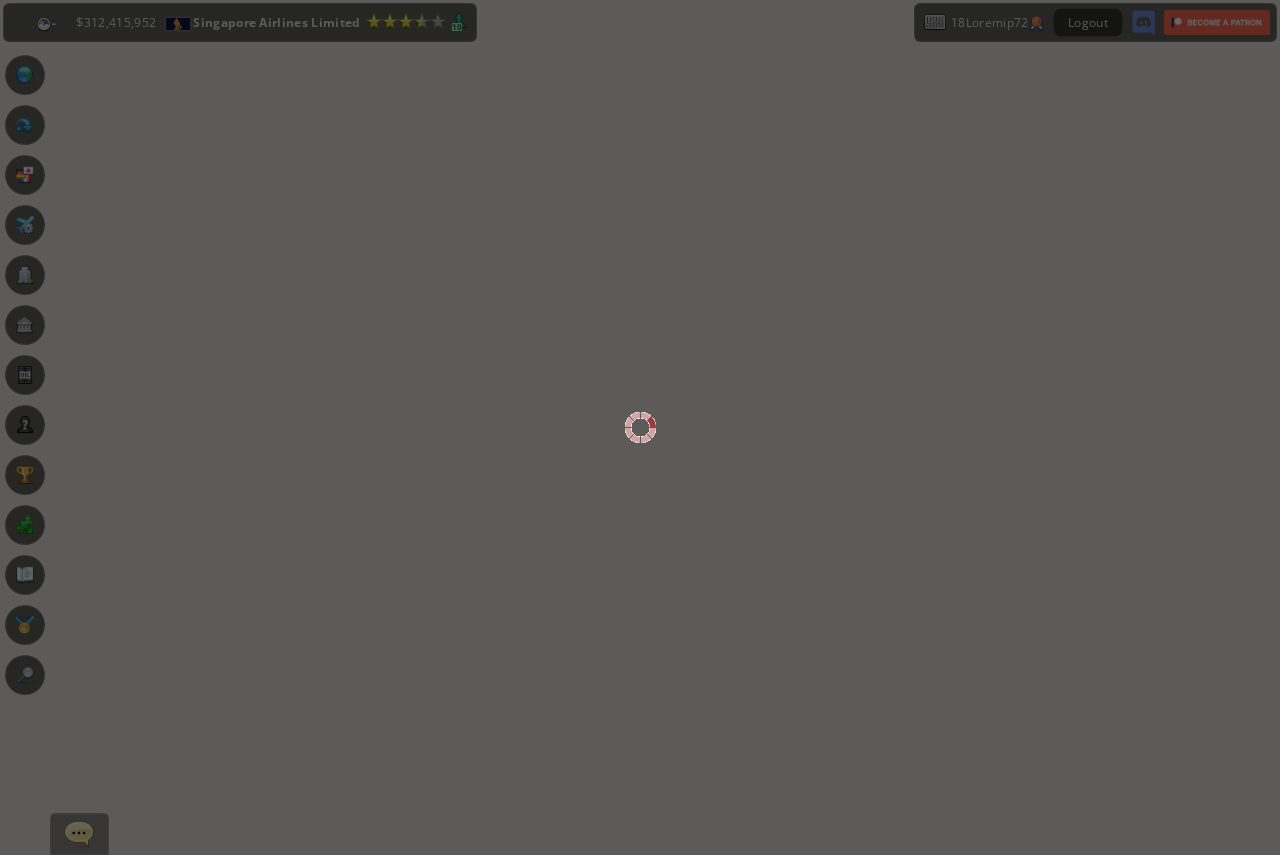 scroll, scrollTop: 0, scrollLeft: 0, axis: both 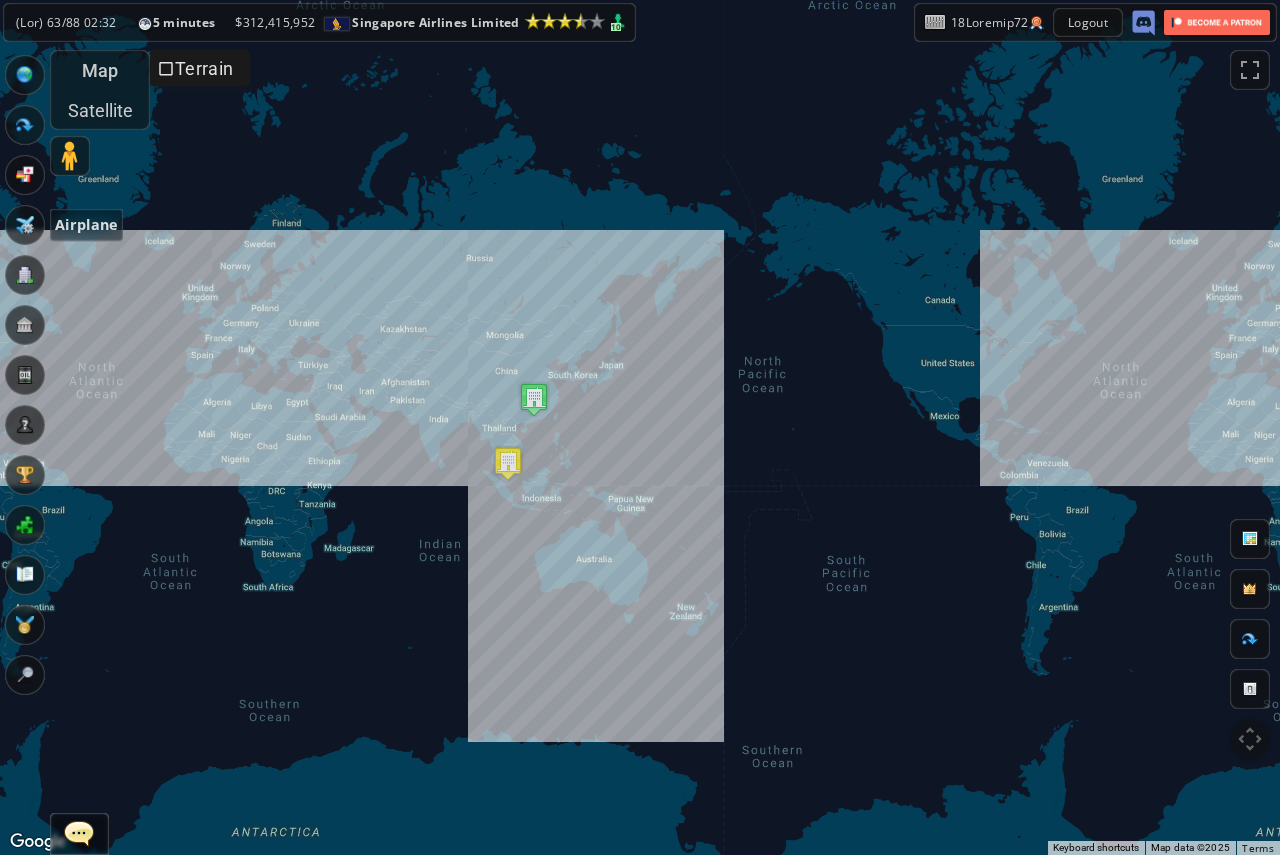 click at bounding box center [25, 225] 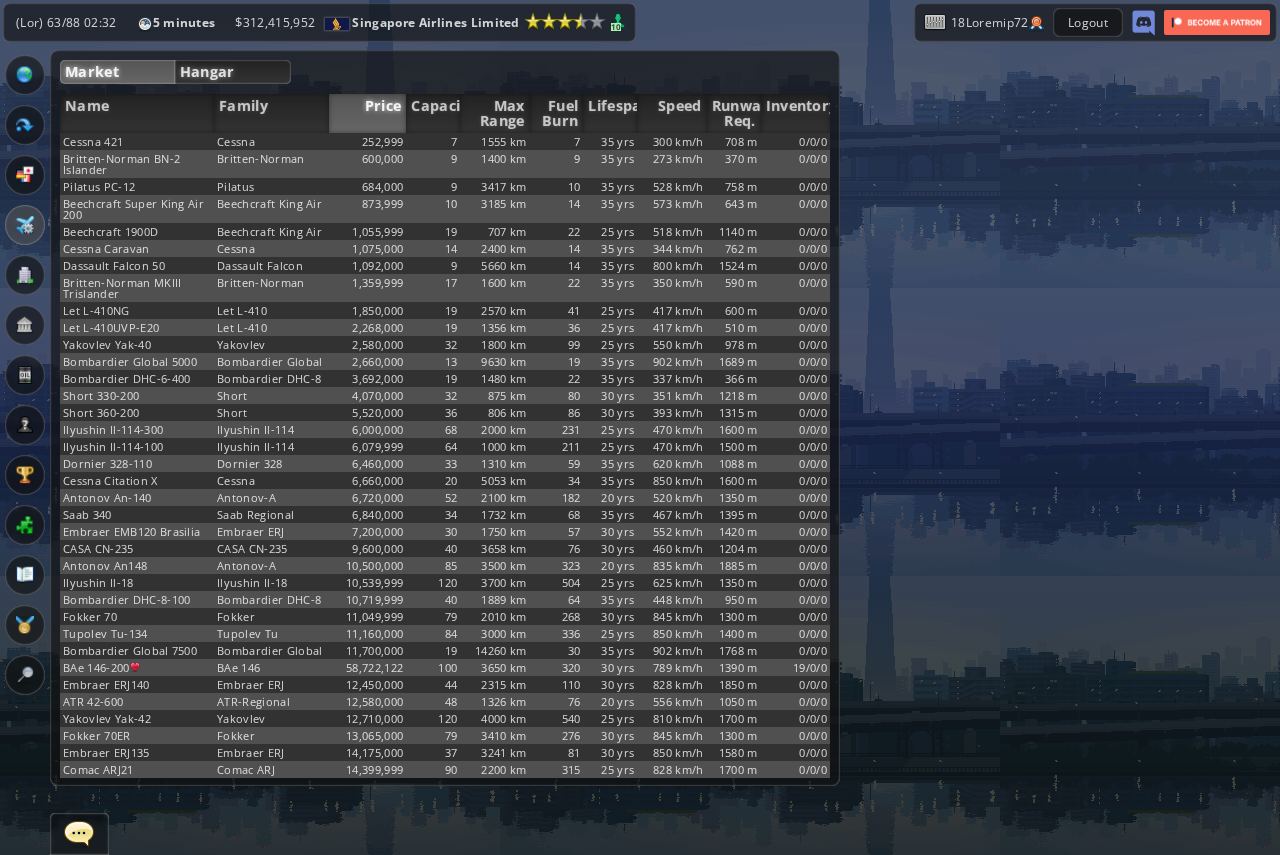 click on "Hangar" at bounding box center [233, 72] 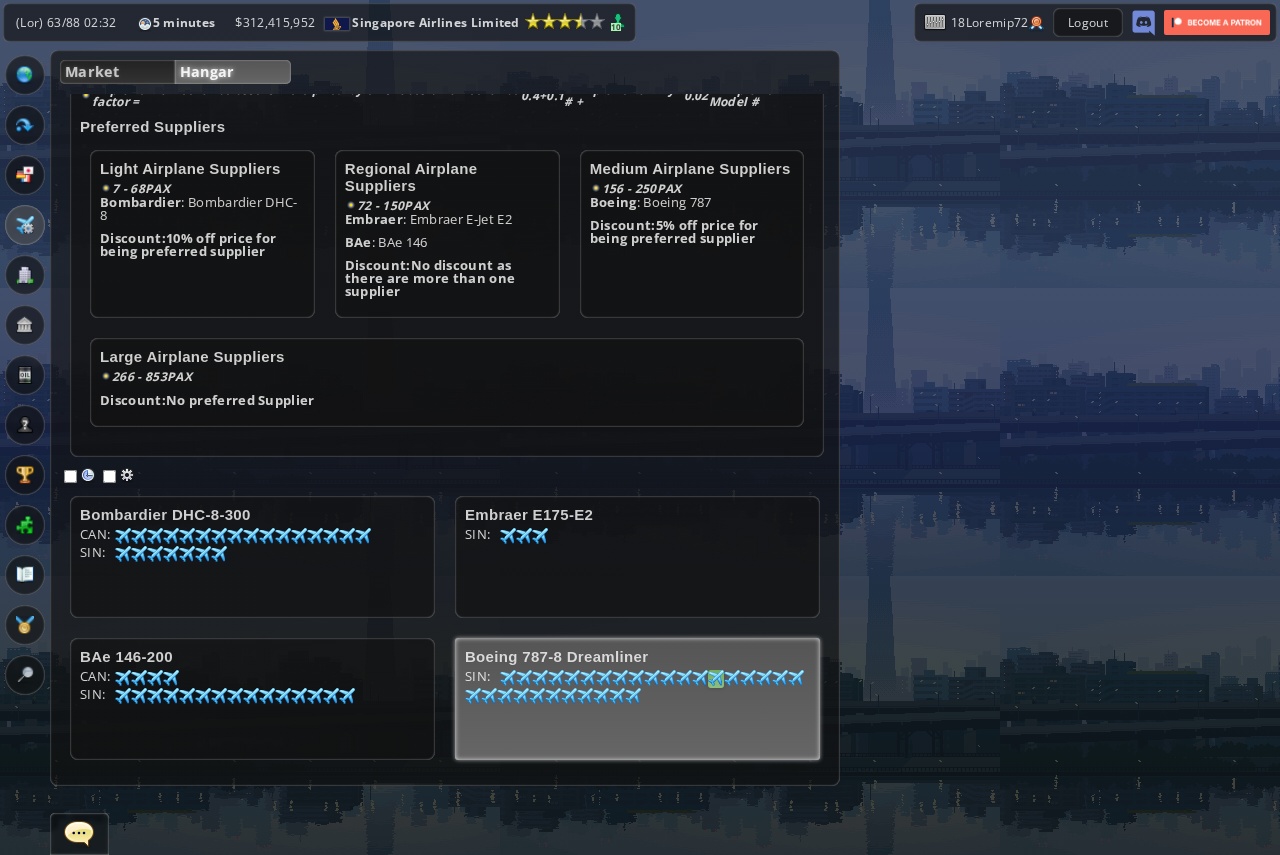 scroll, scrollTop: 101, scrollLeft: 0, axis: vertical 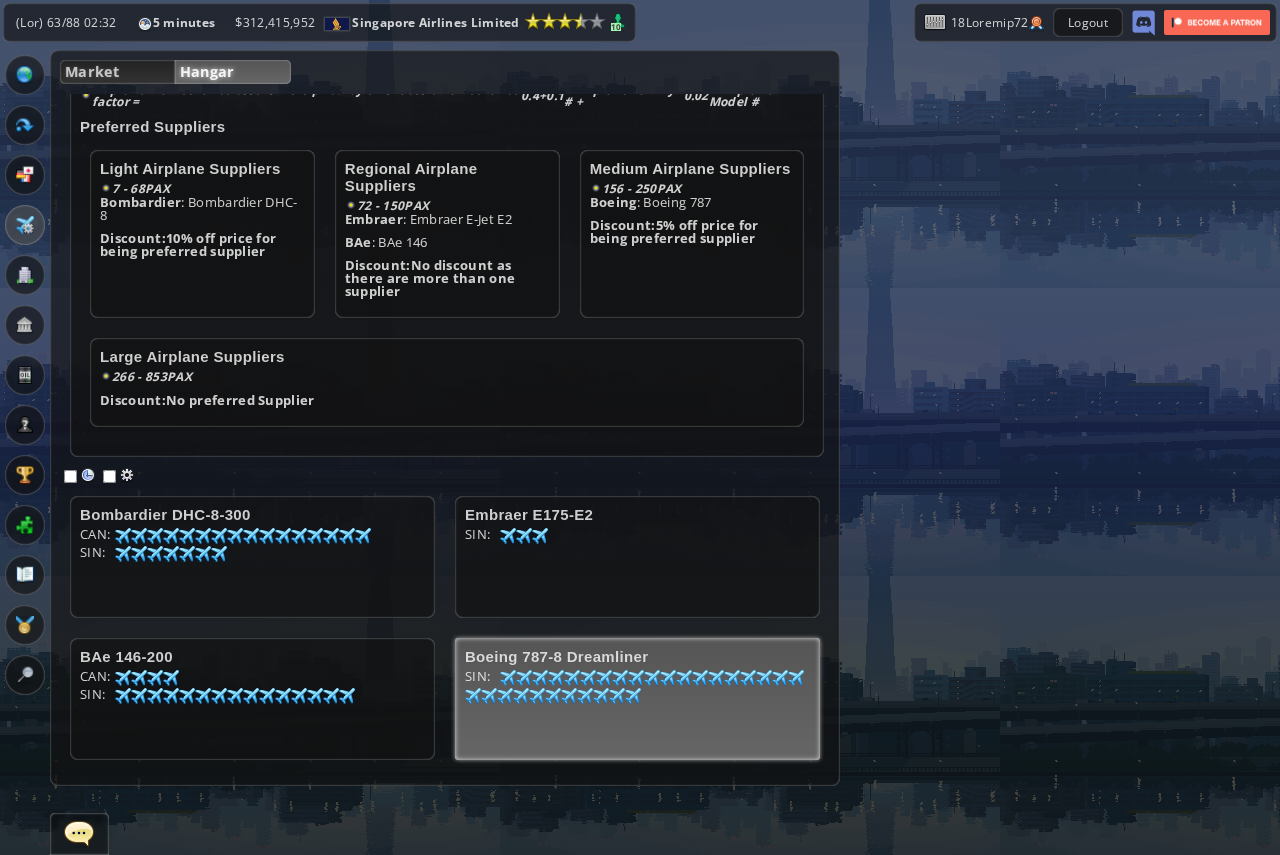 click on "LOR: 23 68 90 84 41 39 44 55 33 22 90 07 32 07 14 05 77 41 83 33 53 07 38 84 74 47 11 87 75 39 69 25 76 82 97 94 81 88 24 50 82 48 39 37 23 85 39 66 23 10 86 09 94 35 69 11 85 77 10 70" at bounding box center (252, 563) 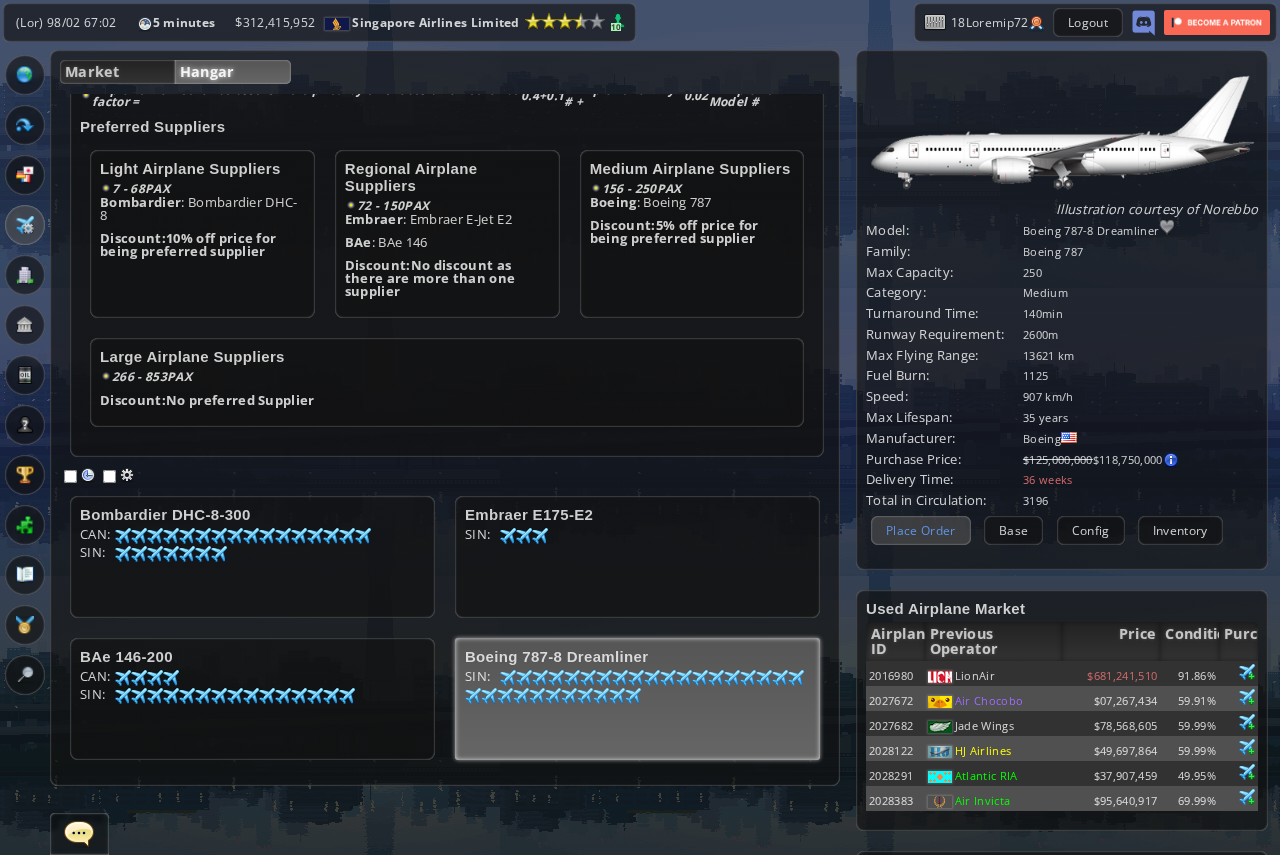 click on "Place Order" at bounding box center (921, 530) 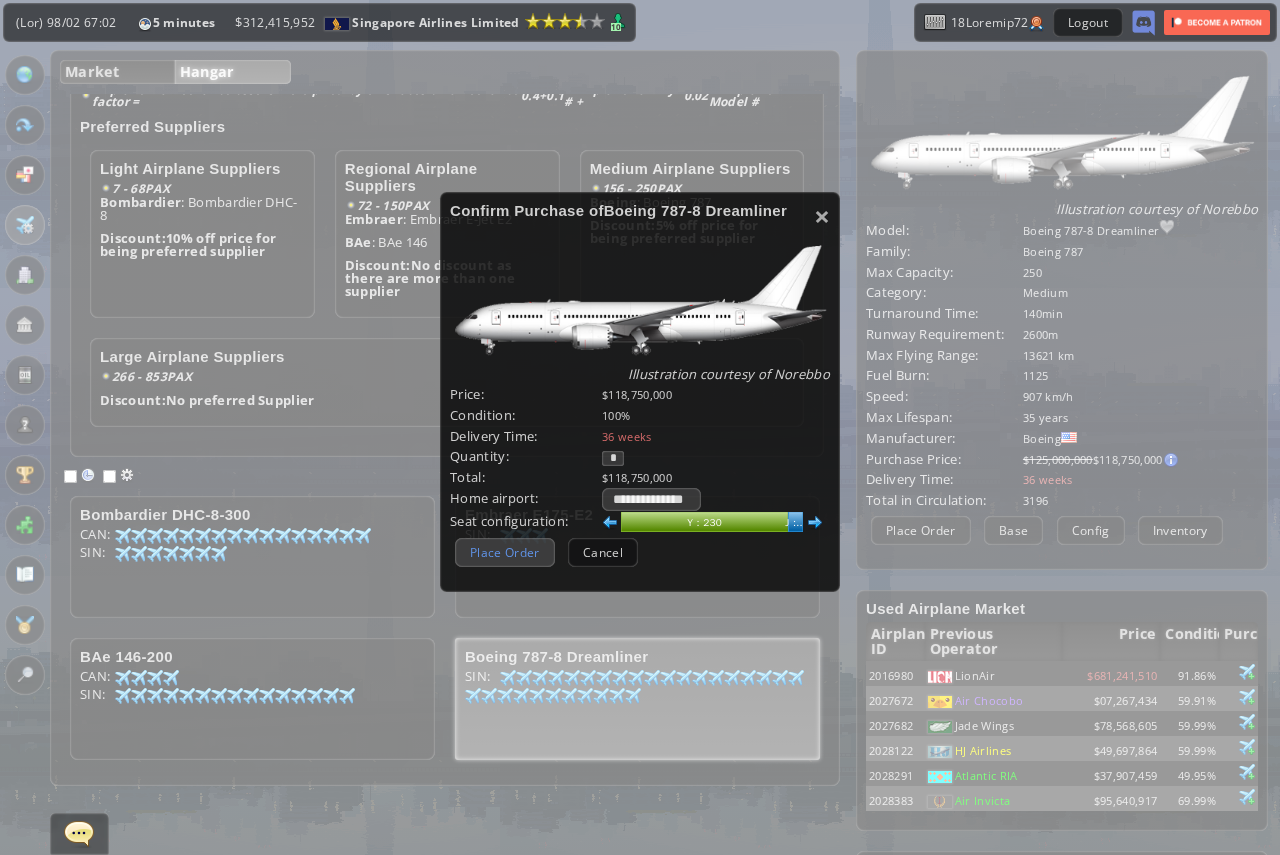 click on "Place Order" at bounding box center (505, 552) 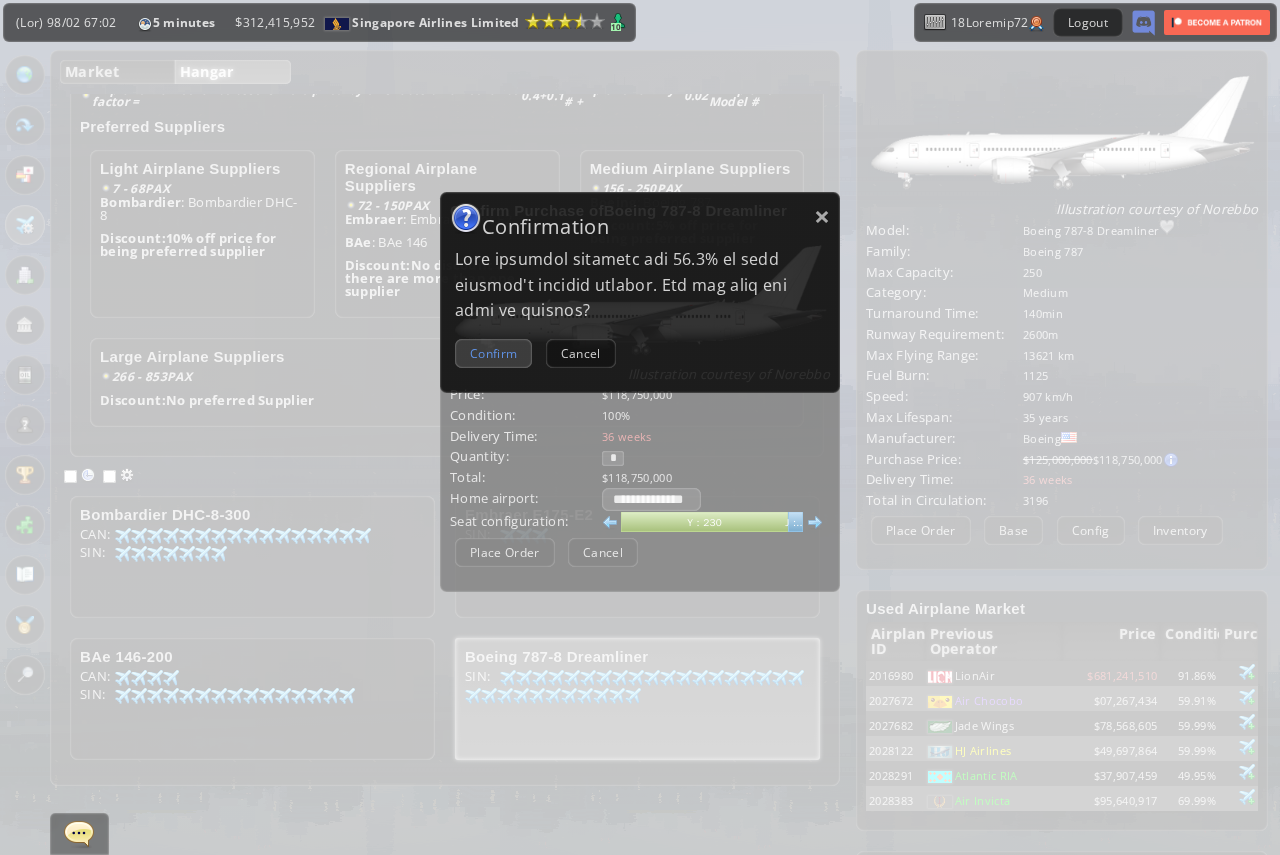 click on "Confirm" at bounding box center [493, 353] 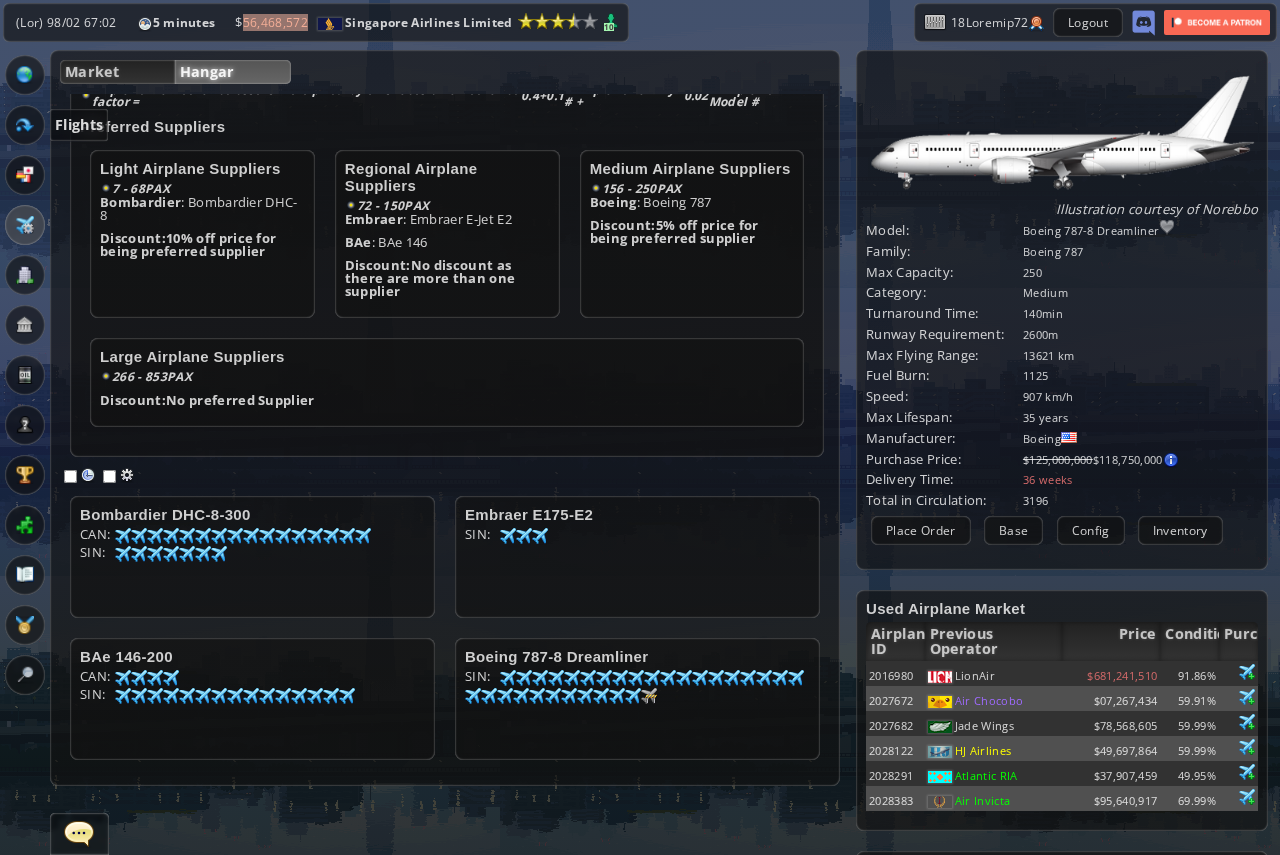 click at bounding box center [25, 125] 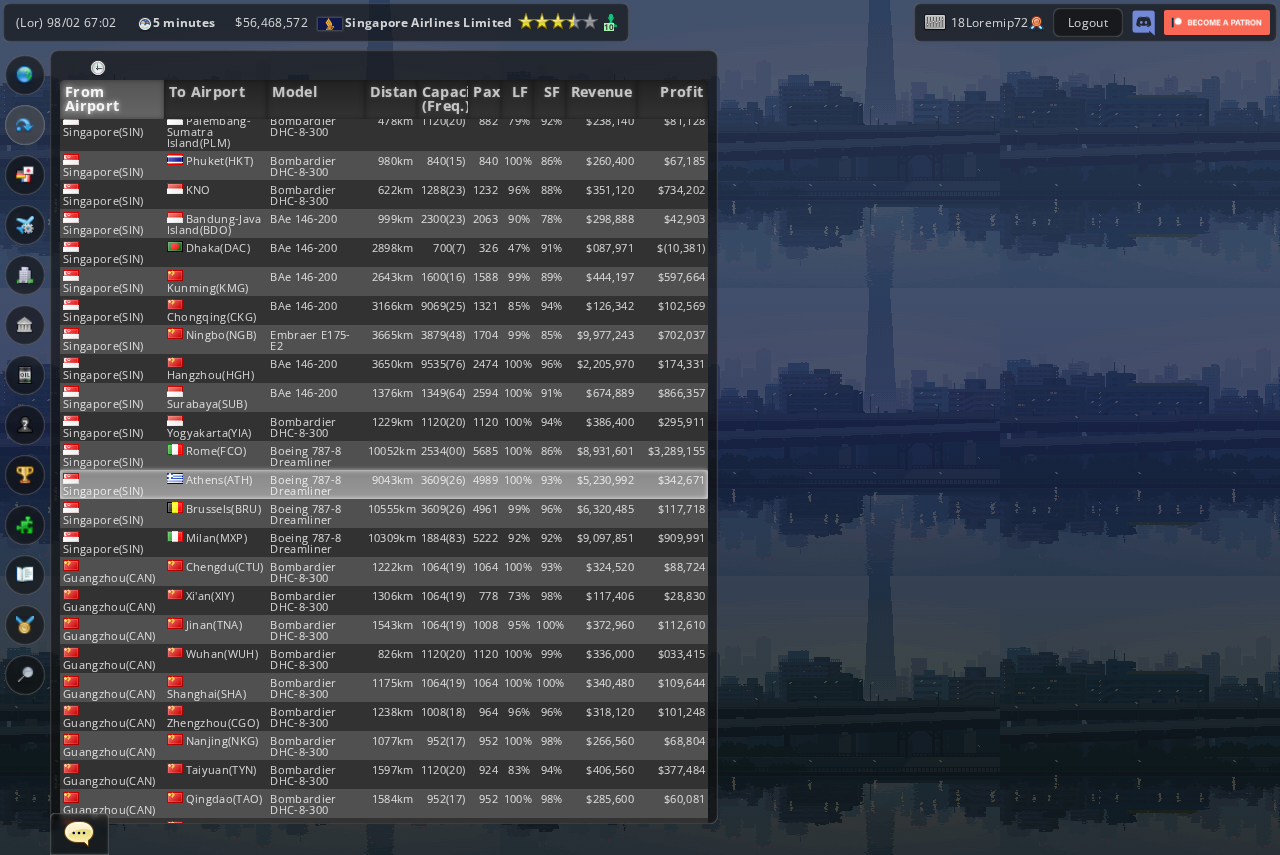 scroll, scrollTop: 100, scrollLeft: 0, axis: vertical 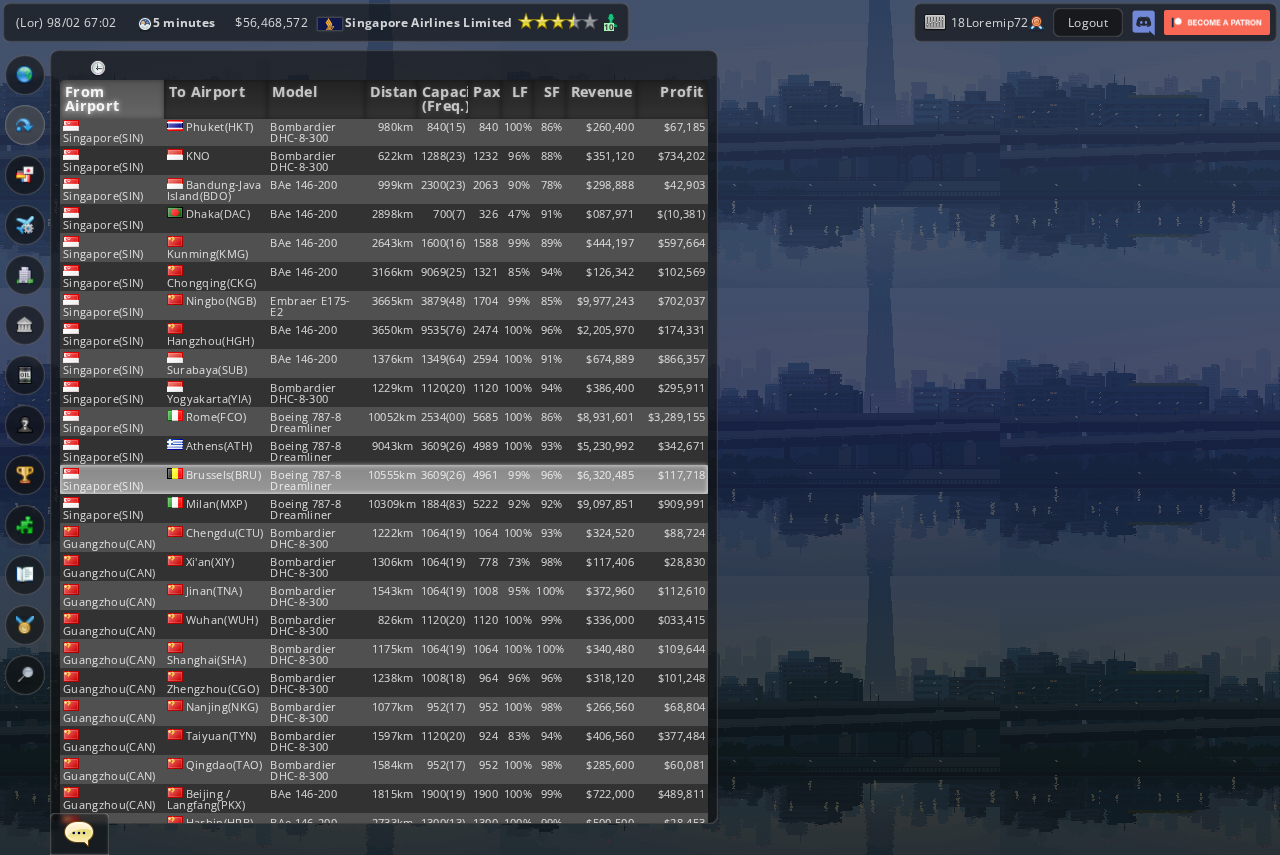 click on "10555km" at bounding box center (391, 33) 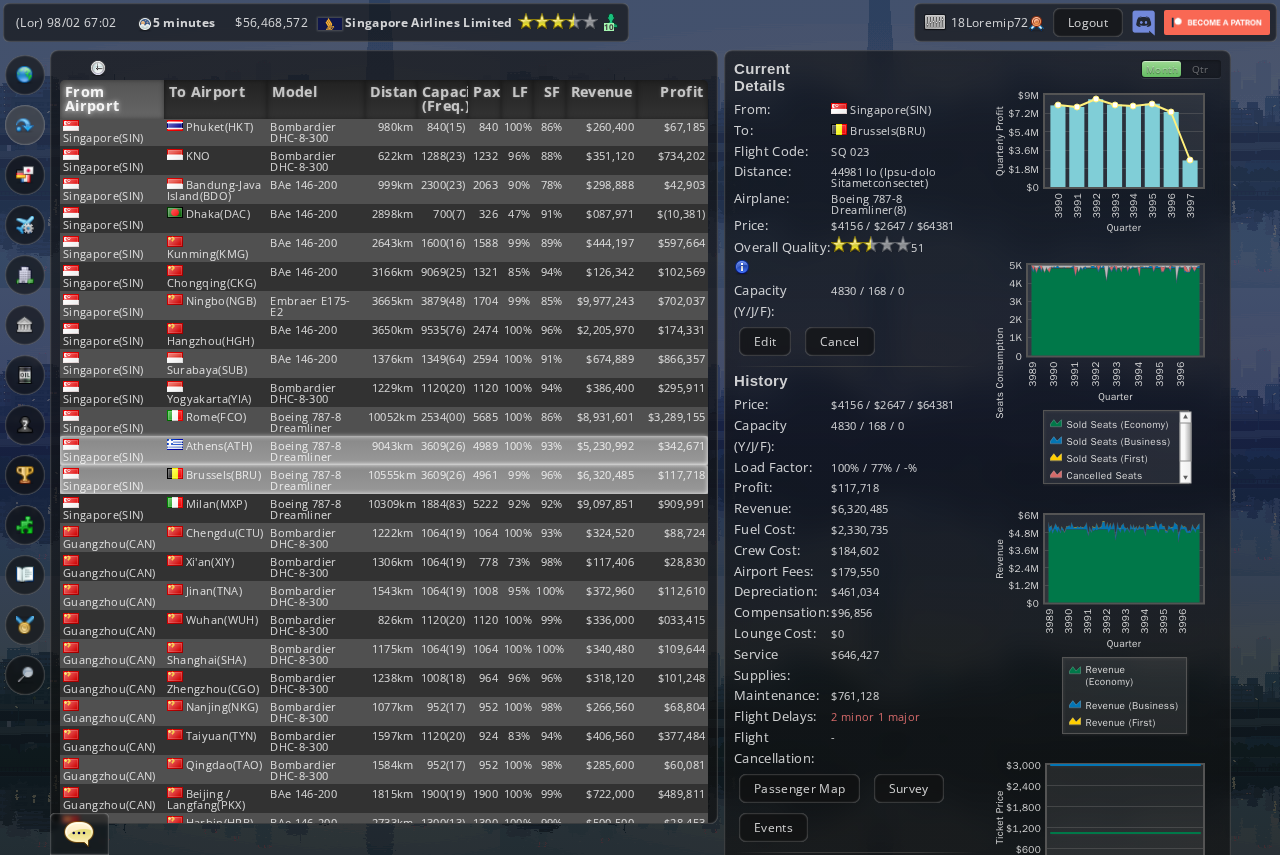 click on "$342,671" at bounding box center (672, 33) 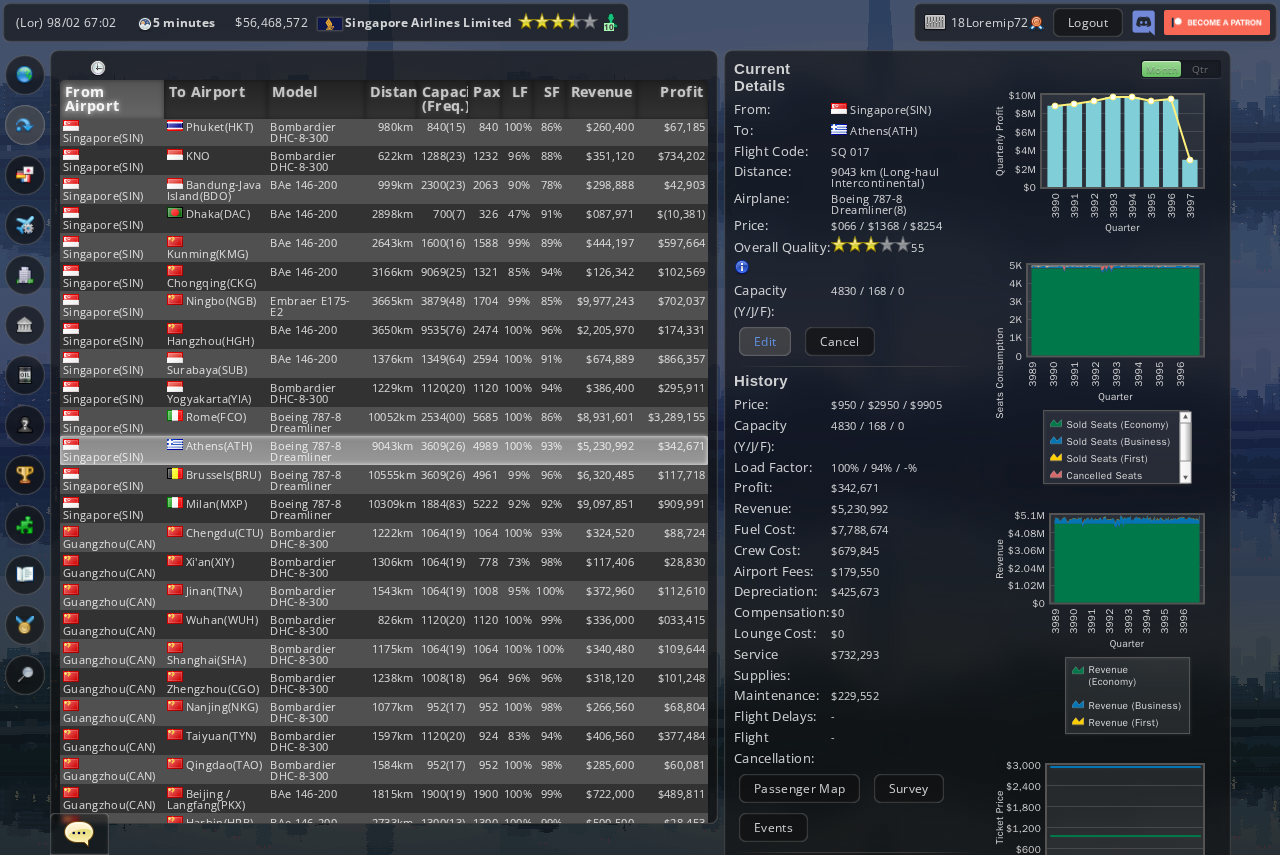 click on "Edit" at bounding box center (765, 341) 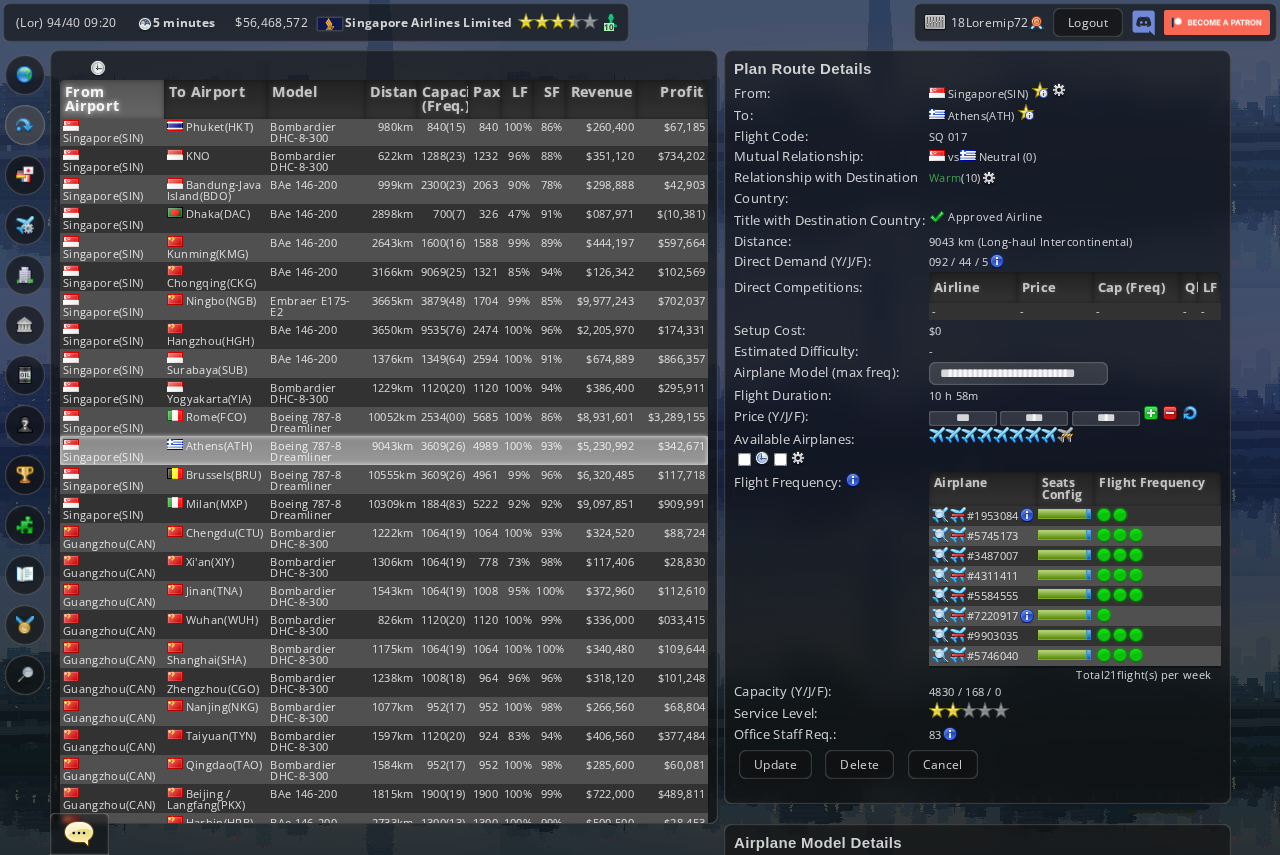 scroll, scrollTop: 100, scrollLeft: 0, axis: vertical 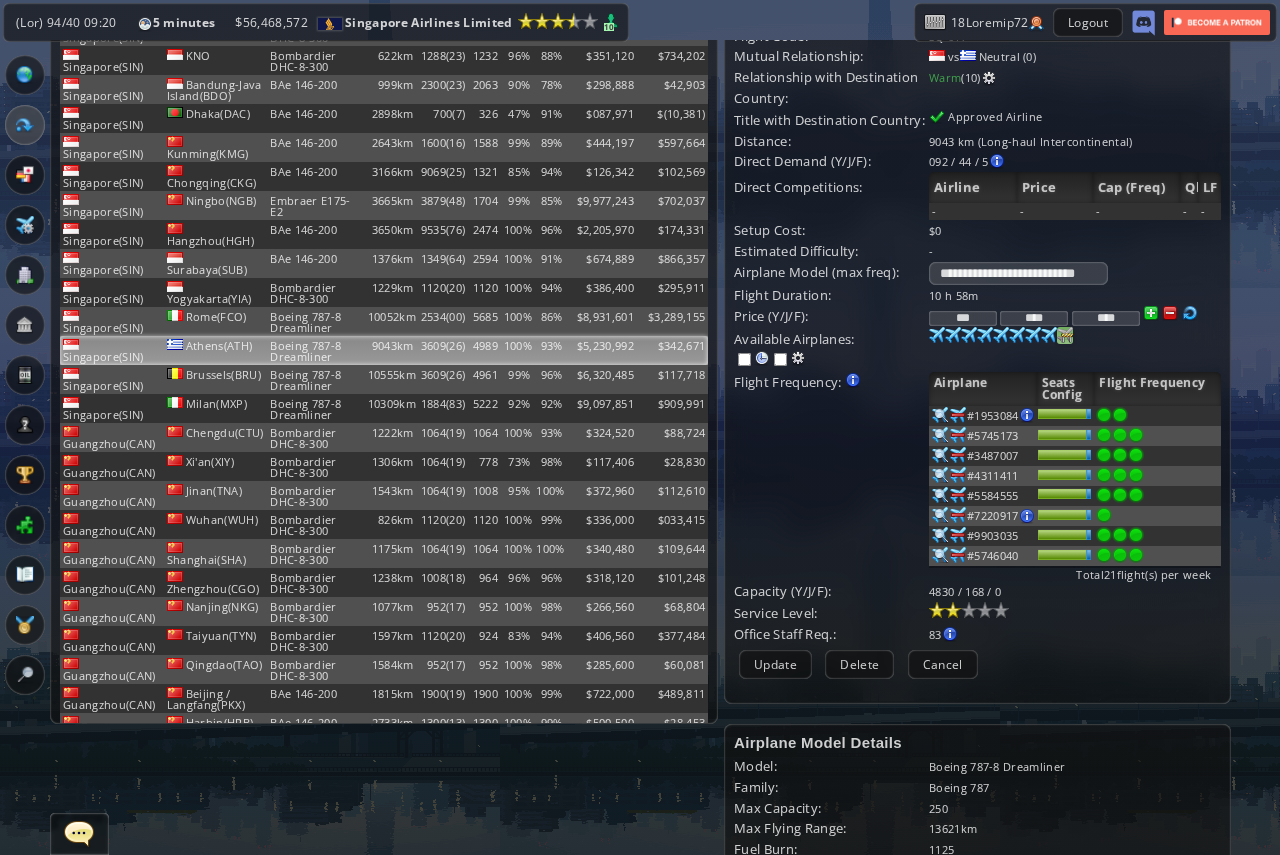 click at bounding box center [937, 335] 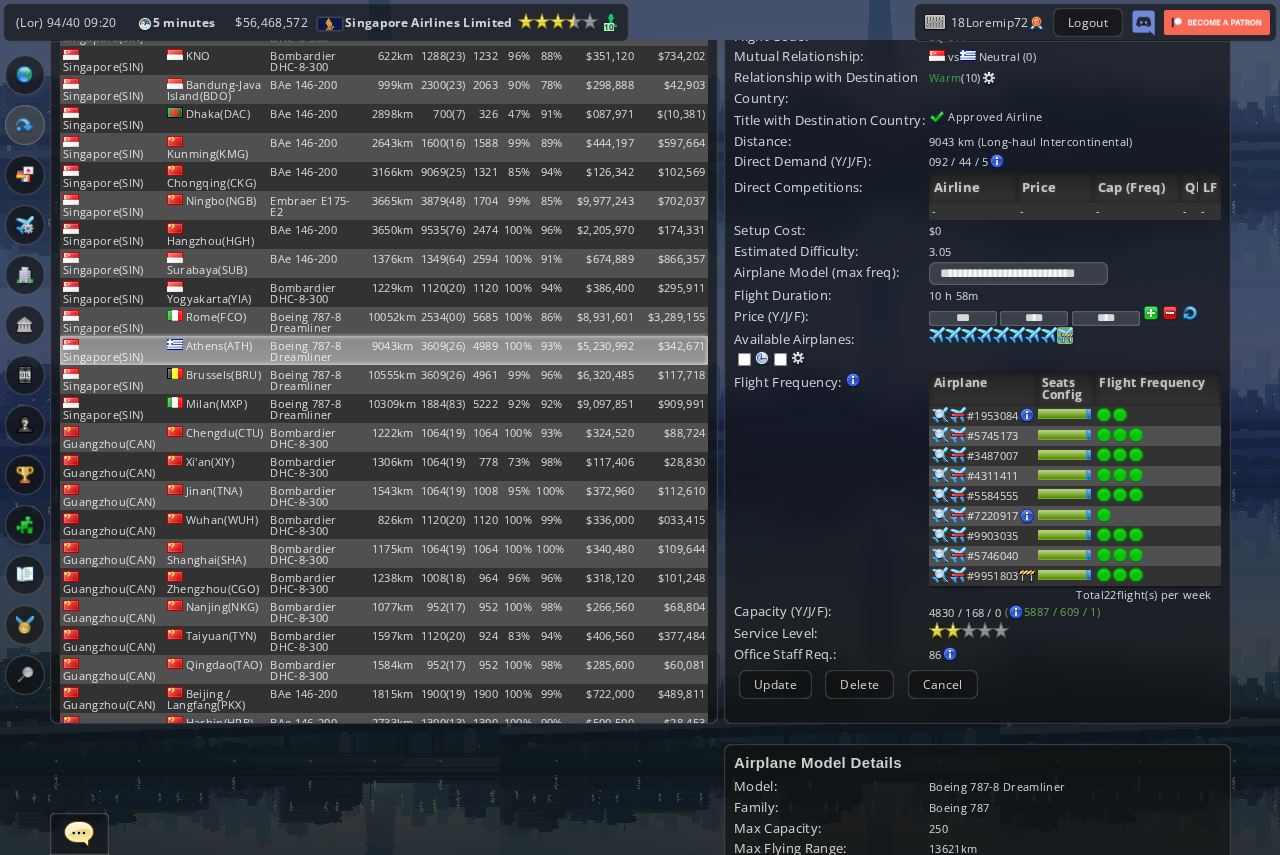 click at bounding box center (1136, 435) 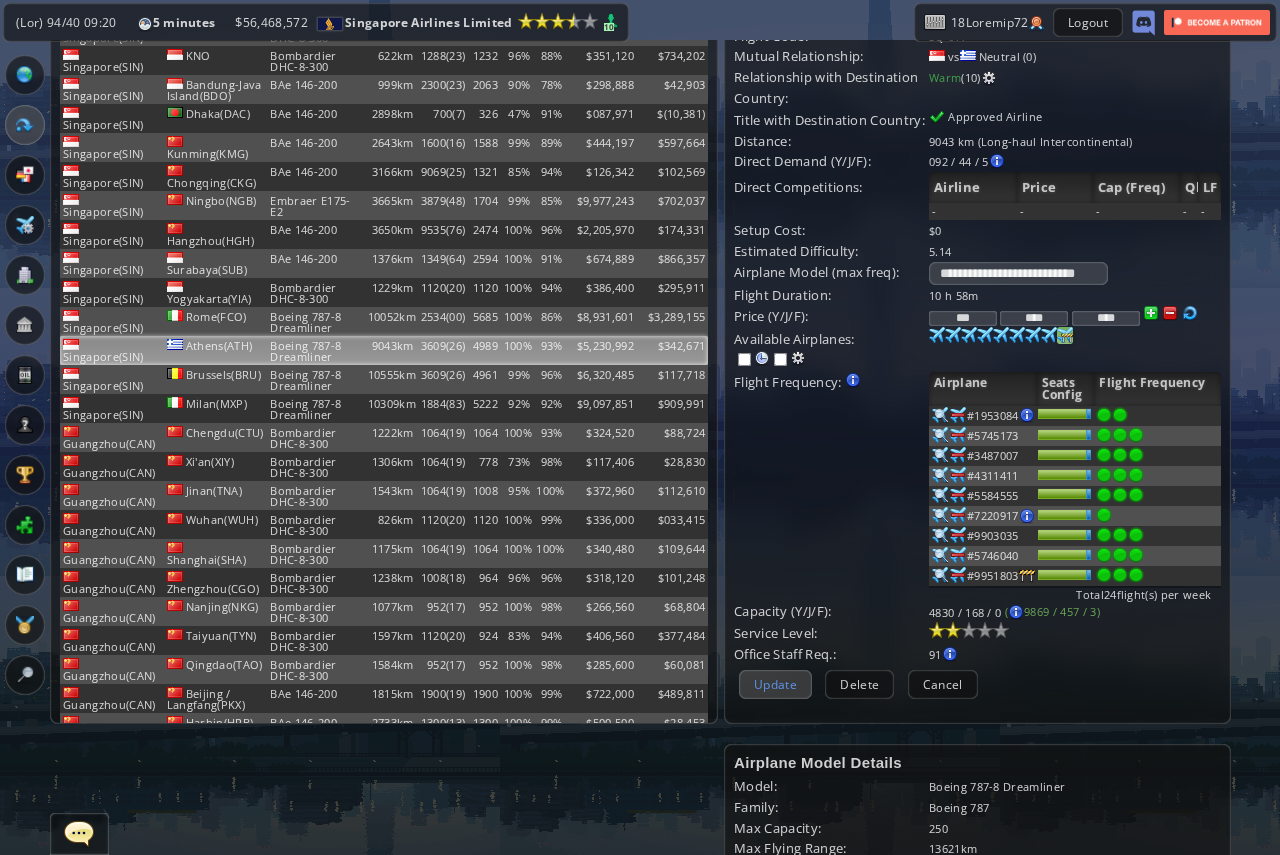 click on "Update" at bounding box center [775, 684] 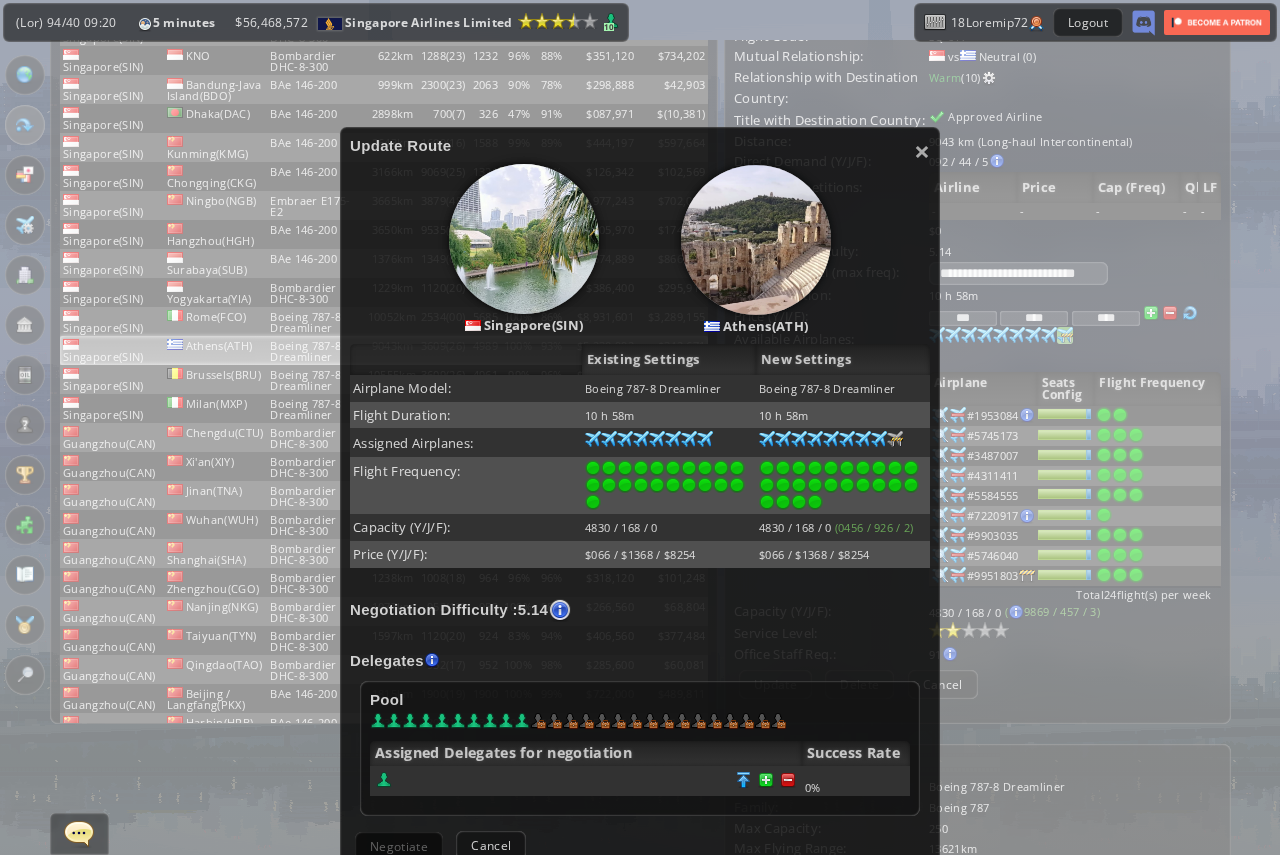 scroll, scrollTop: 100, scrollLeft: 0, axis: vertical 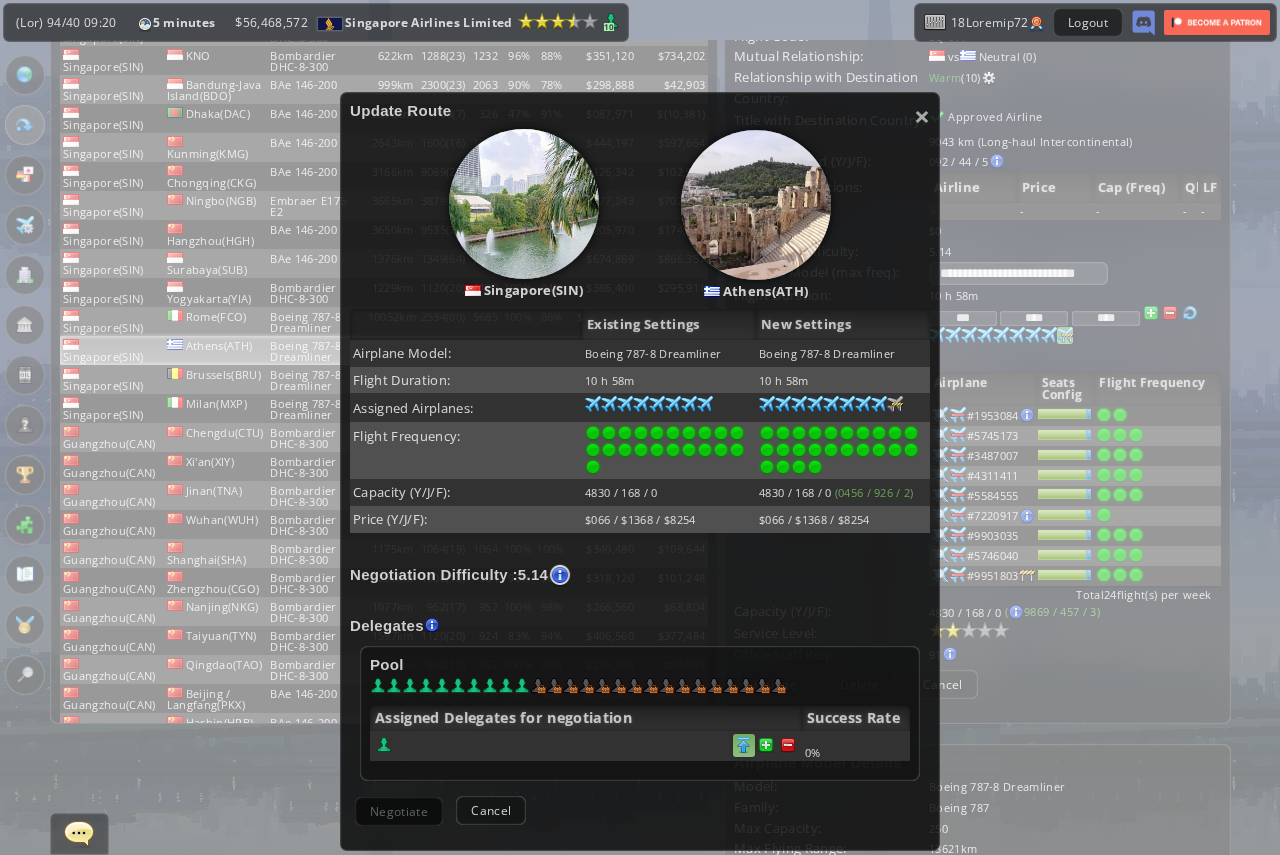 click at bounding box center (788, 745) 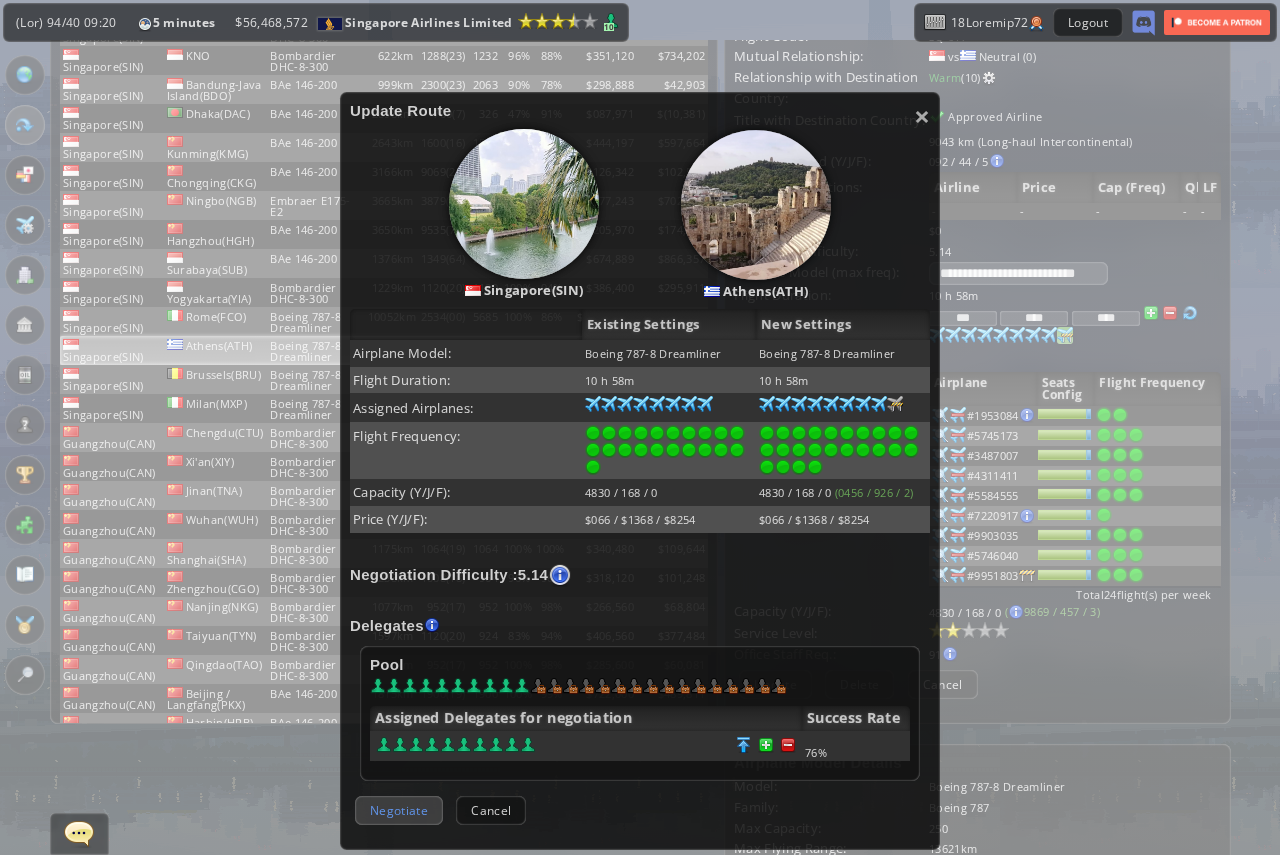 click on "Negotiate" at bounding box center (399, 810) 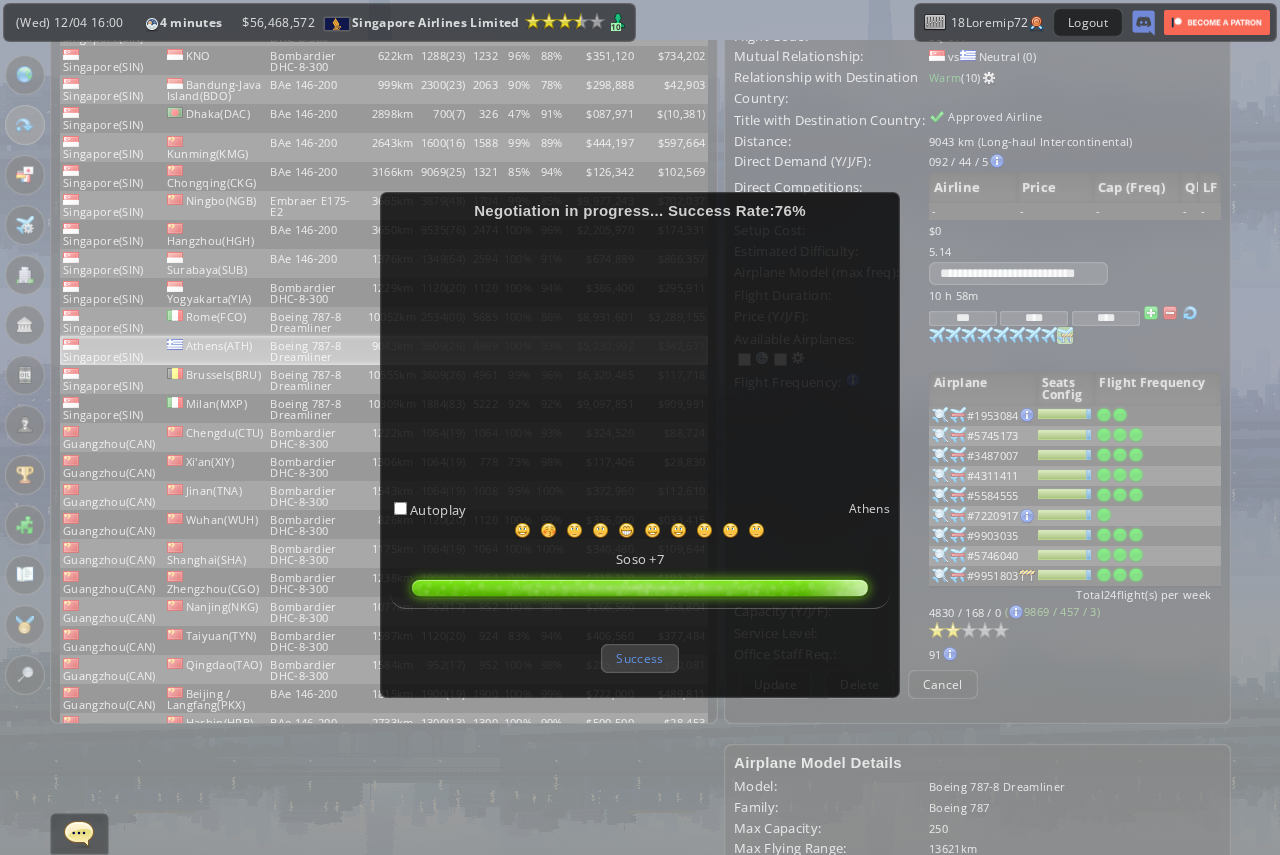 click on "Success" at bounding box center [639, 658] 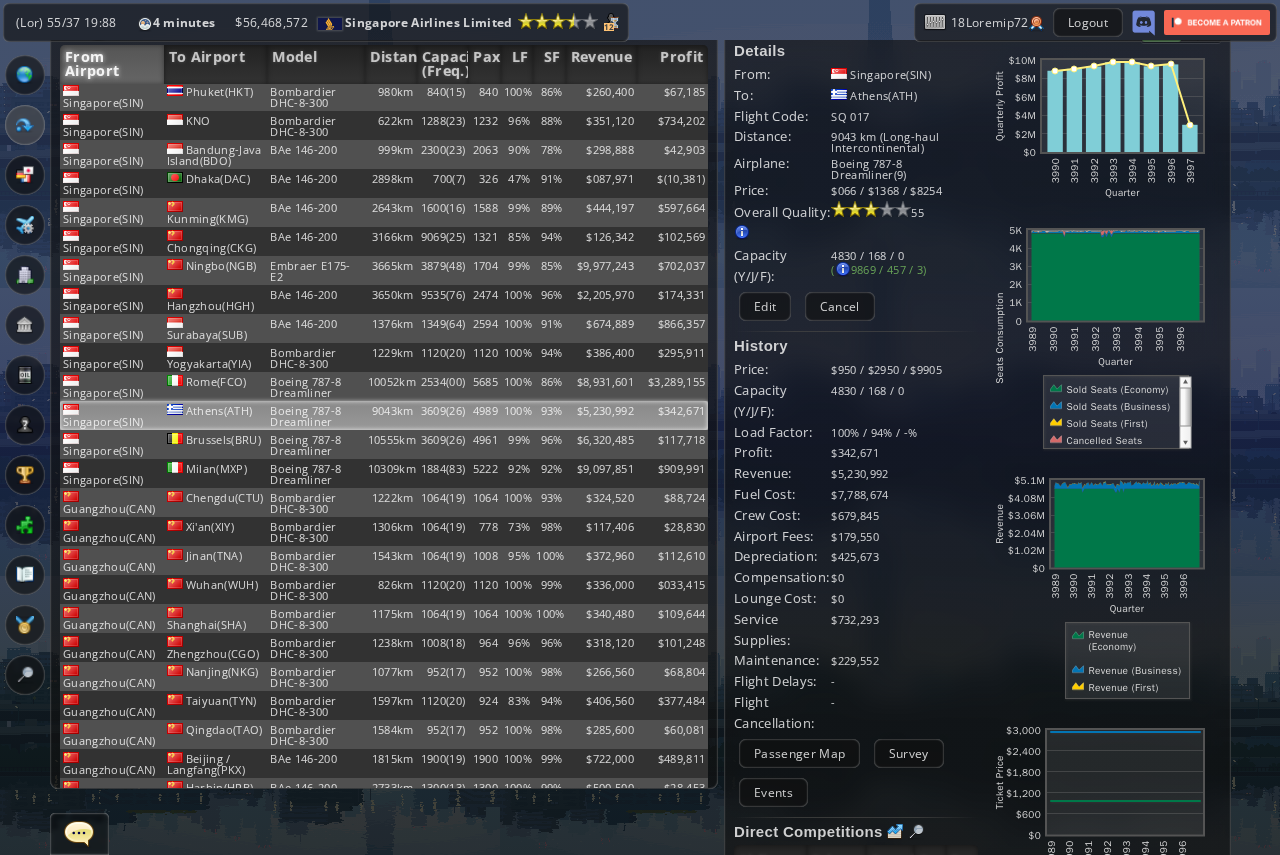 scroll, scrollTop: 0, scrollLeft: 0, axis: both 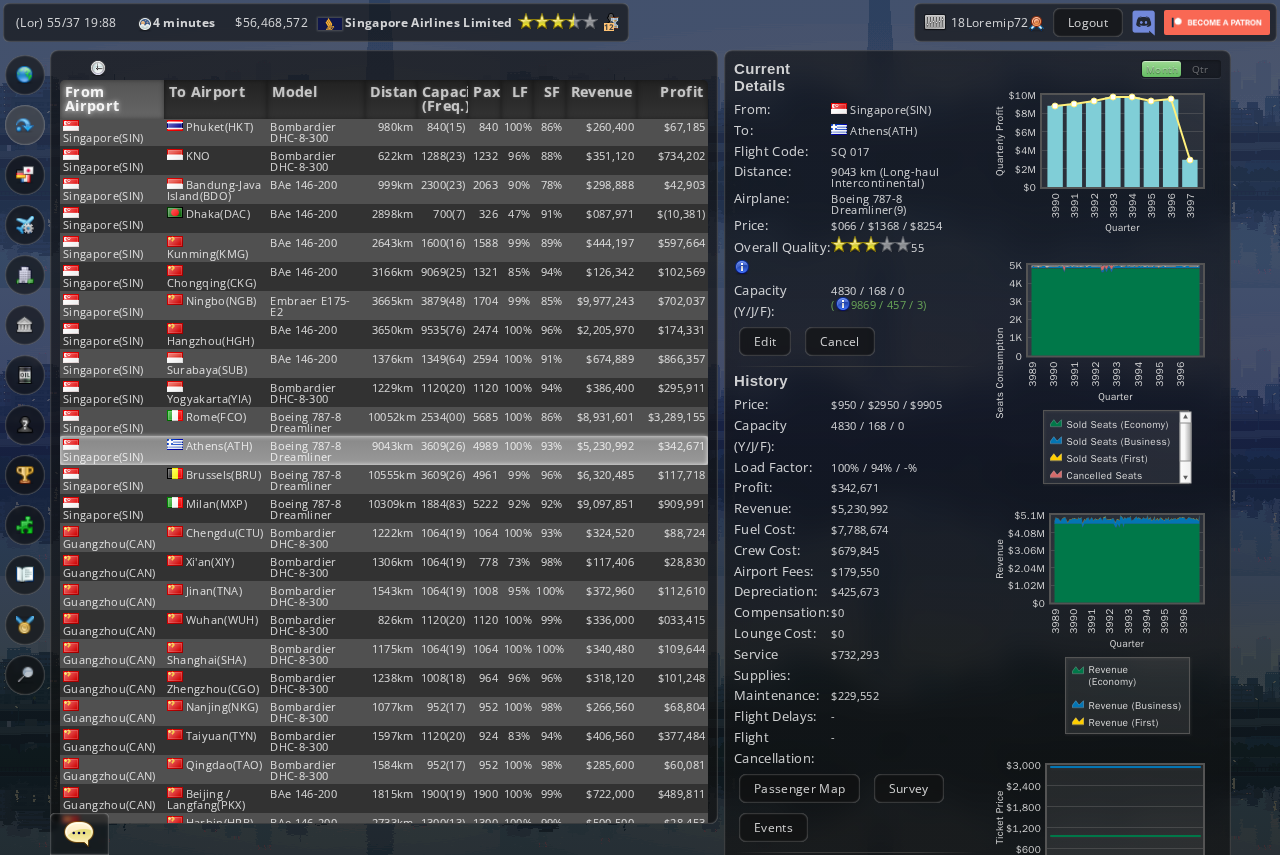 click on "**********" at bounding box center [640, 427] 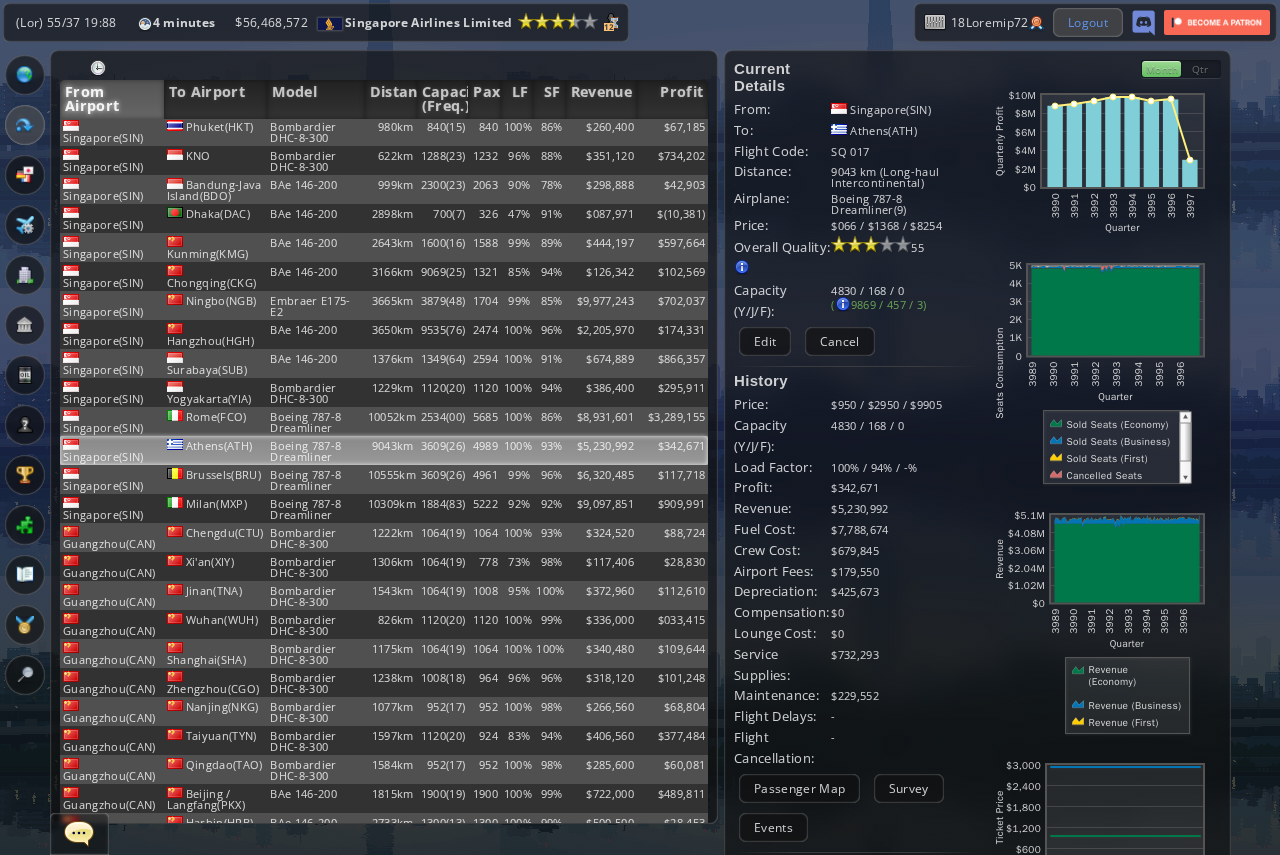click on "Logout" at bounding box center (1088, 22) 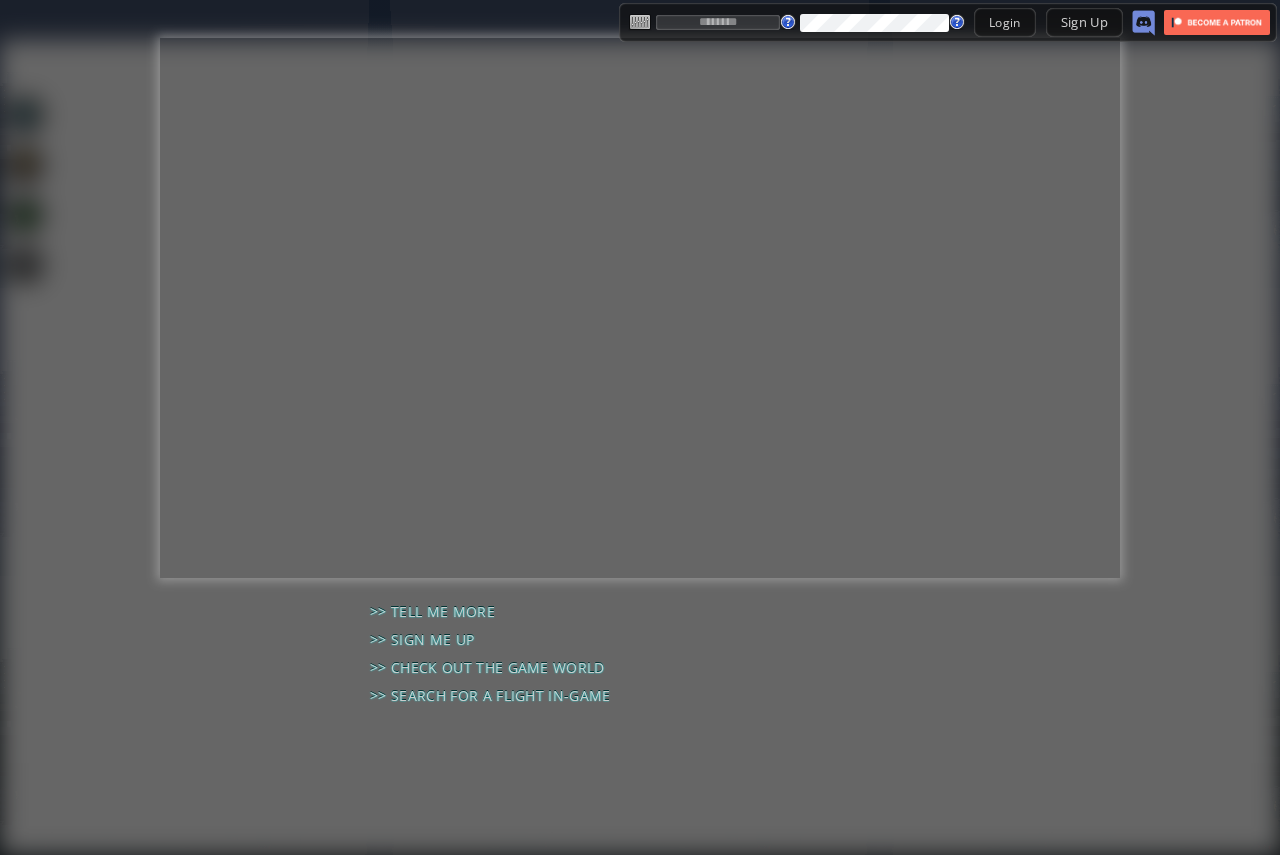 scroll, scrollTop: 0, scrollLeft: 0, axis: both 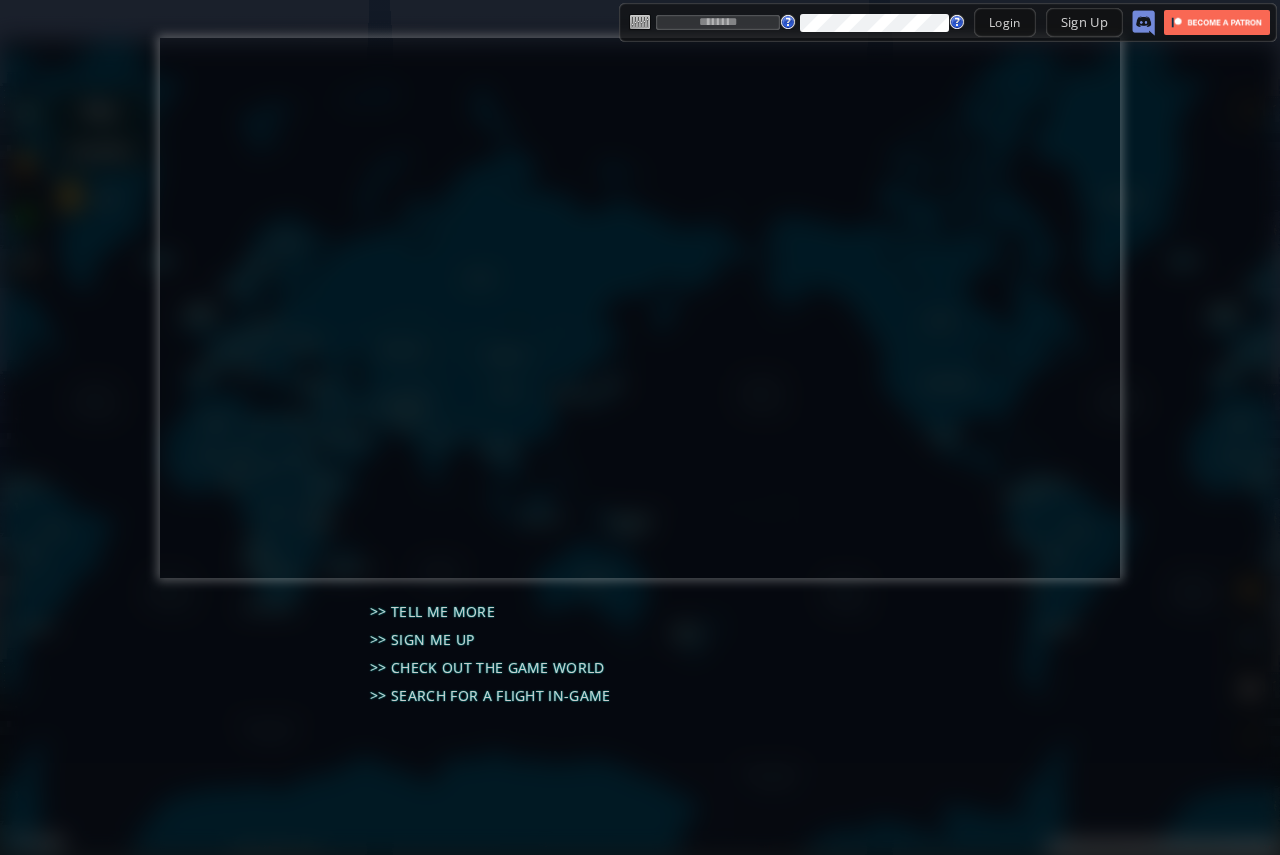 click at bounding box center (718, 22) 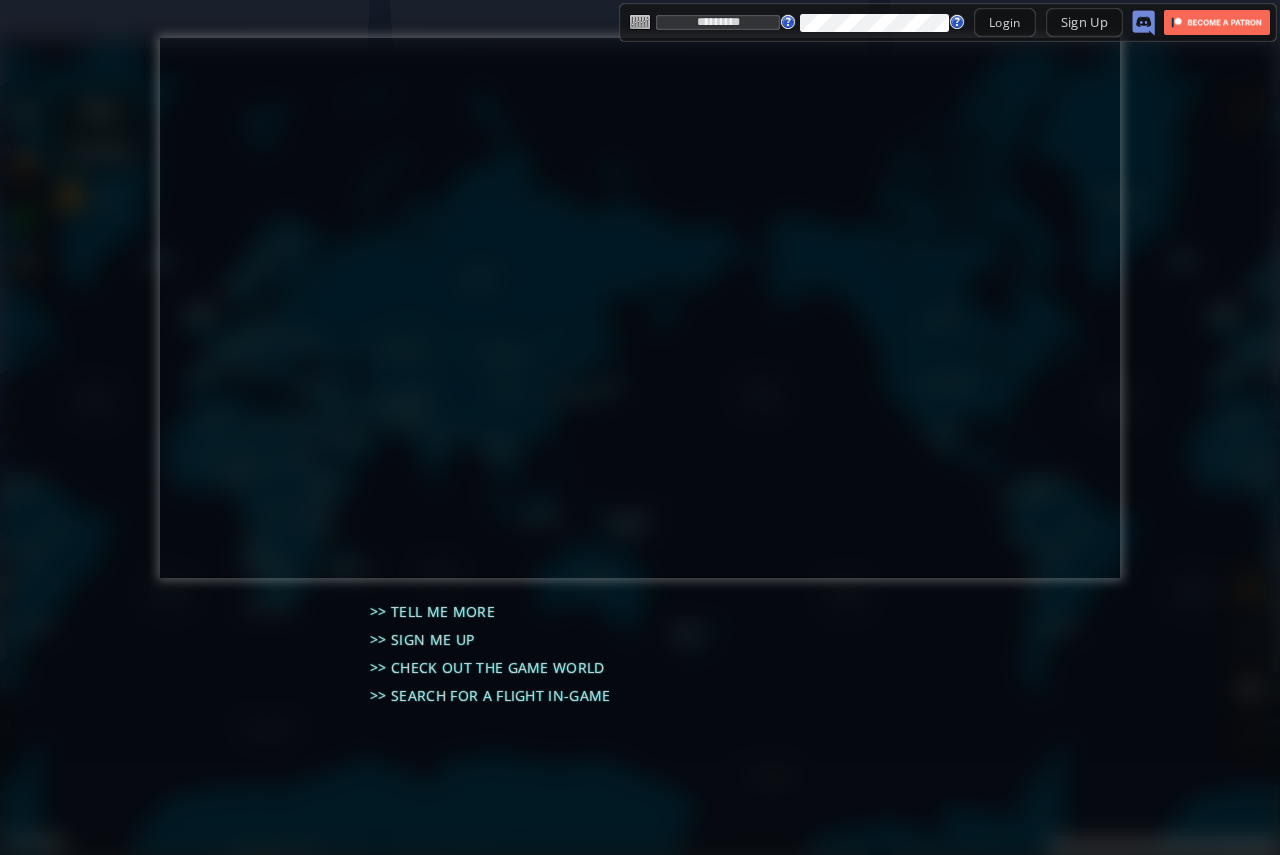 type on "*********" 